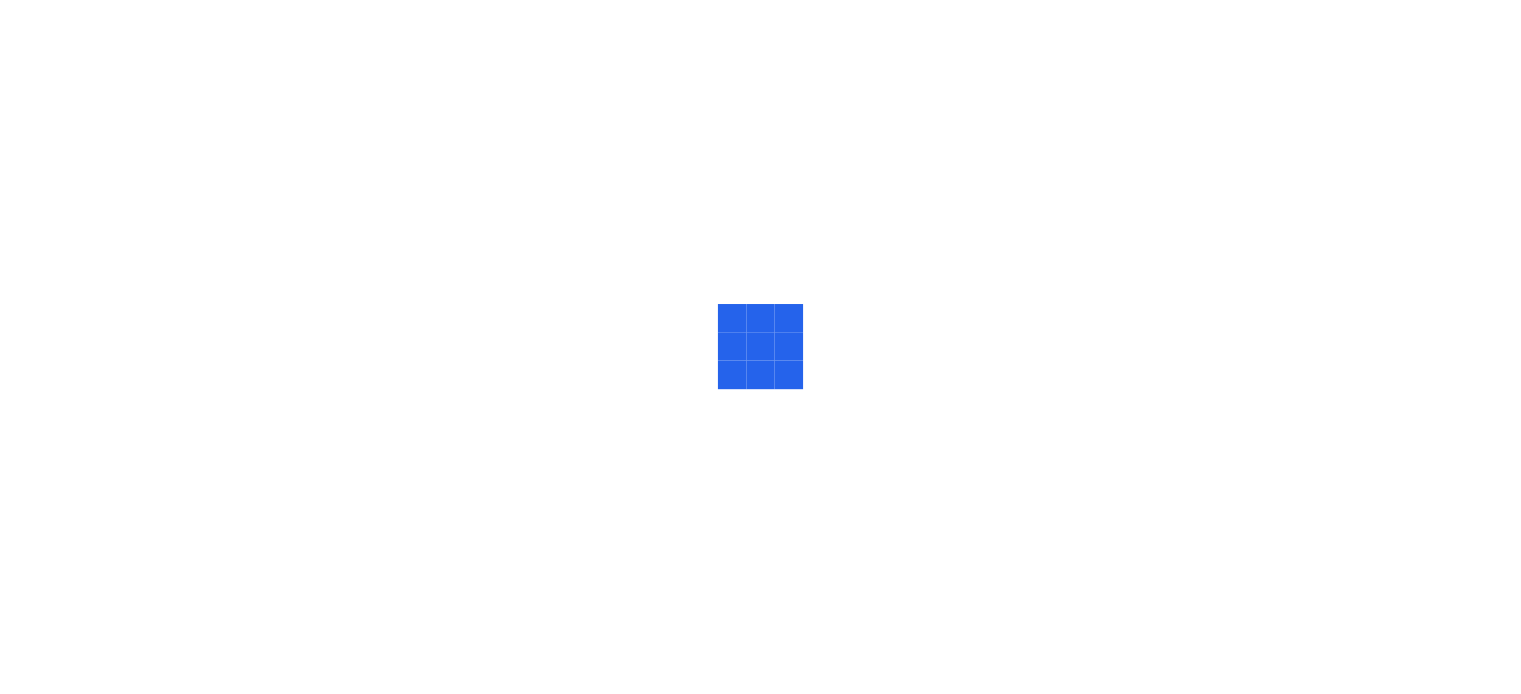 scroll, scrollTop: 0, scrollLeft: 0, axis: both 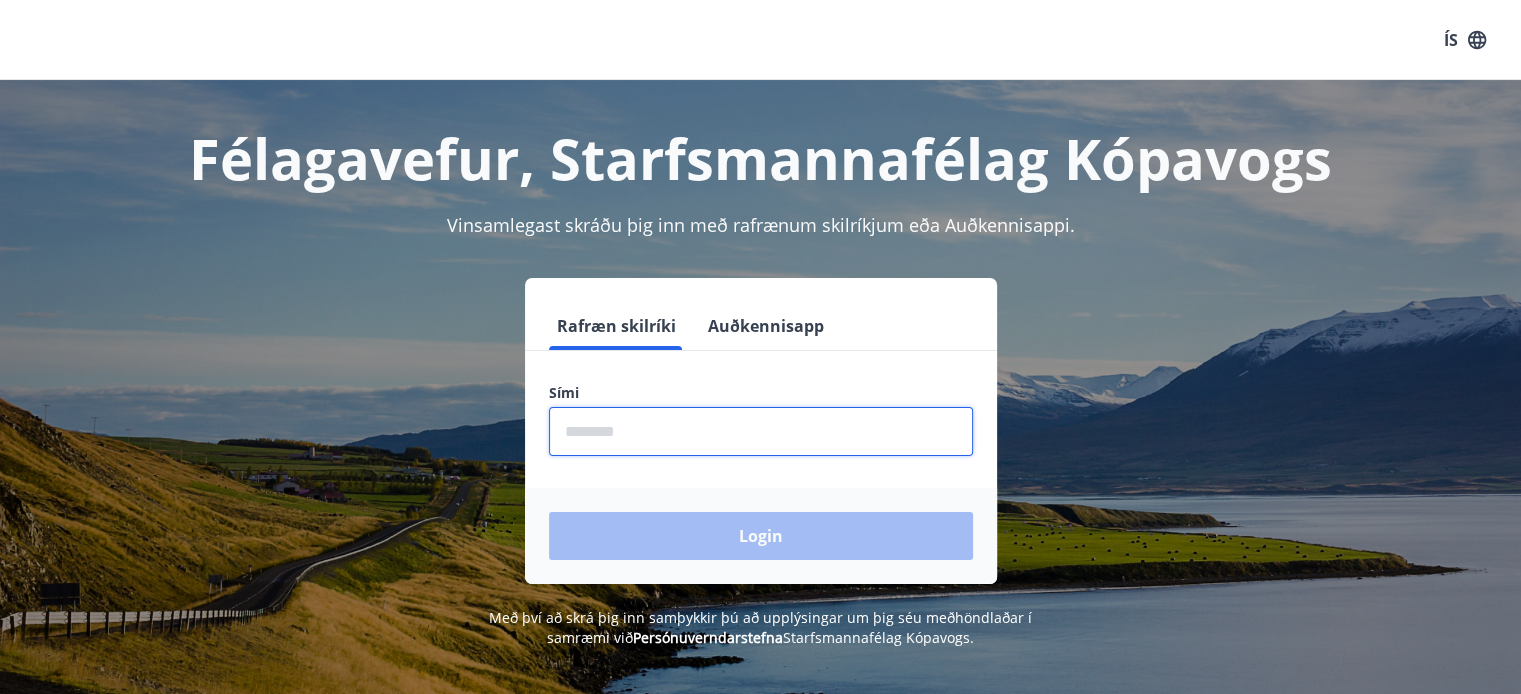 click at bounding box center [761, 431] 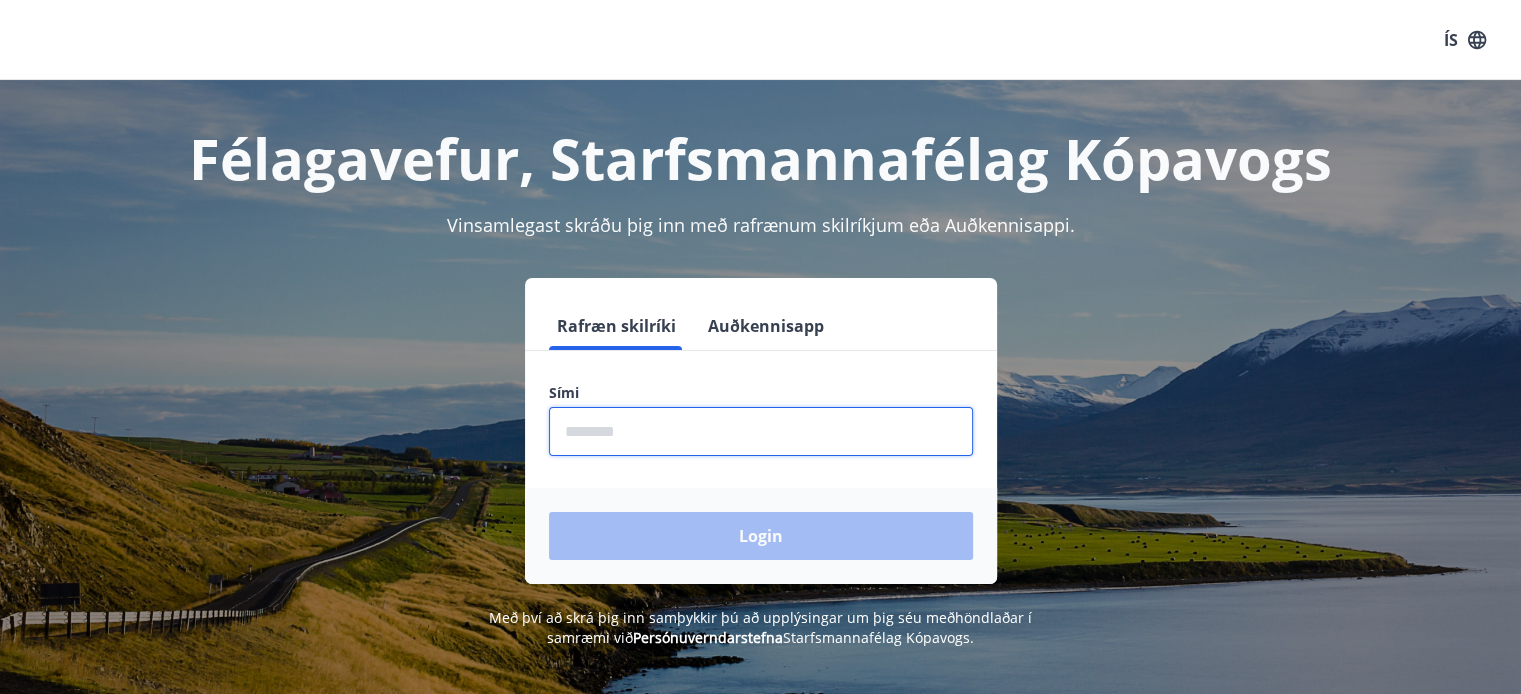 type on "********" 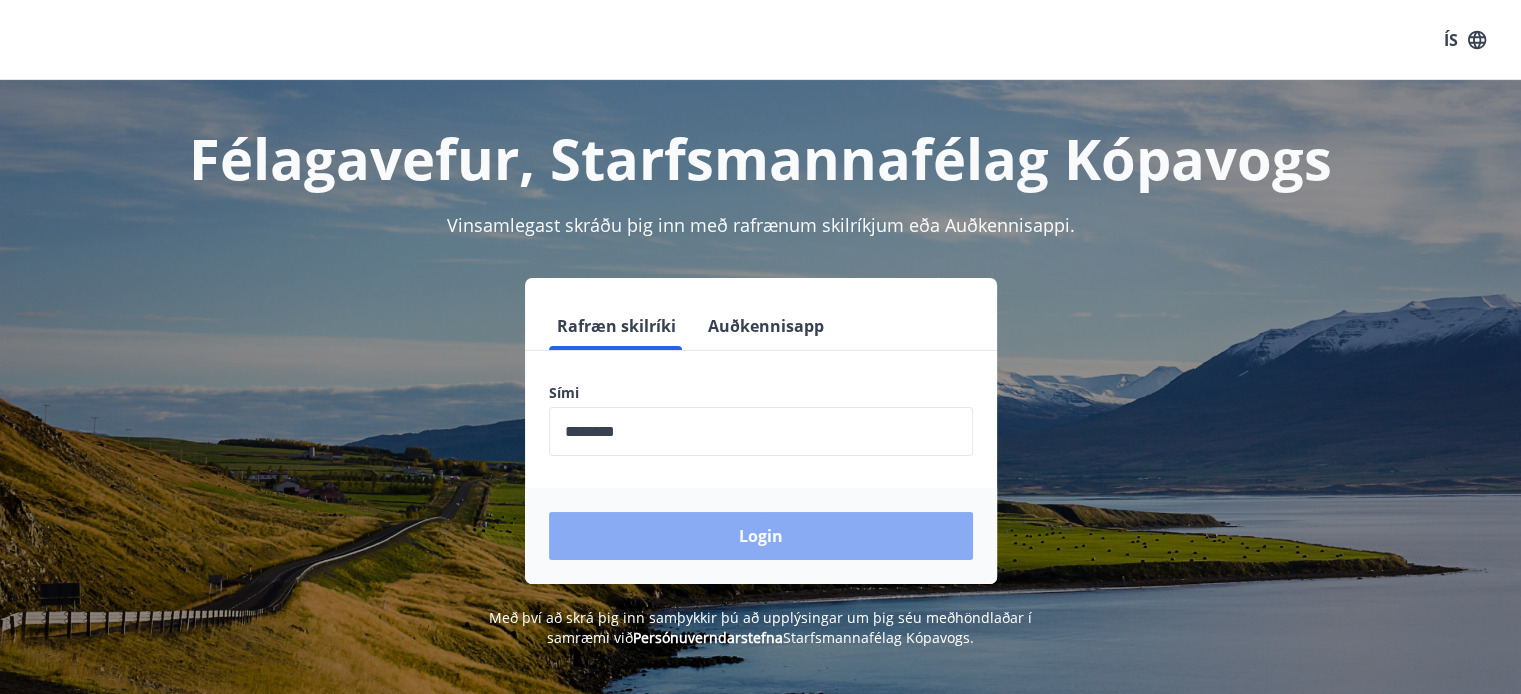 click on "Login" at bounding box center (761, 536) 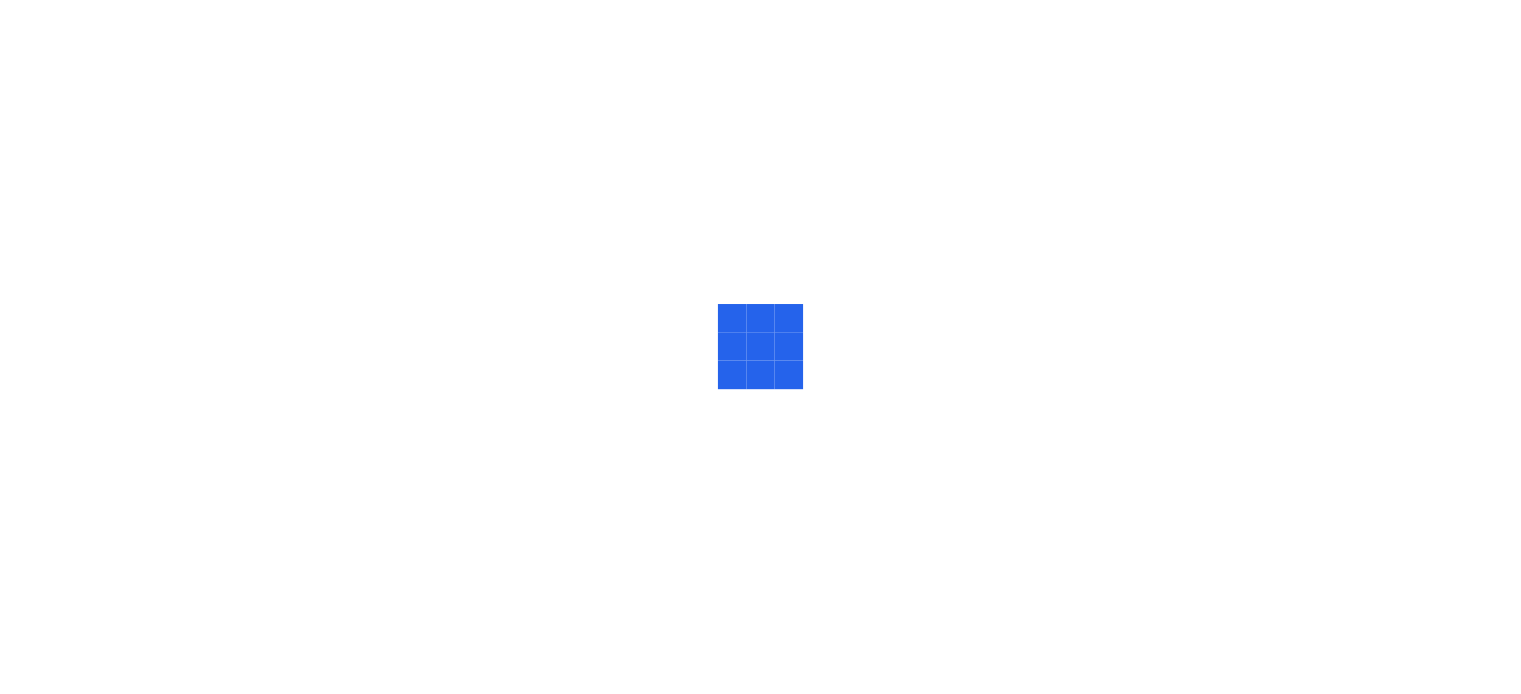 scroll, scrollTop: 0, scrollLeft: 0, axis: both 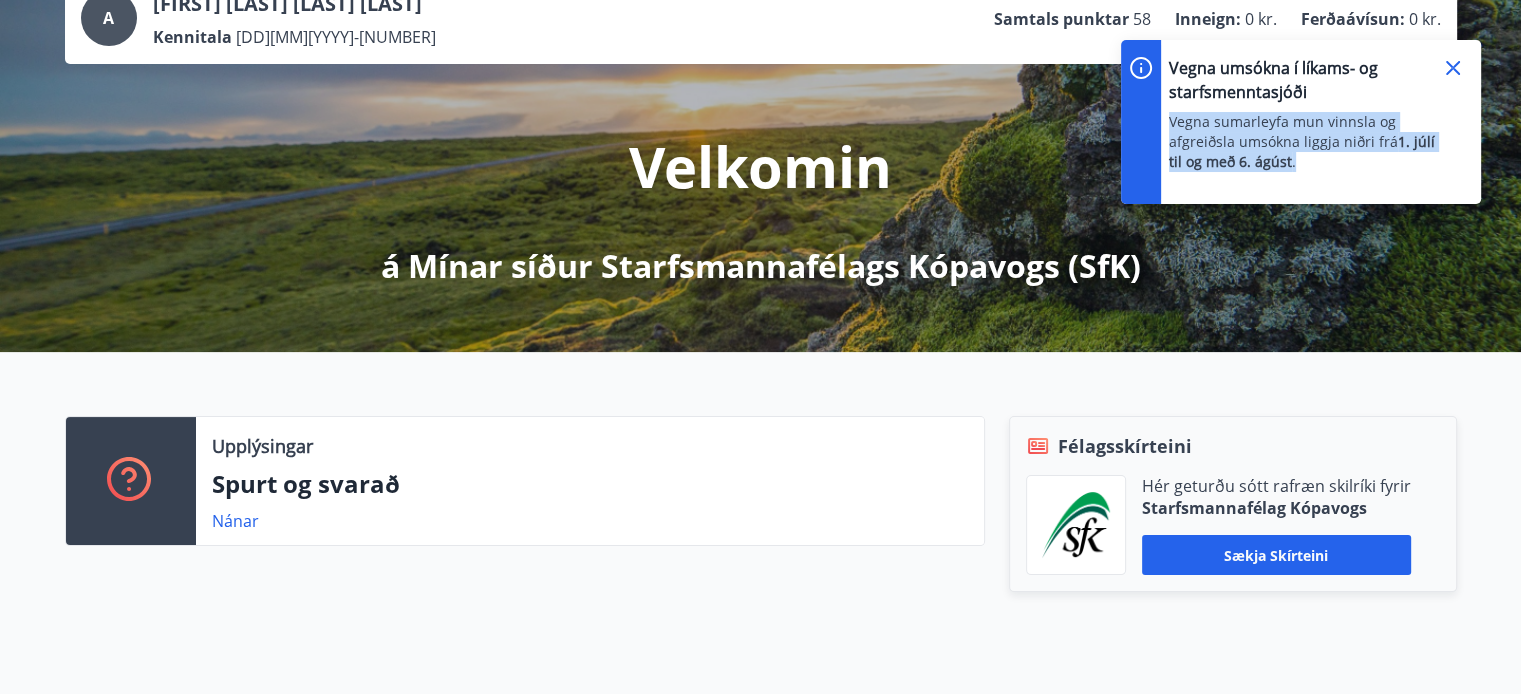 drag, startPoint x: 1172, startPoint y: 121, endPoint x: 1346, endPoint y: 176, distance: 182.48561 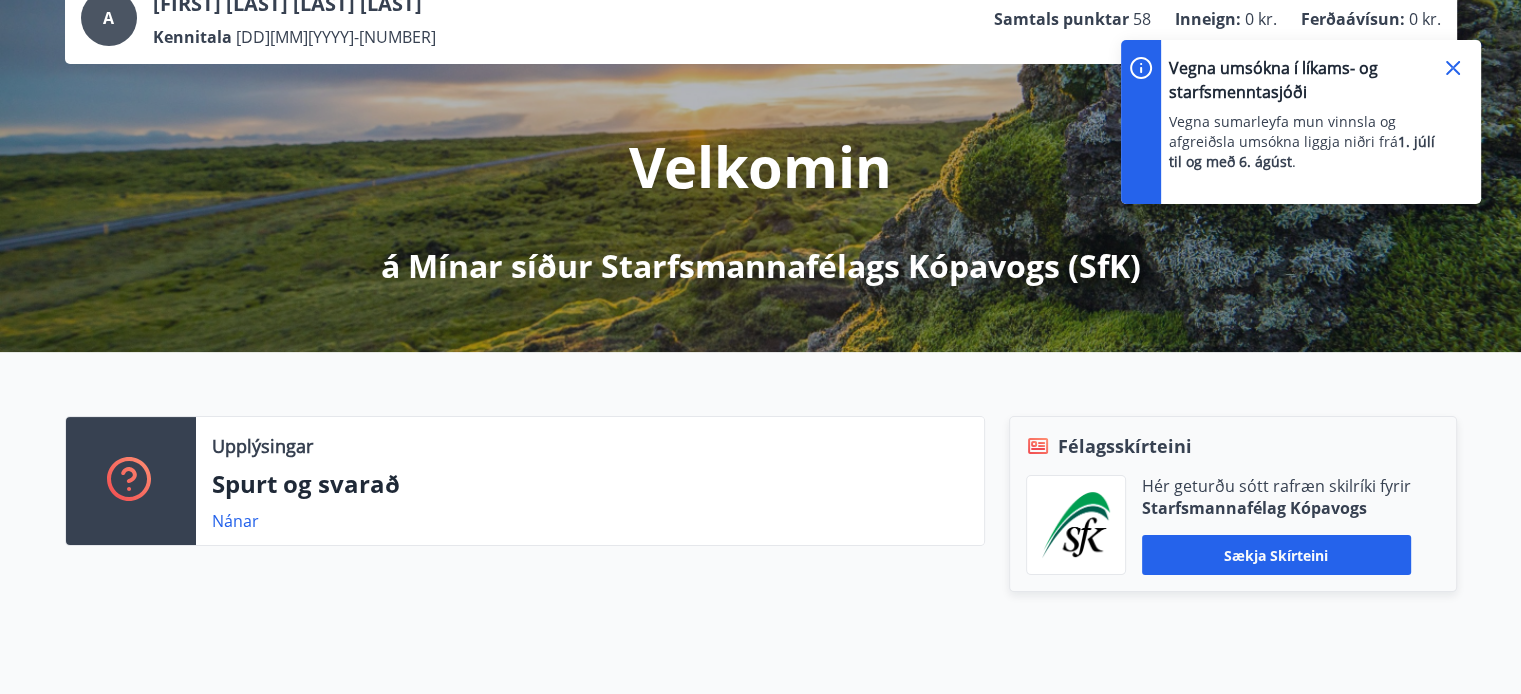 click on "Upplýsingar Spurt og svarað Nánar" at bounding box center (590, 481) 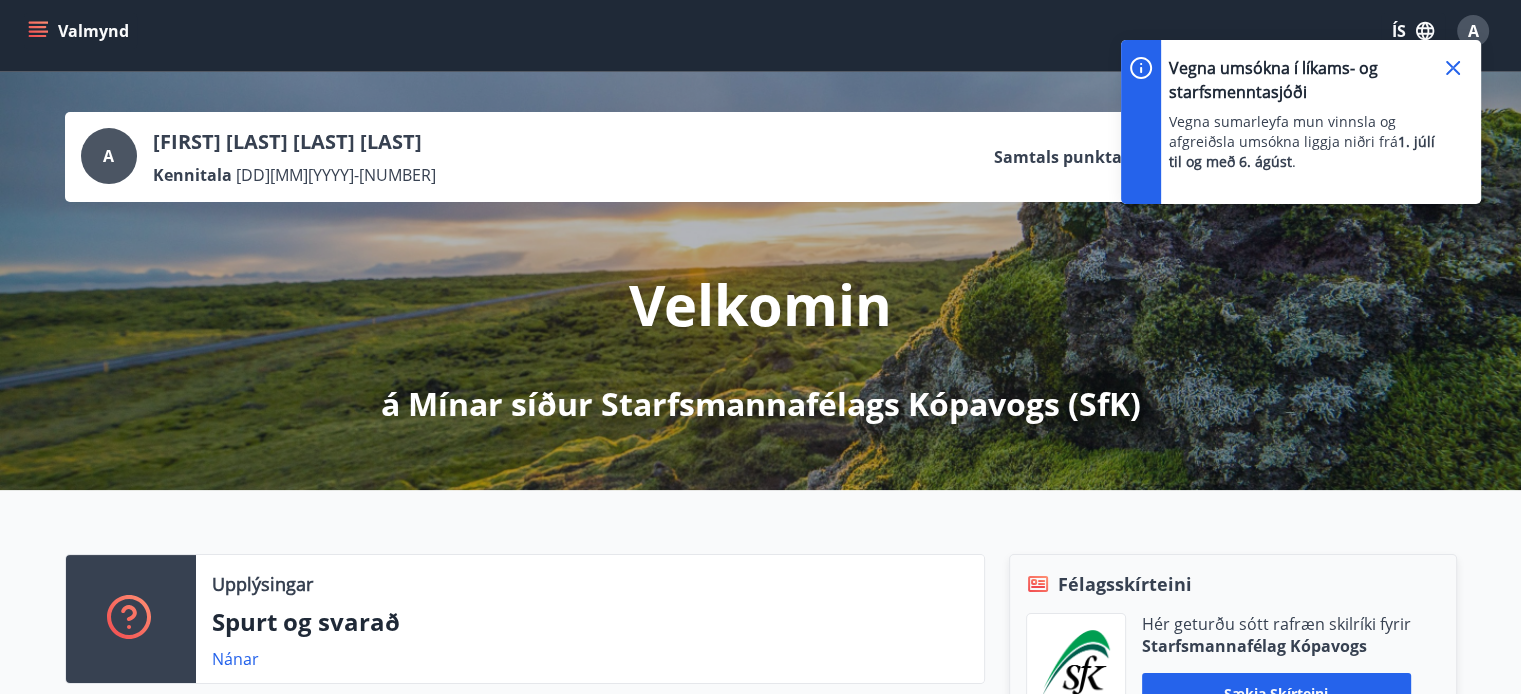 scroll, scrollTop: 0, scrollLeft: 0, axis: both 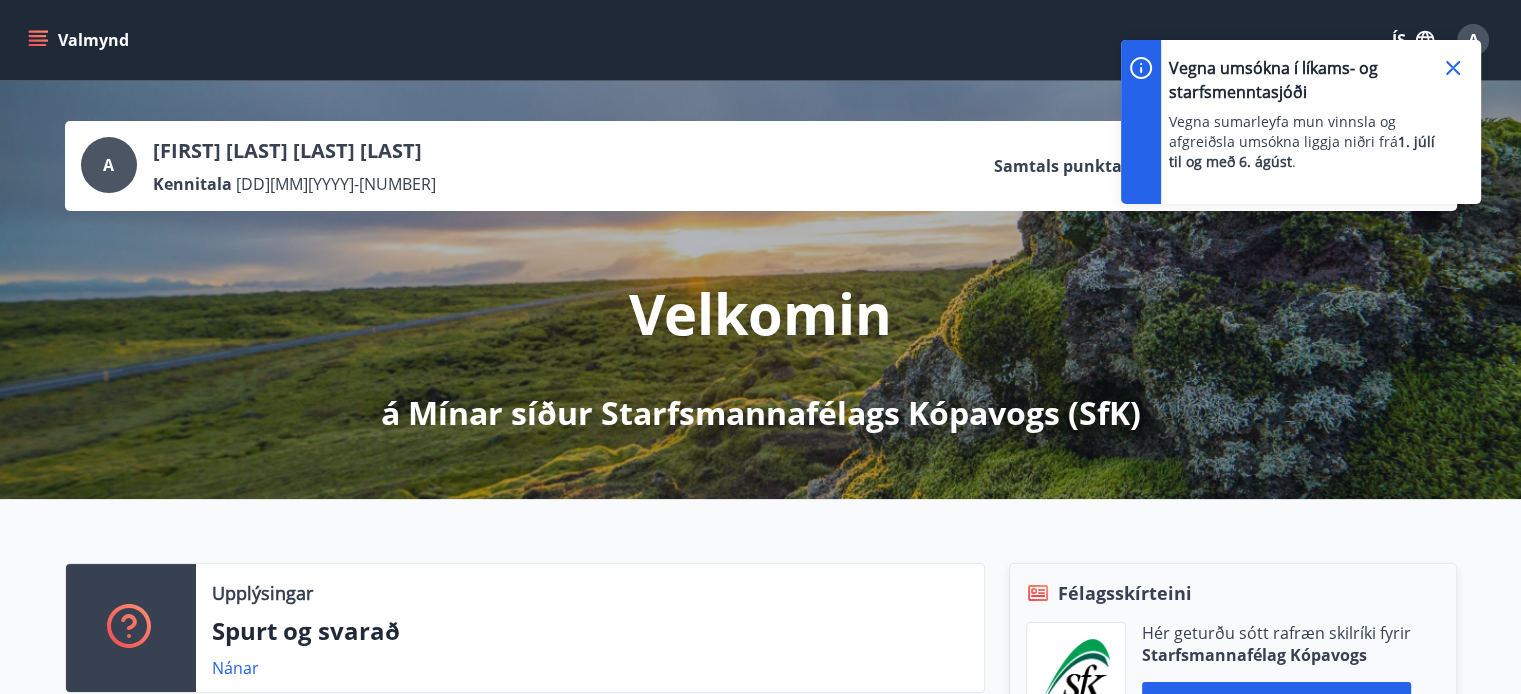 click 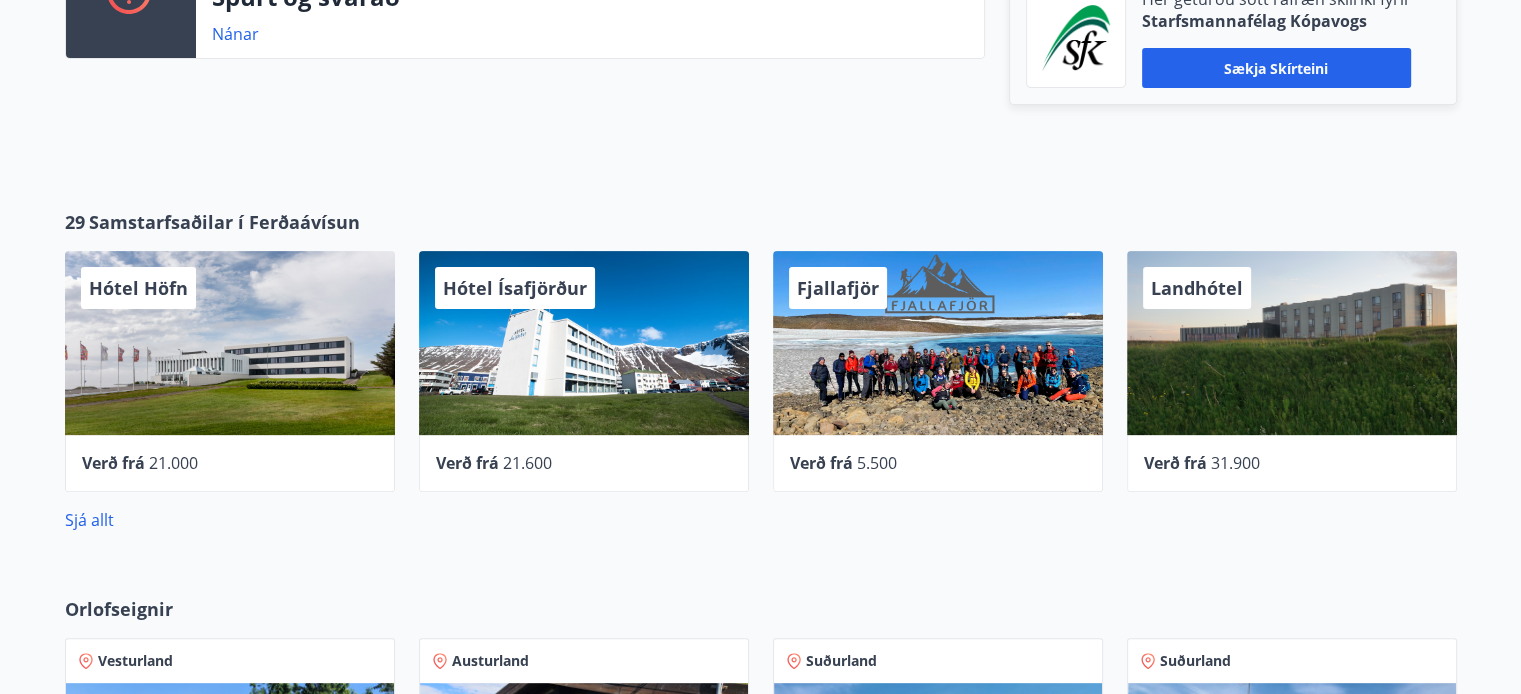 scroll, scrollTop: 0, scrollLeft: 0, axis: both 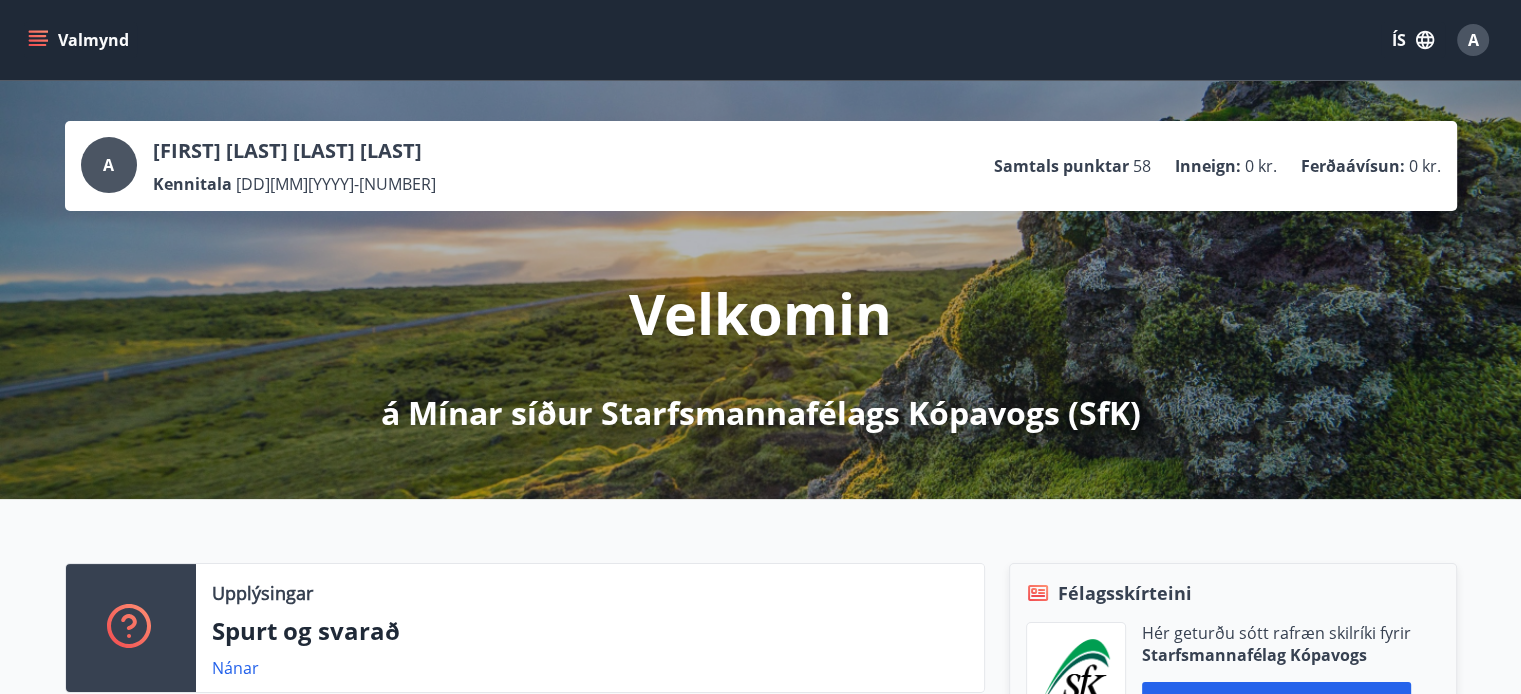 click 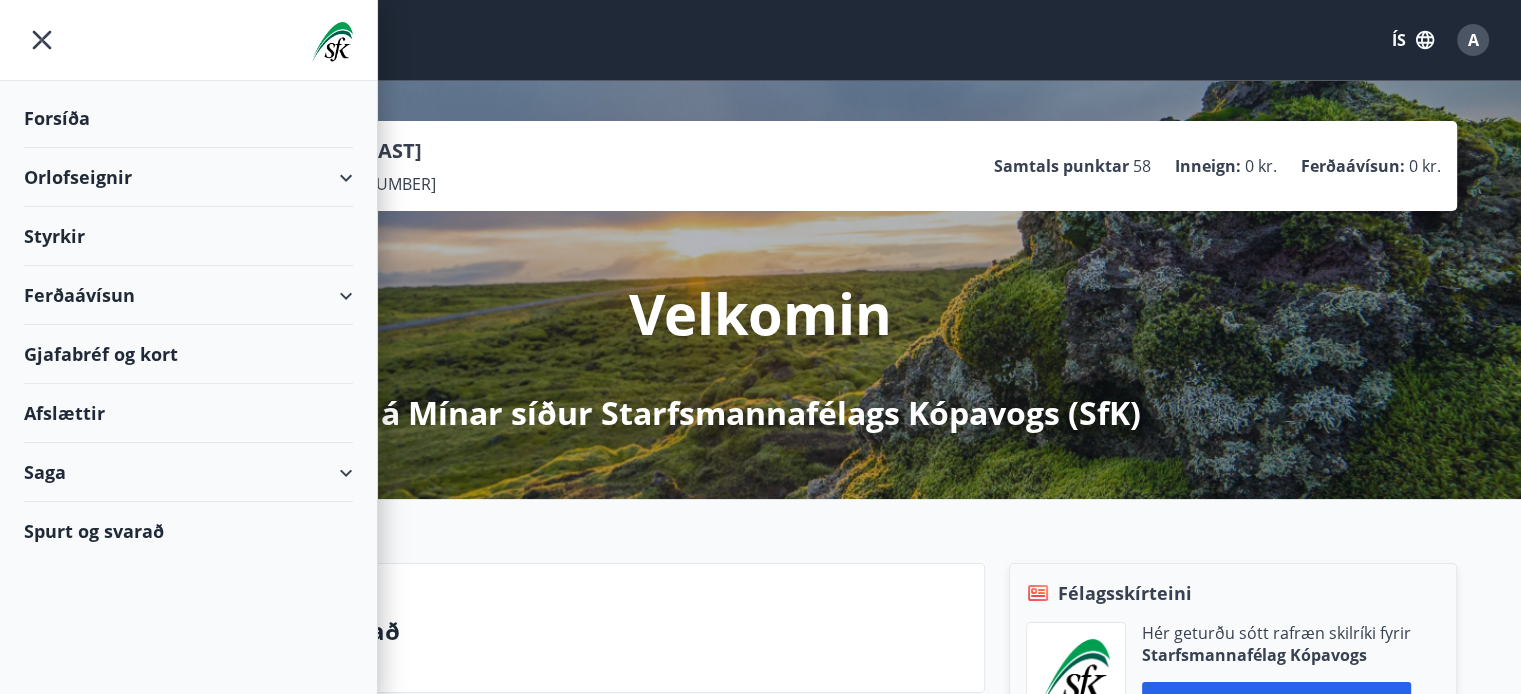 click on "Ferðaávísun" at bounding box center (188, 295) 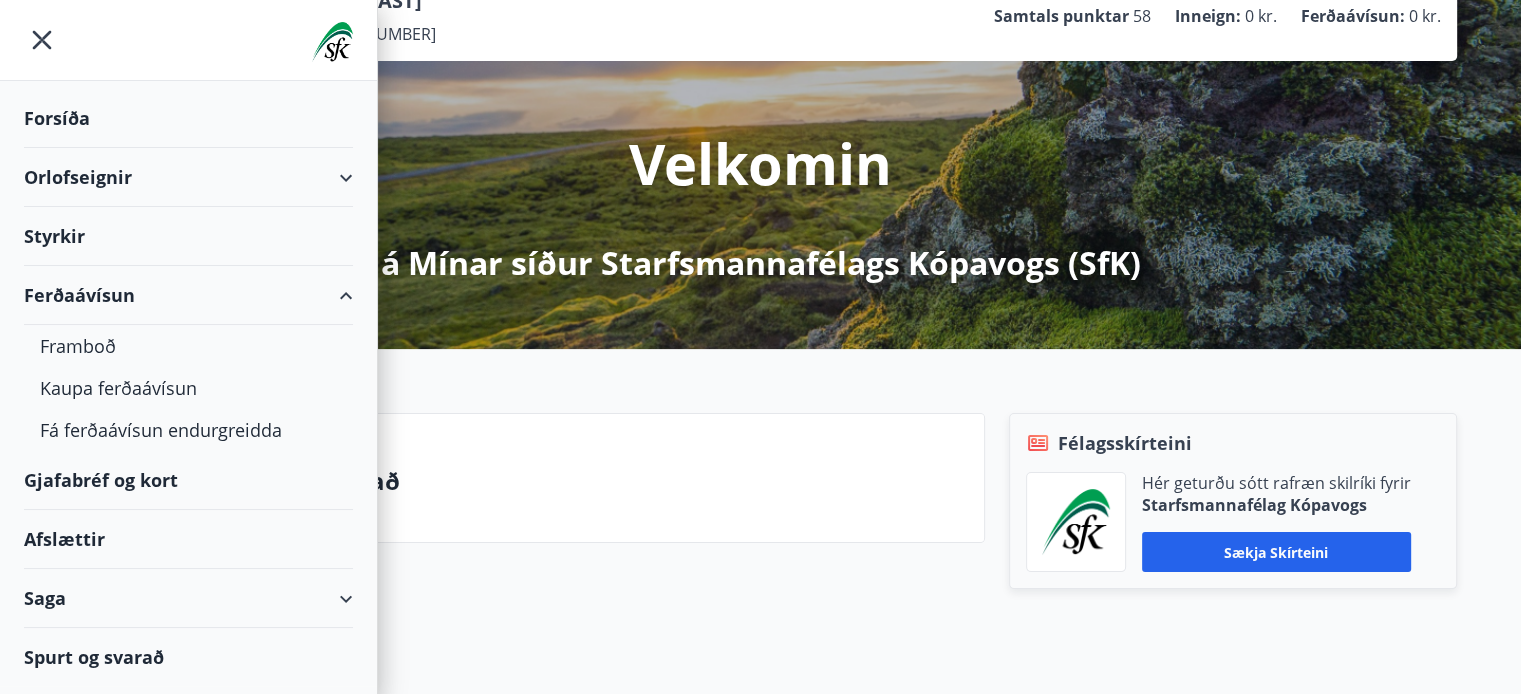 scroll, scrollTop: 0, scrollLeft: 0, axis: both 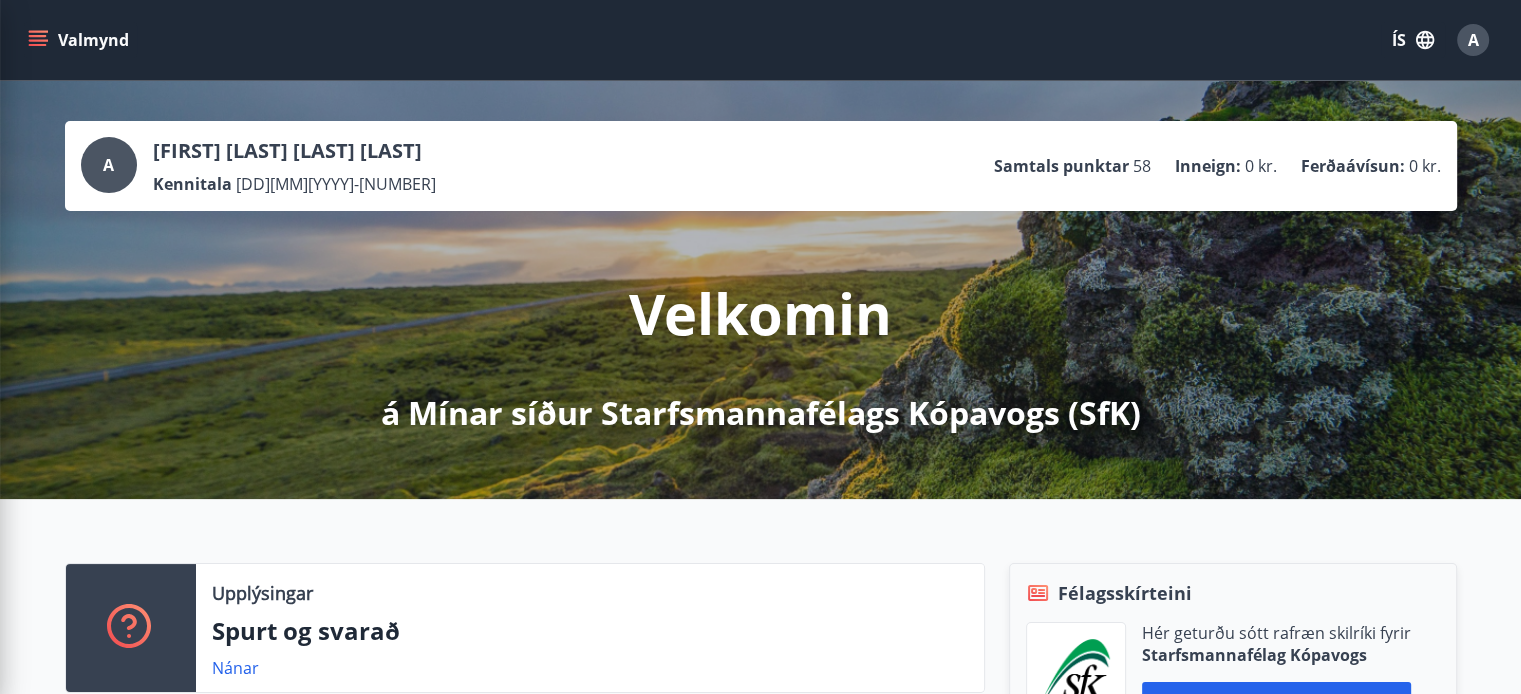 click on "A [FIRST] [LAST] [LAST] [LAST] Kennitala [DD][MM][YYYY]-[NUMBER] Samtals punktar 58 Inneign : 0 kr. Ferðaávísun : 0 kr." at bounding box center [761, 166] 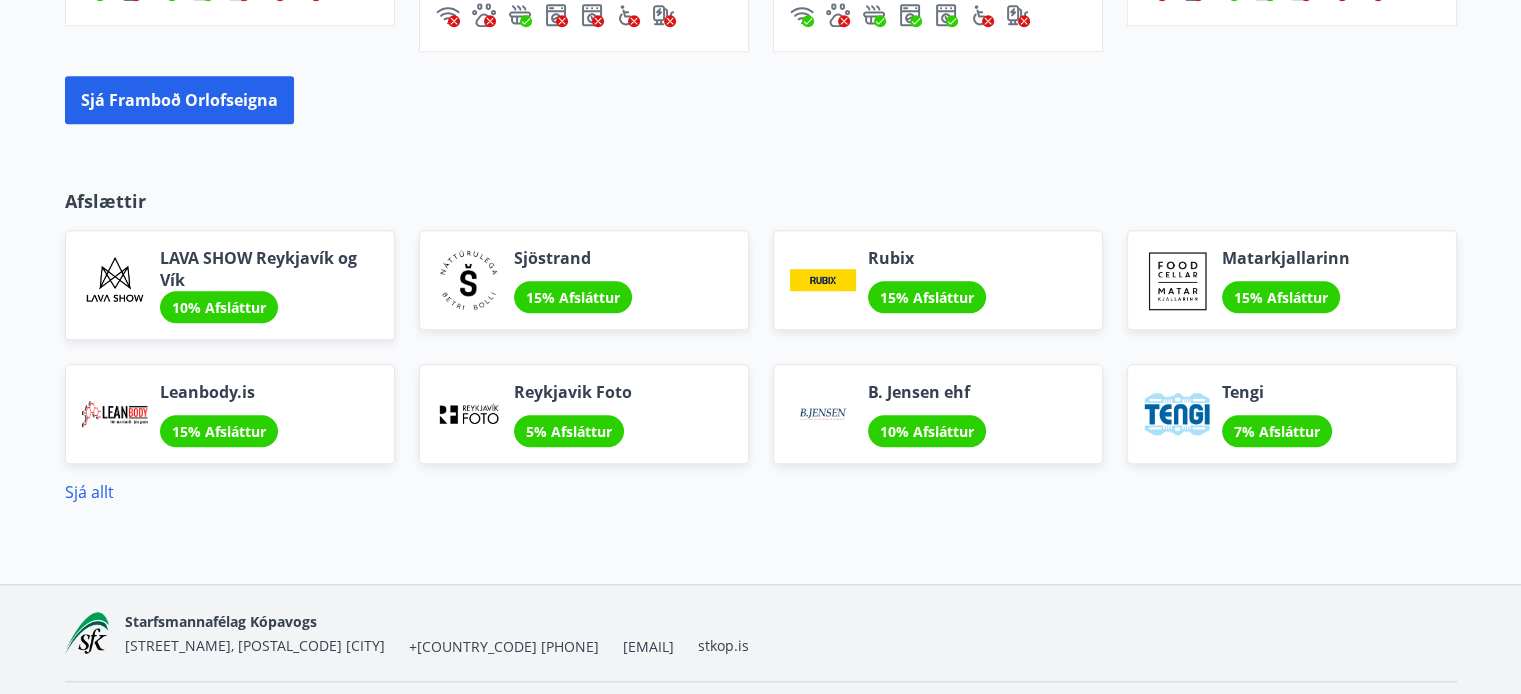 scroll, scrollTop: 1611, scrollLeft: 0, axis: vertical 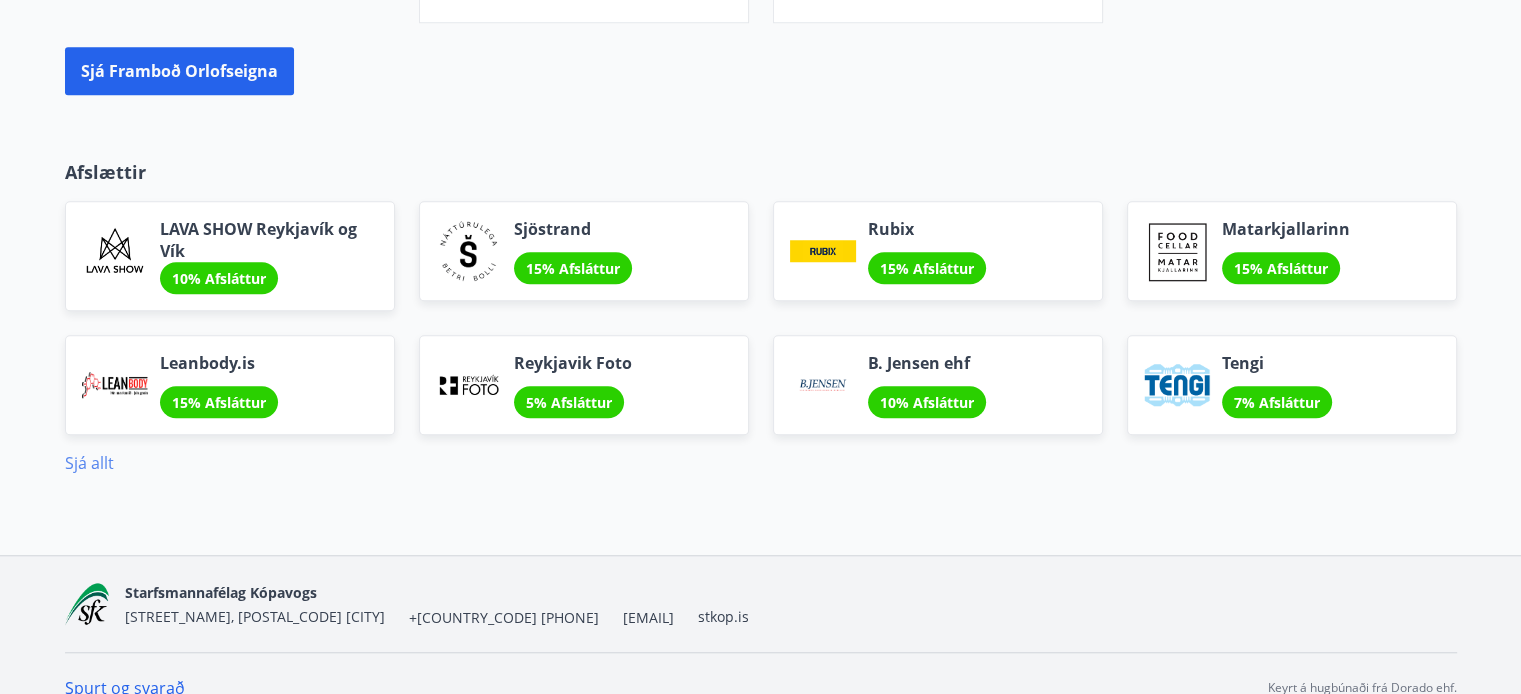 click on "Sjá allt" at bounding box center [89, 463] 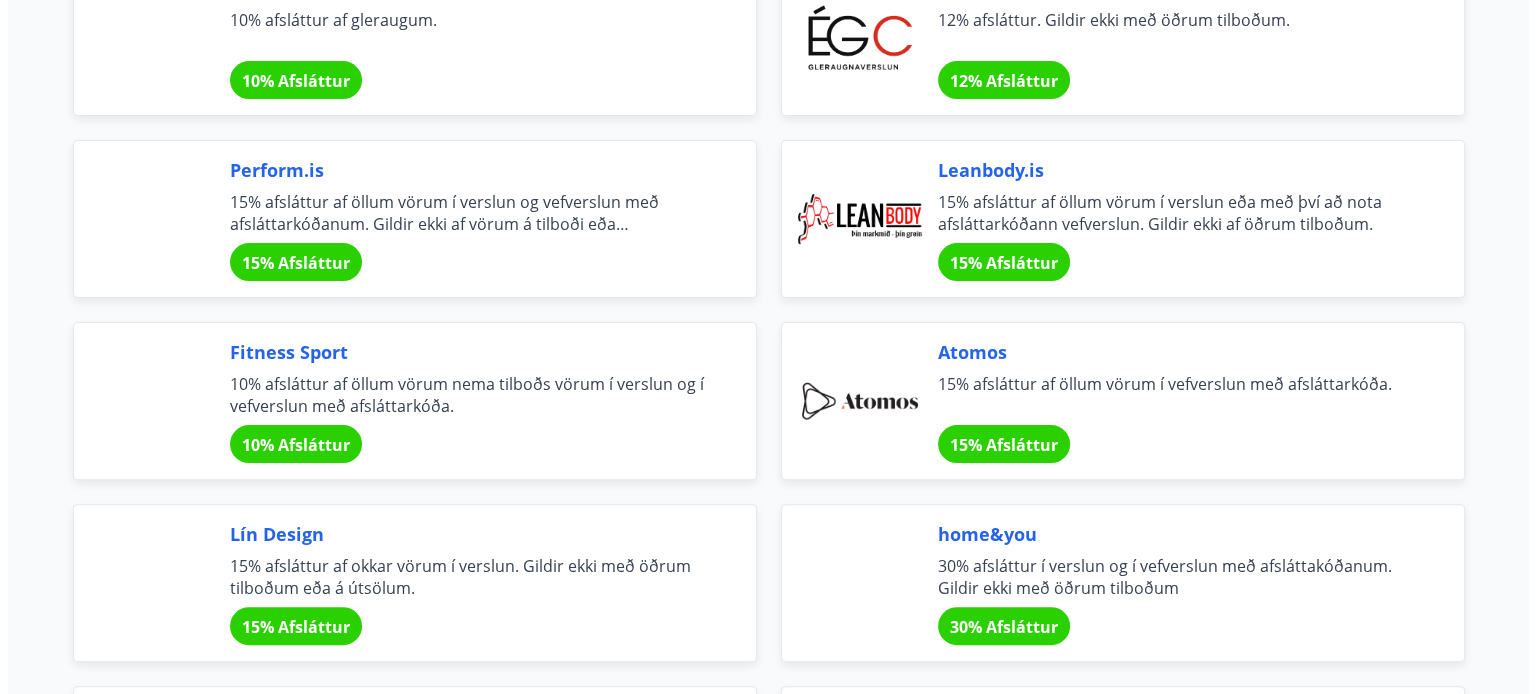 scroll, scrollTop: 0, scrollLeft: 0, axis: both 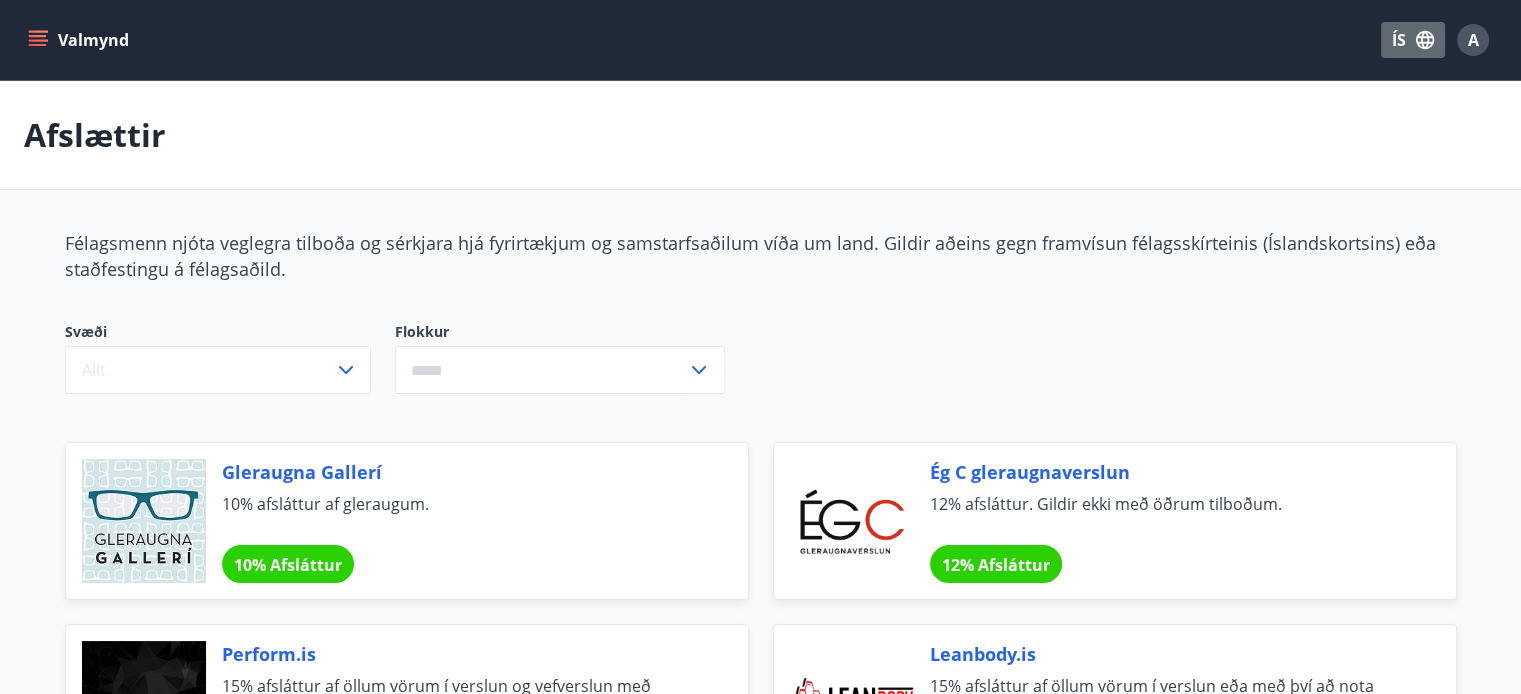 click 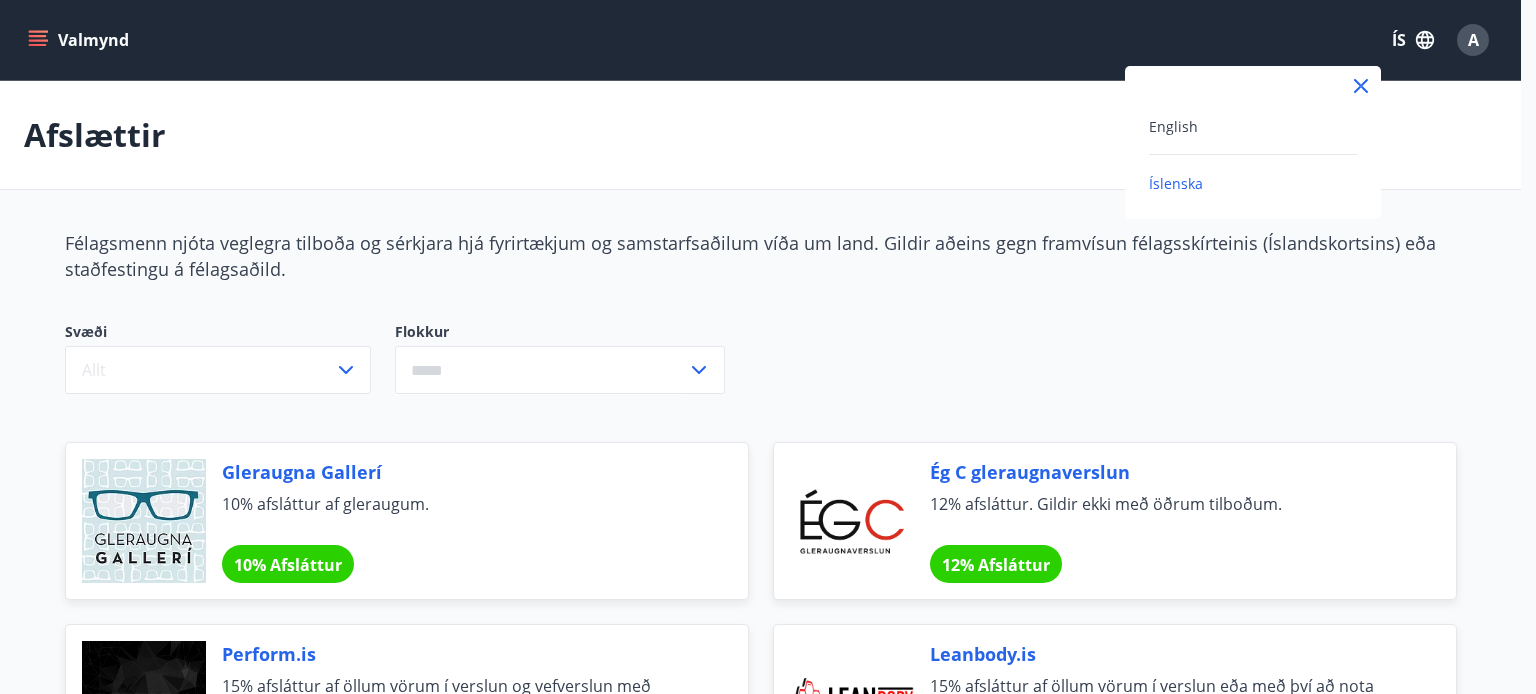 click at bounding box center (768, 347) 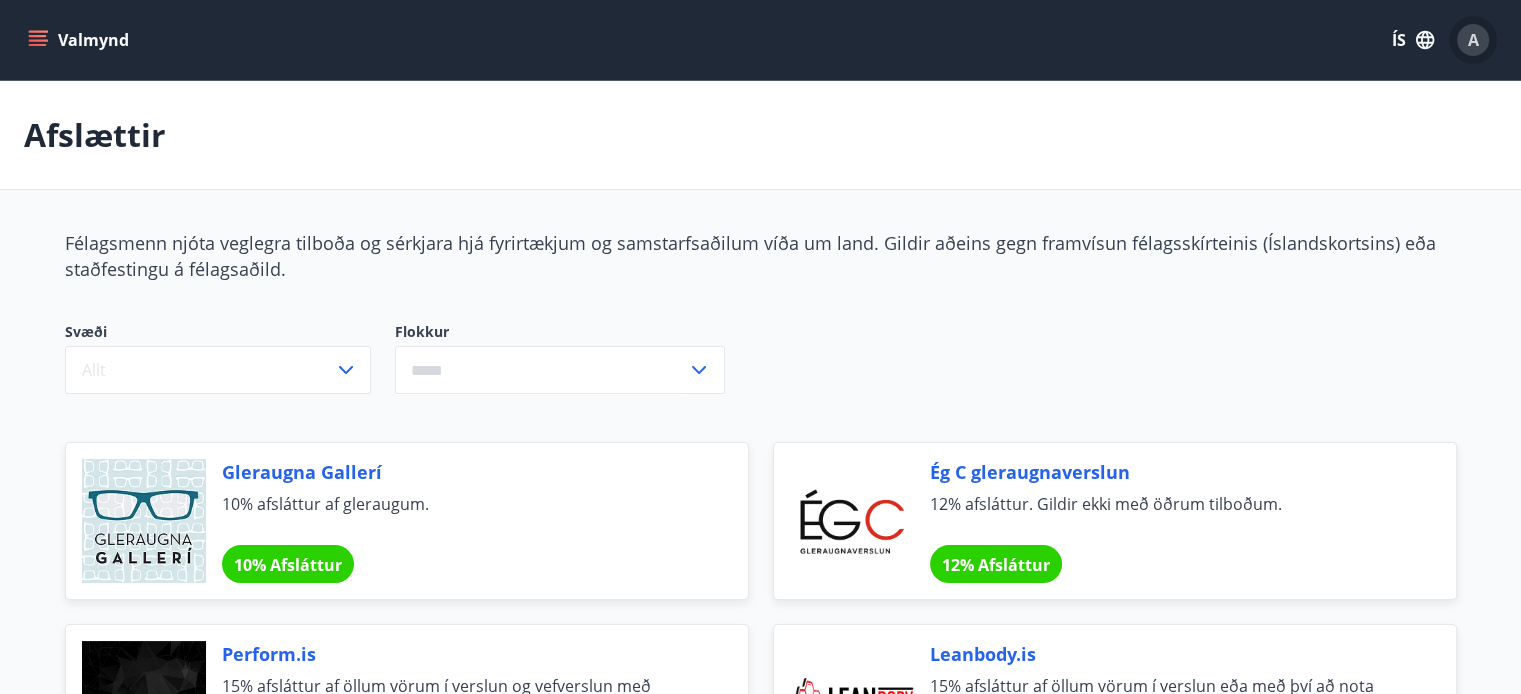click on "A" at bounding box center [1473, 40] 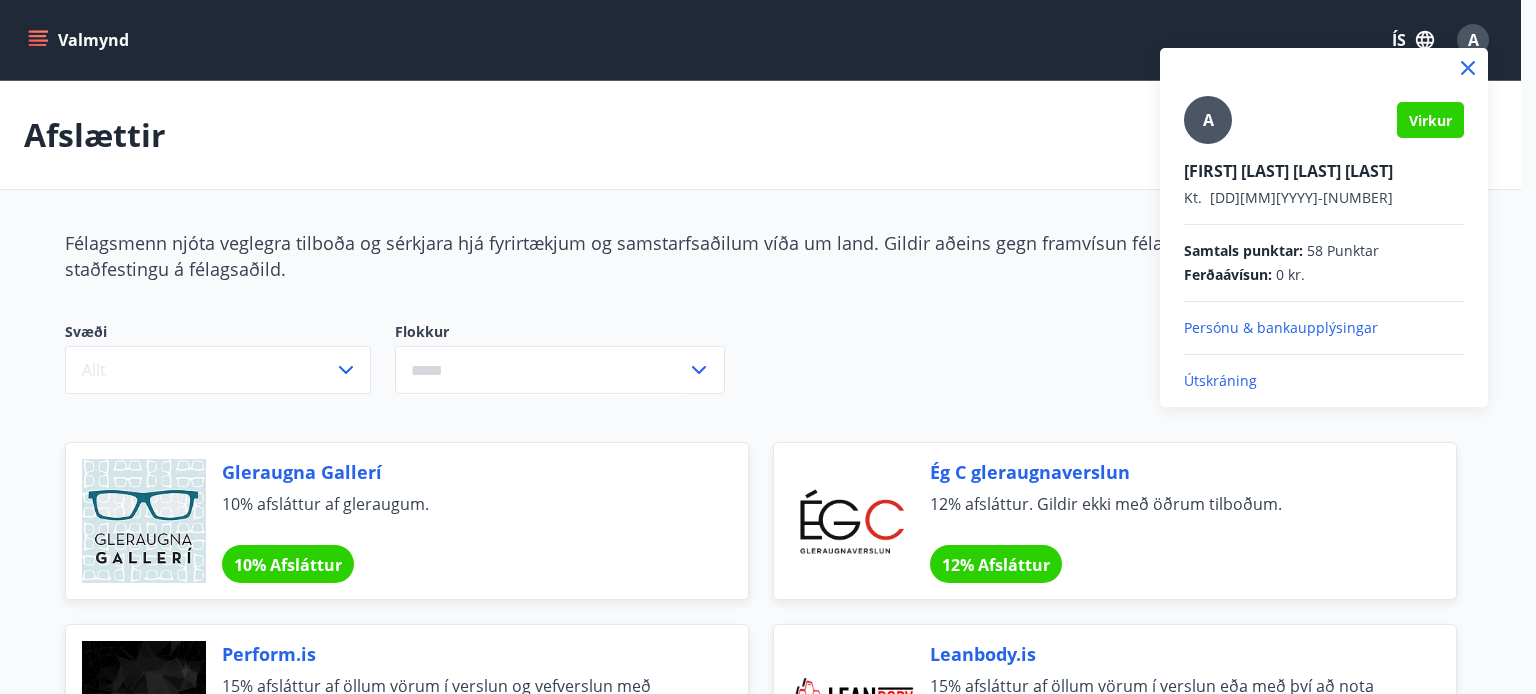 click on "Persónu & bankaupplýsingar" at bounding box center [1324, 328] 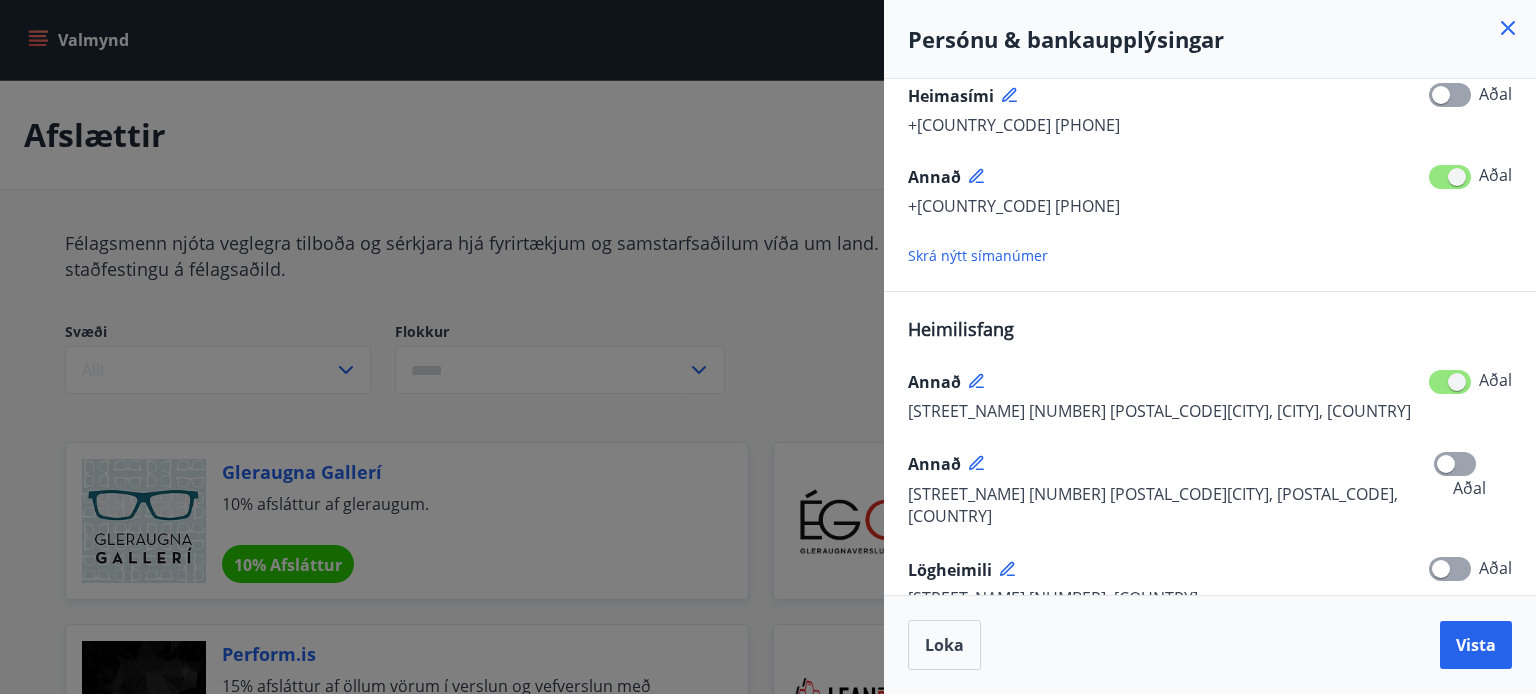 scroll, scrollTop: 280, scrollLeft: 0, axis: vertical 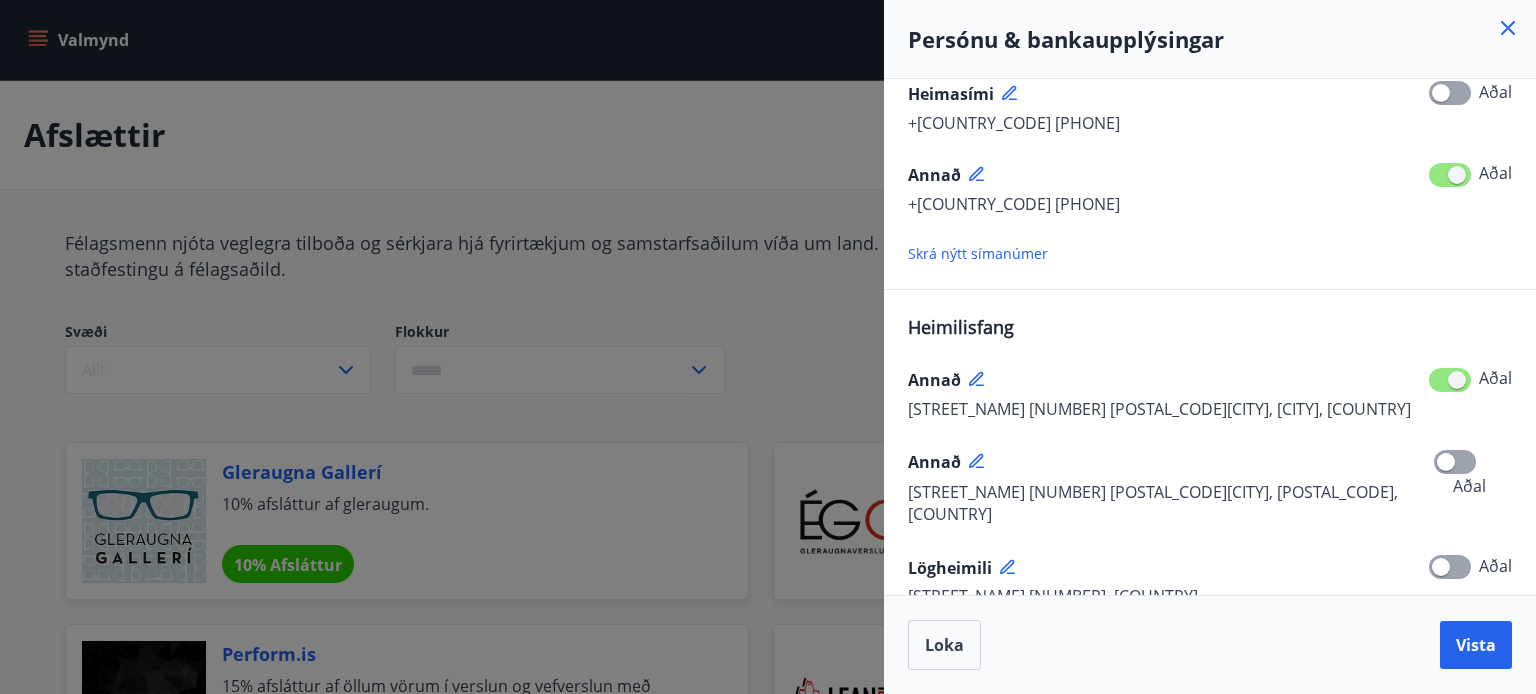 click at bounding box center [1450, 175] 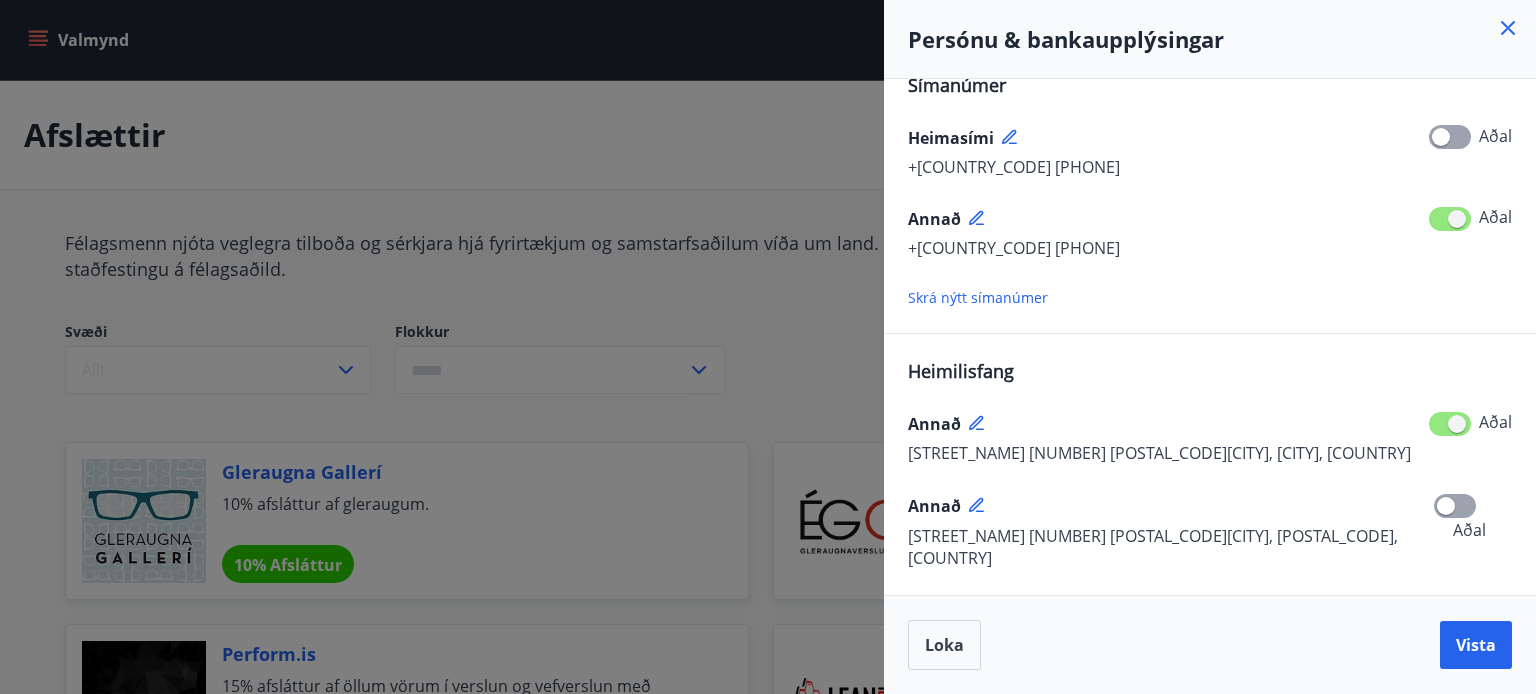 scroll, scrollTop: 232, scrollLeft: 0, axis: vertical 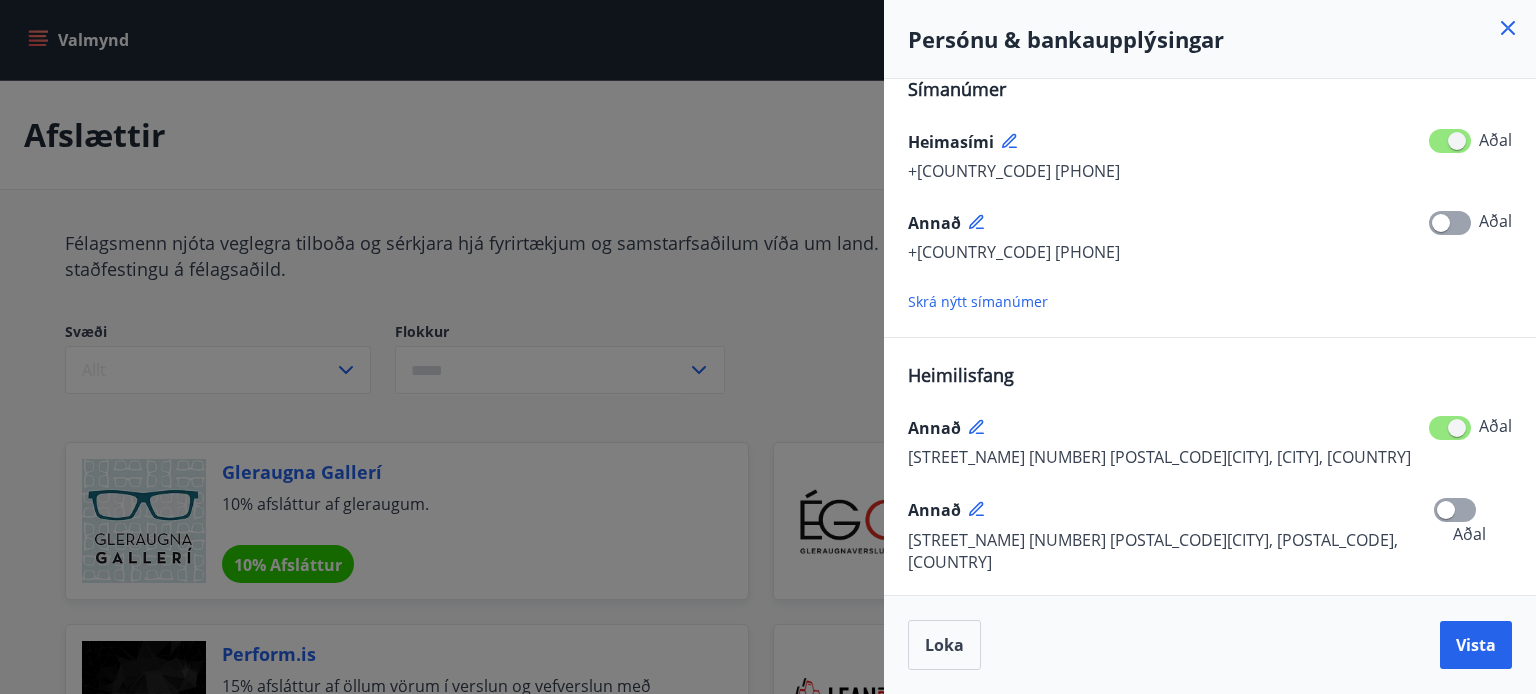 click at bounding box center (1450, 141) 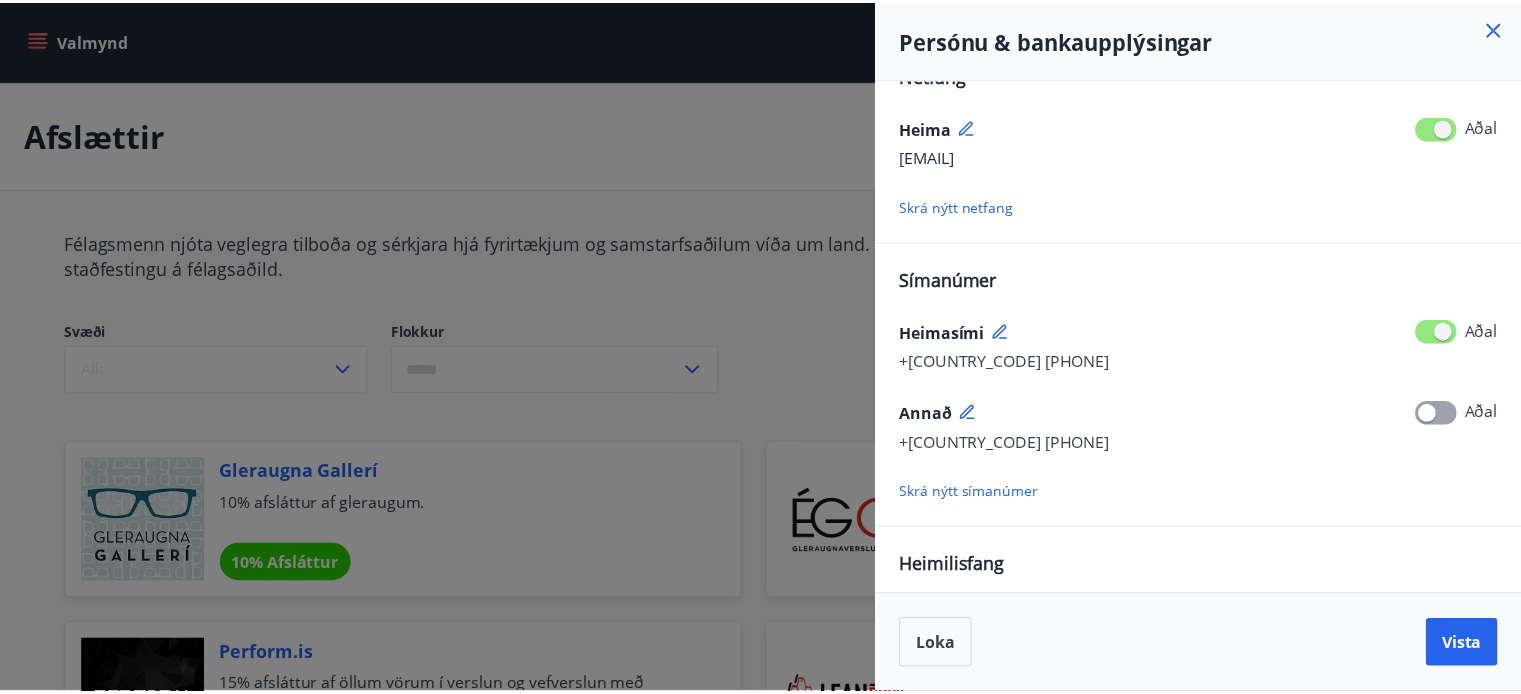 scroll, scrollTop: 0, scrollLeft: 0, axis: both 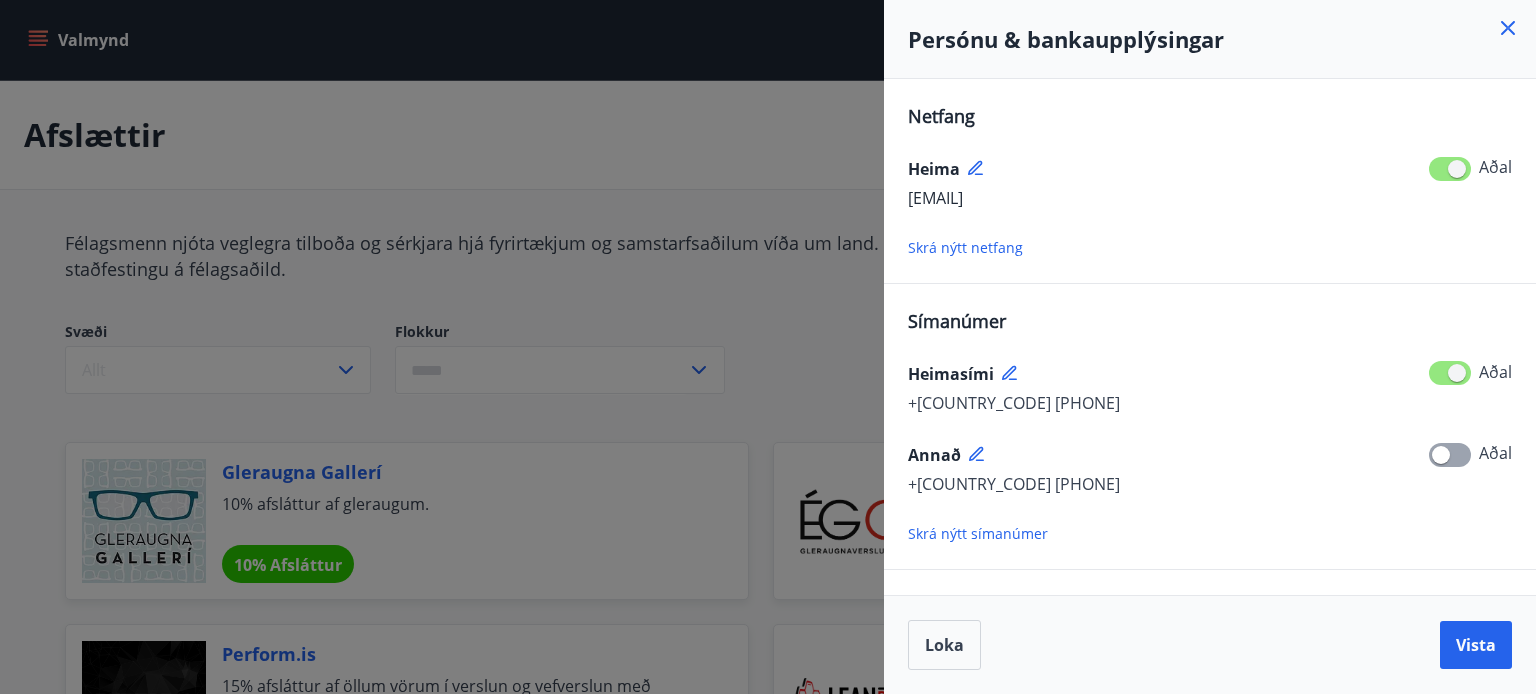 click at bounding box center [768, 347] 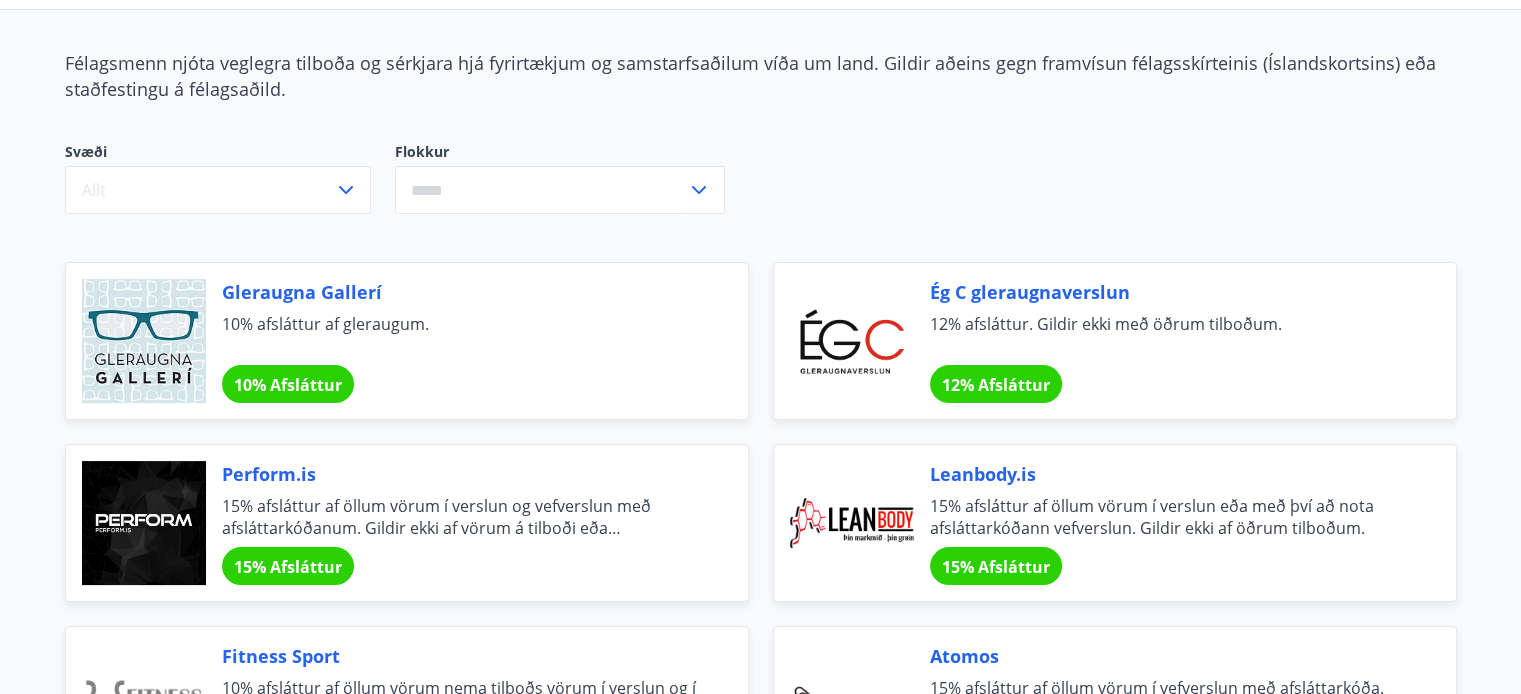 scroll, scrollTop: 0, scrollLeft: 0, axis: both 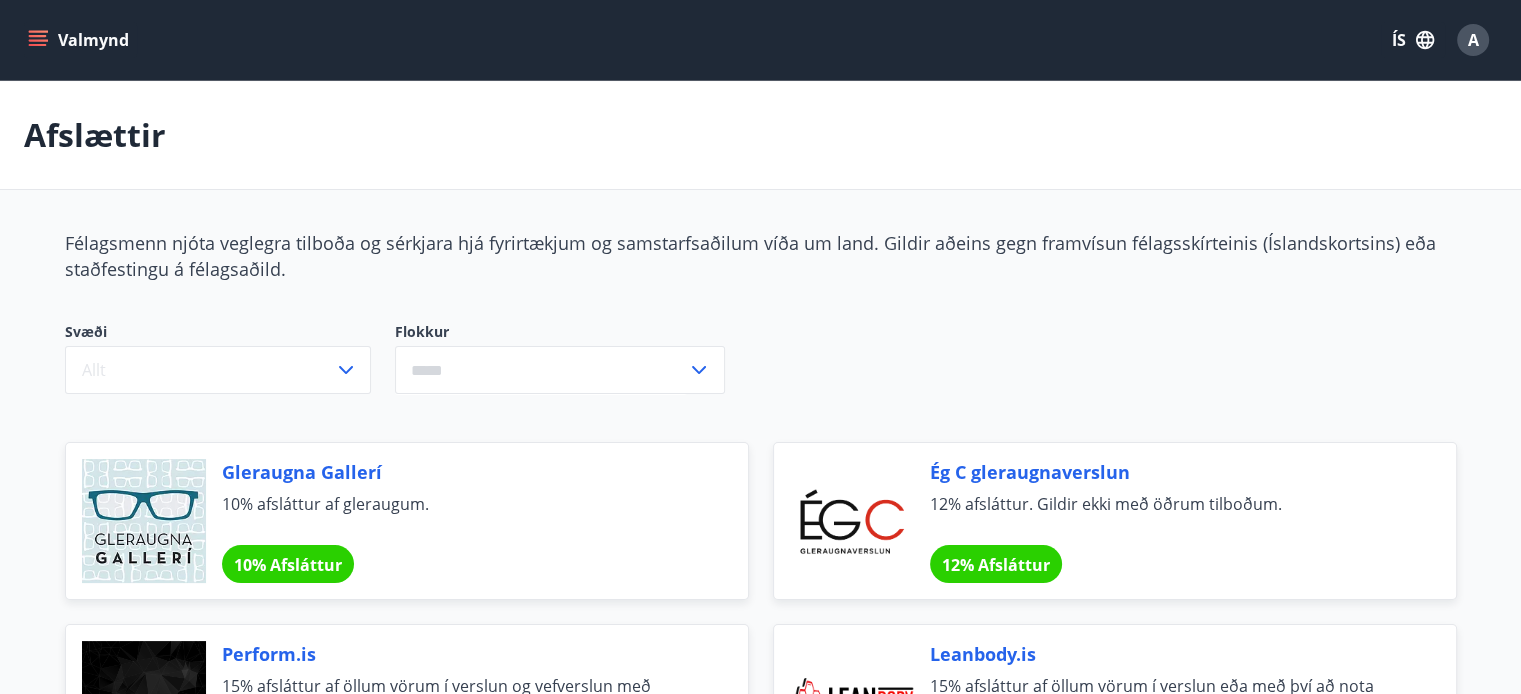 click 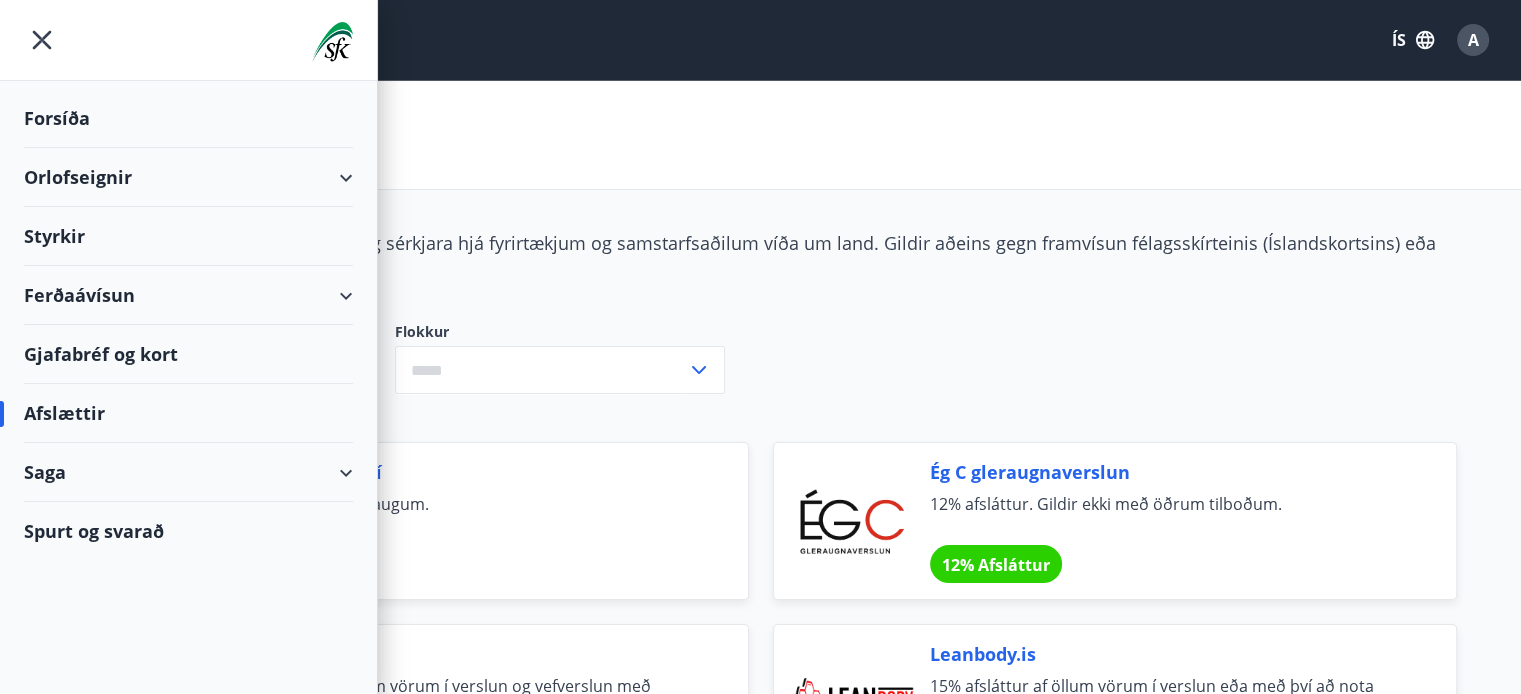 click on "Orlofseignir" at bounding box center (188, 177) 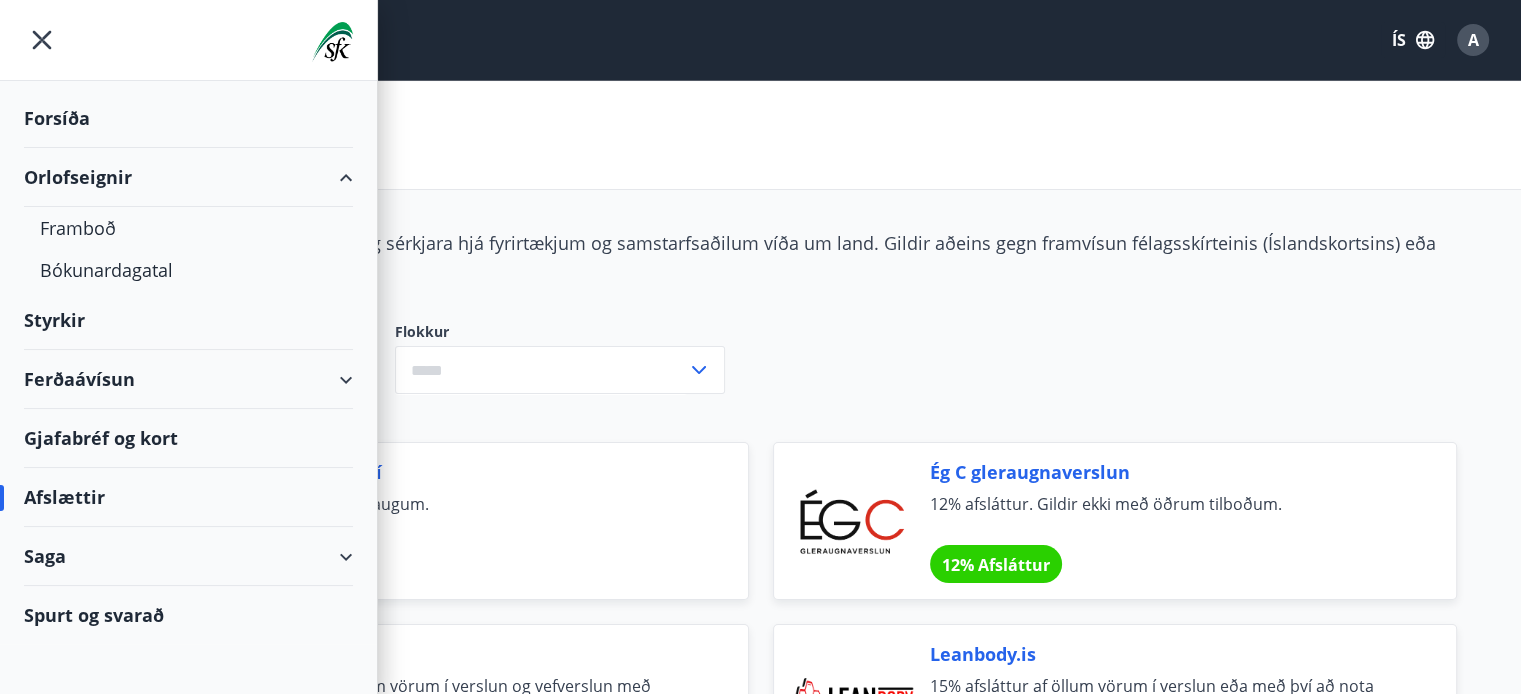 click on "Ferðaávísun" at bounding box center [188, 379] 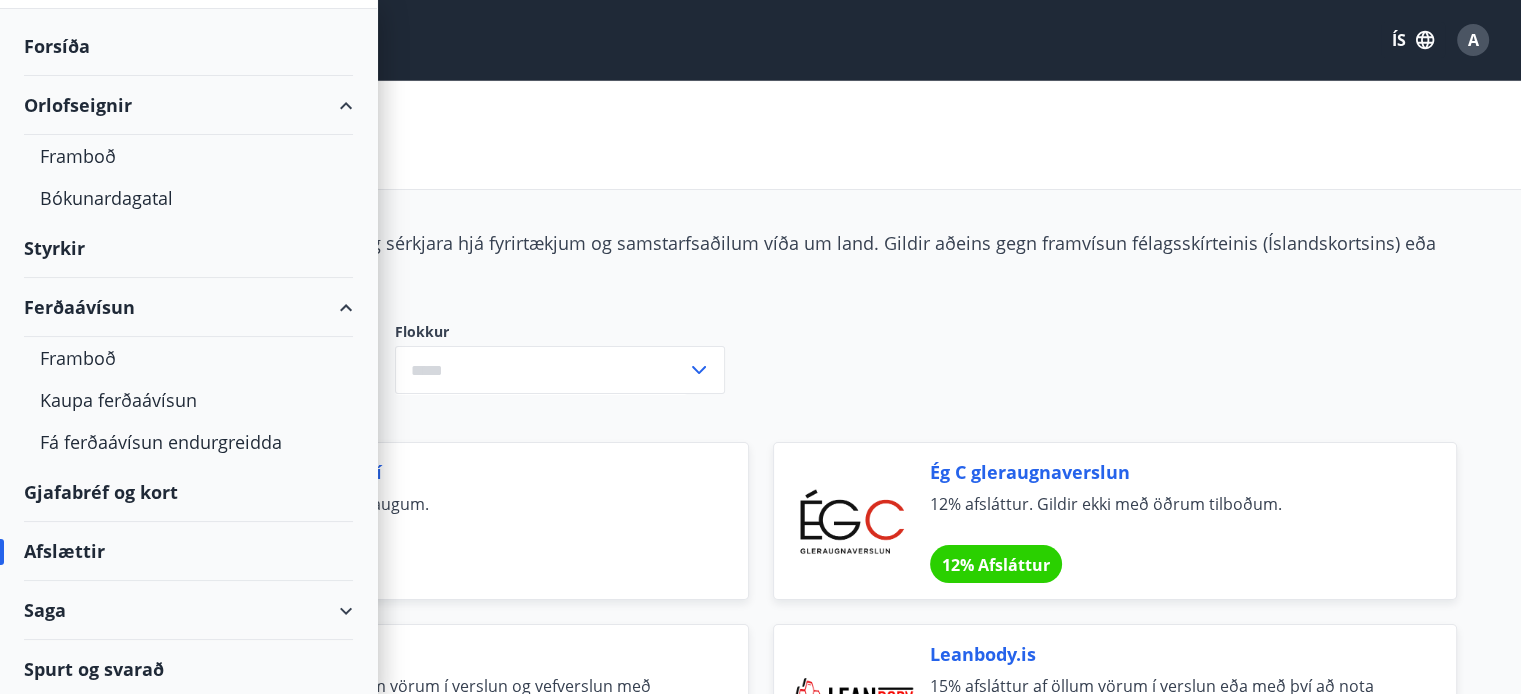 scroll, scrollTop: 74, scrollLeft: 0, axis: vertical 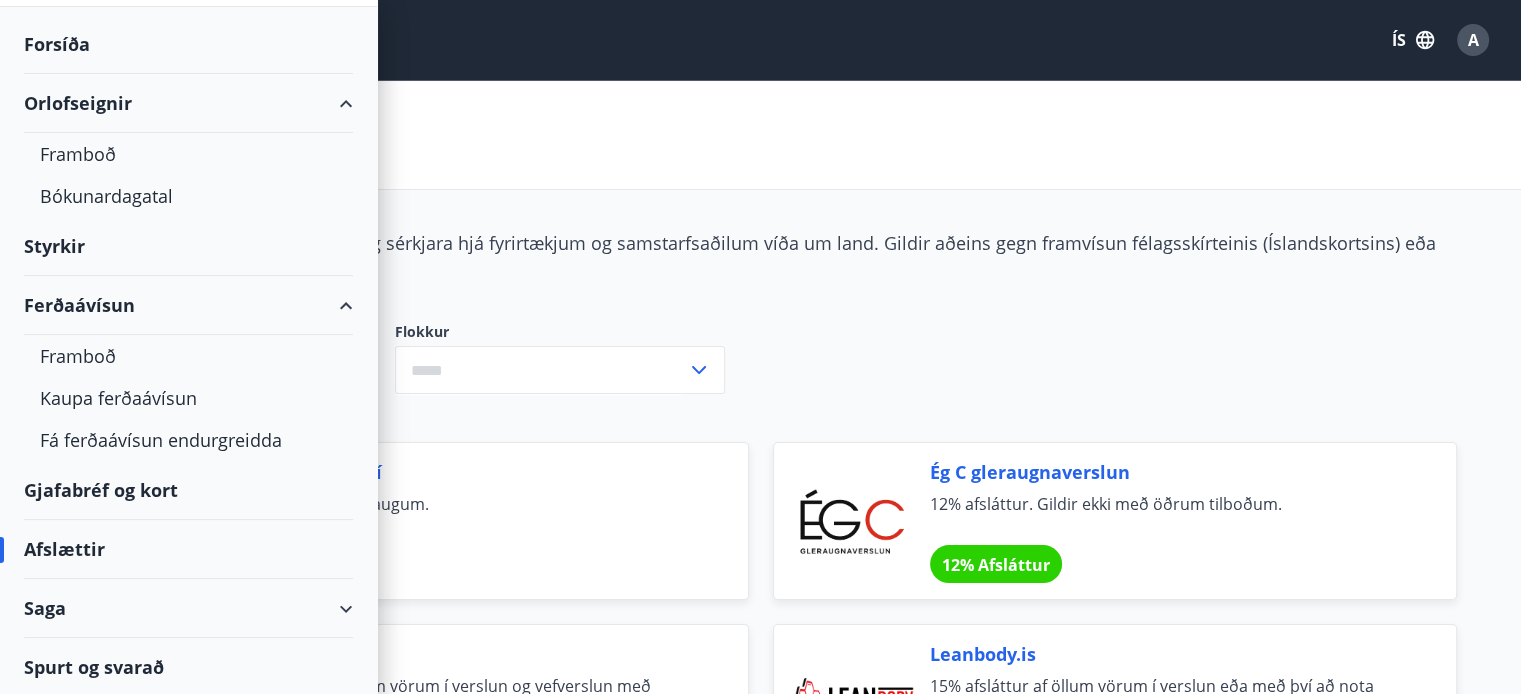 click on "Saga" at bounding box center [188, 608] 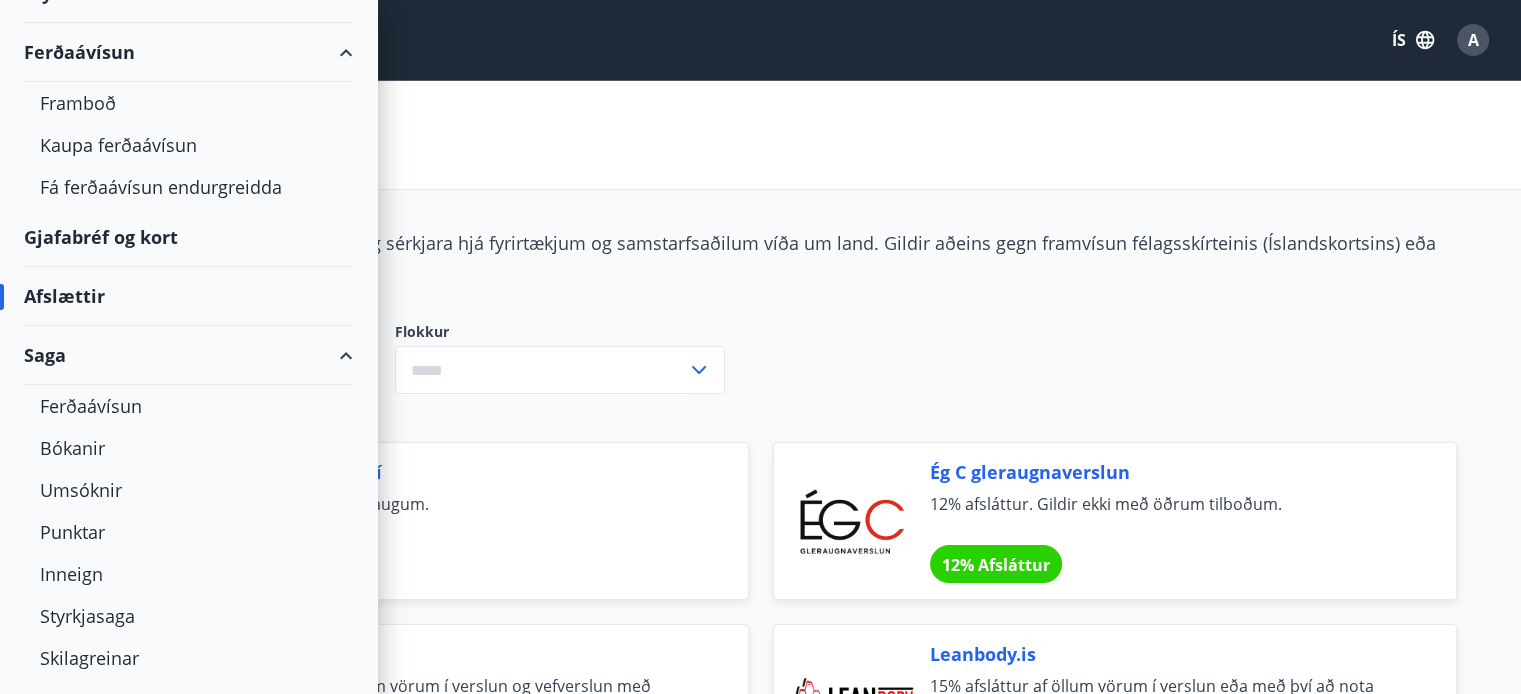 scroll, scrollTop: 368, scrollLeft: 0, axis: vertical 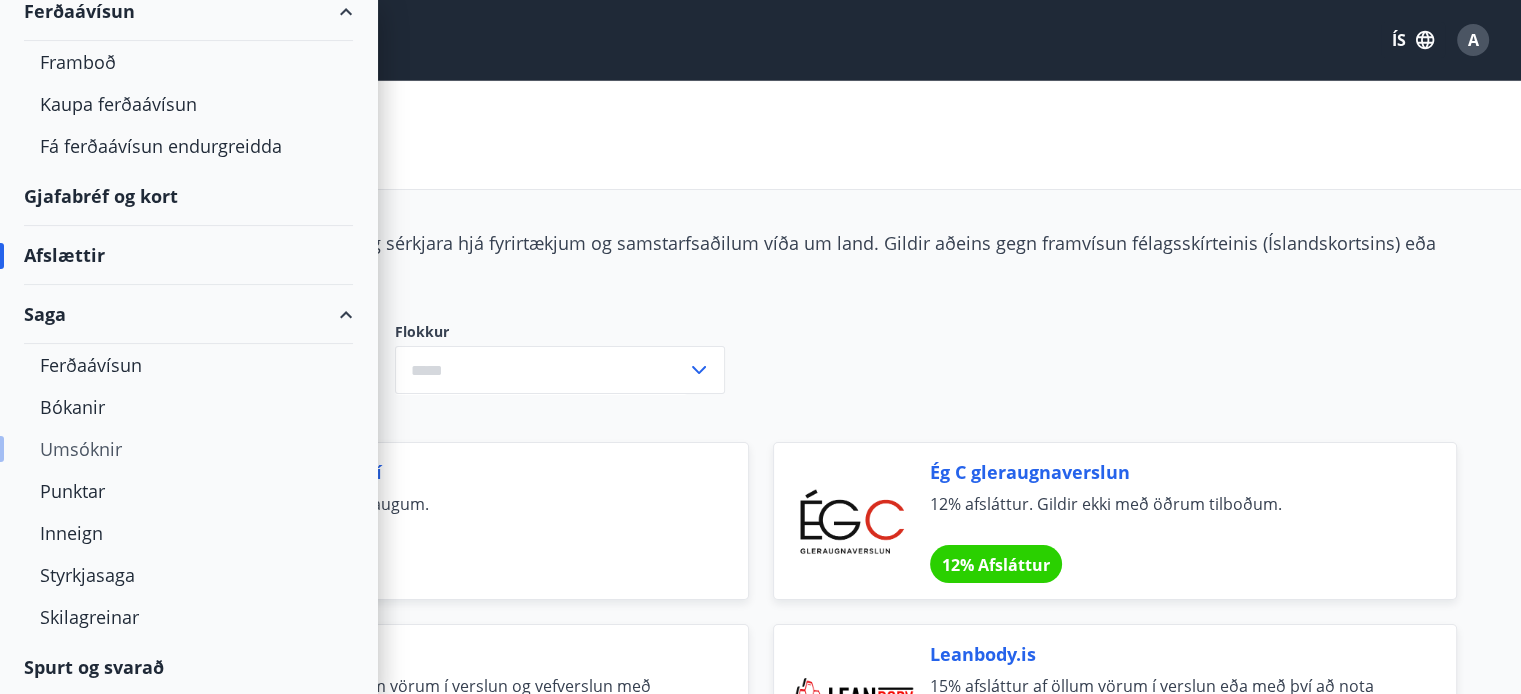 click on "Umsóknir" at bounding box center [188, 449] 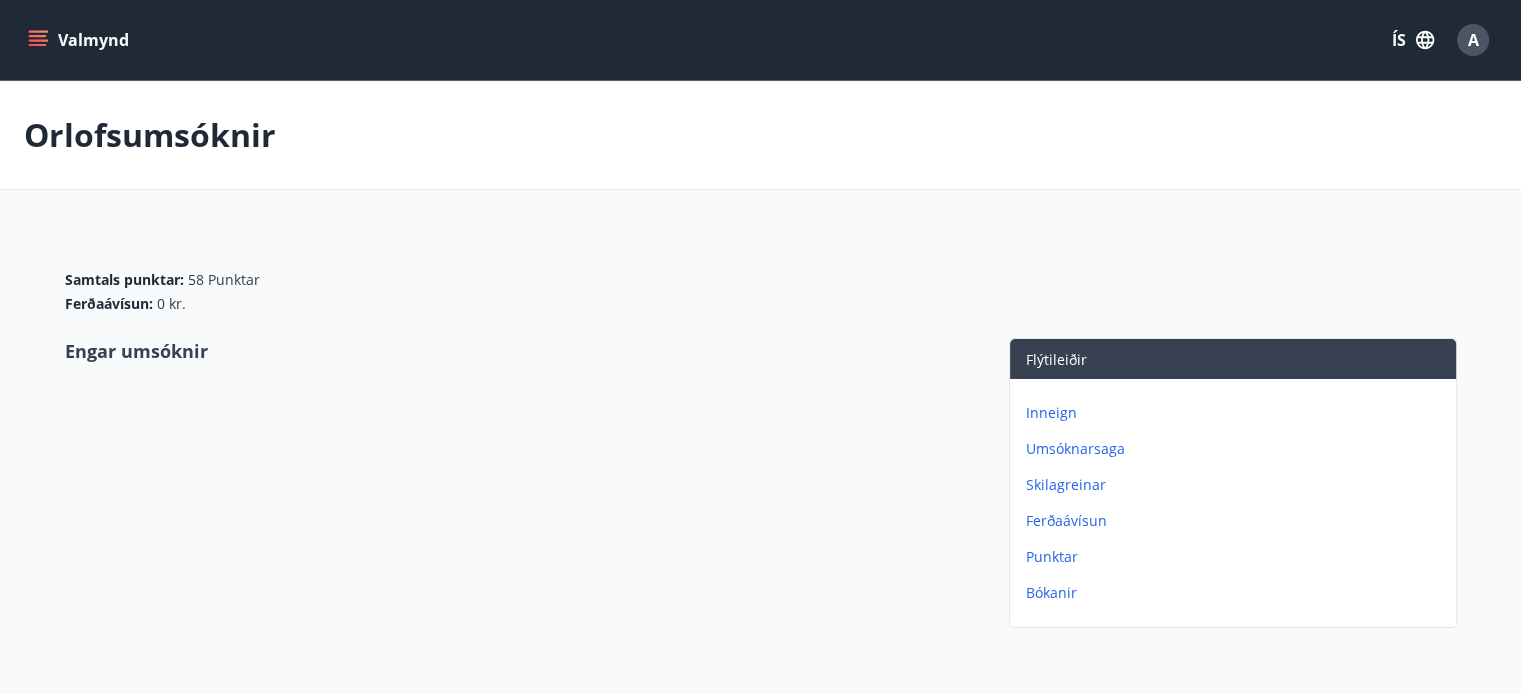 click on "Umsóknarsaga" at bounding box center (1237, 449) 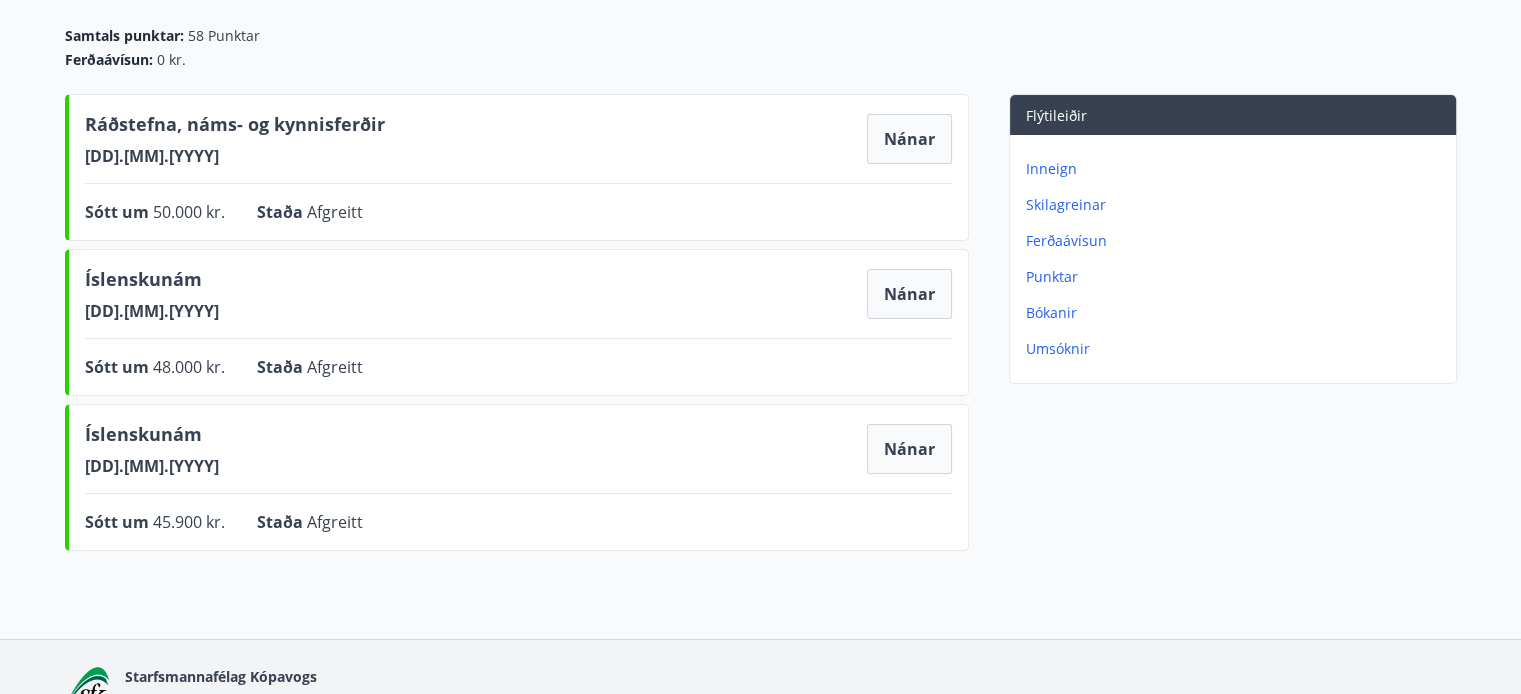 scroll, scrollTop: 206, scrollLeft: 0, axis: vertical 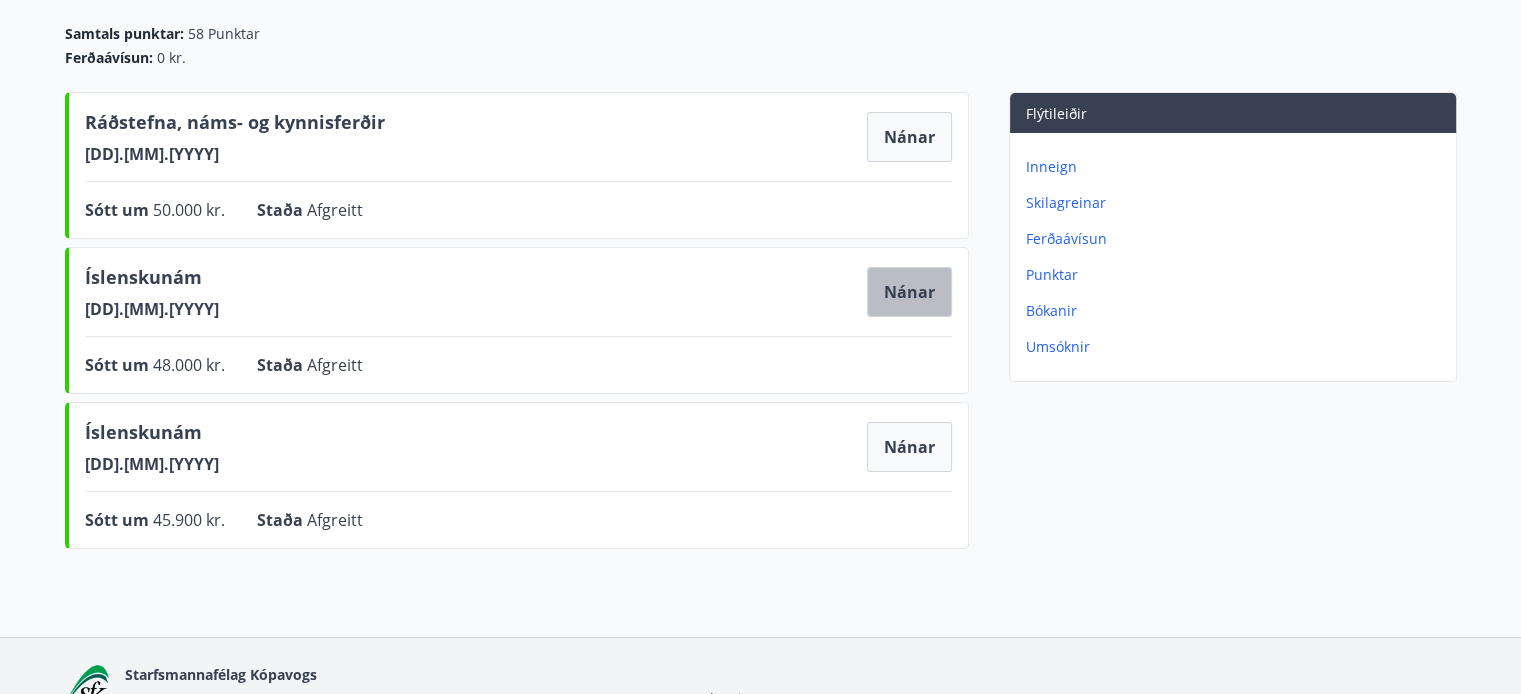 click on "Nánar" at bounding box center (909, 292) 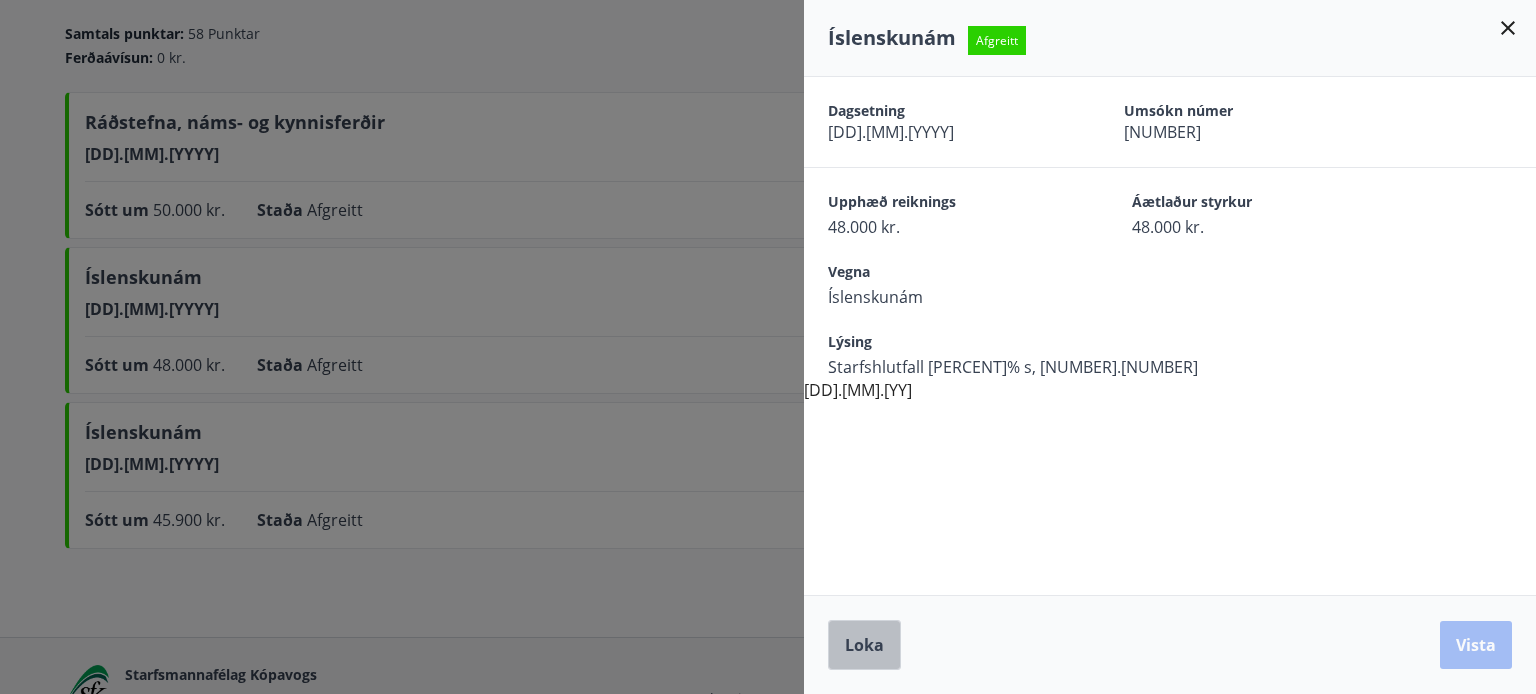 click on "Loka" at bounding box center [864, 645] 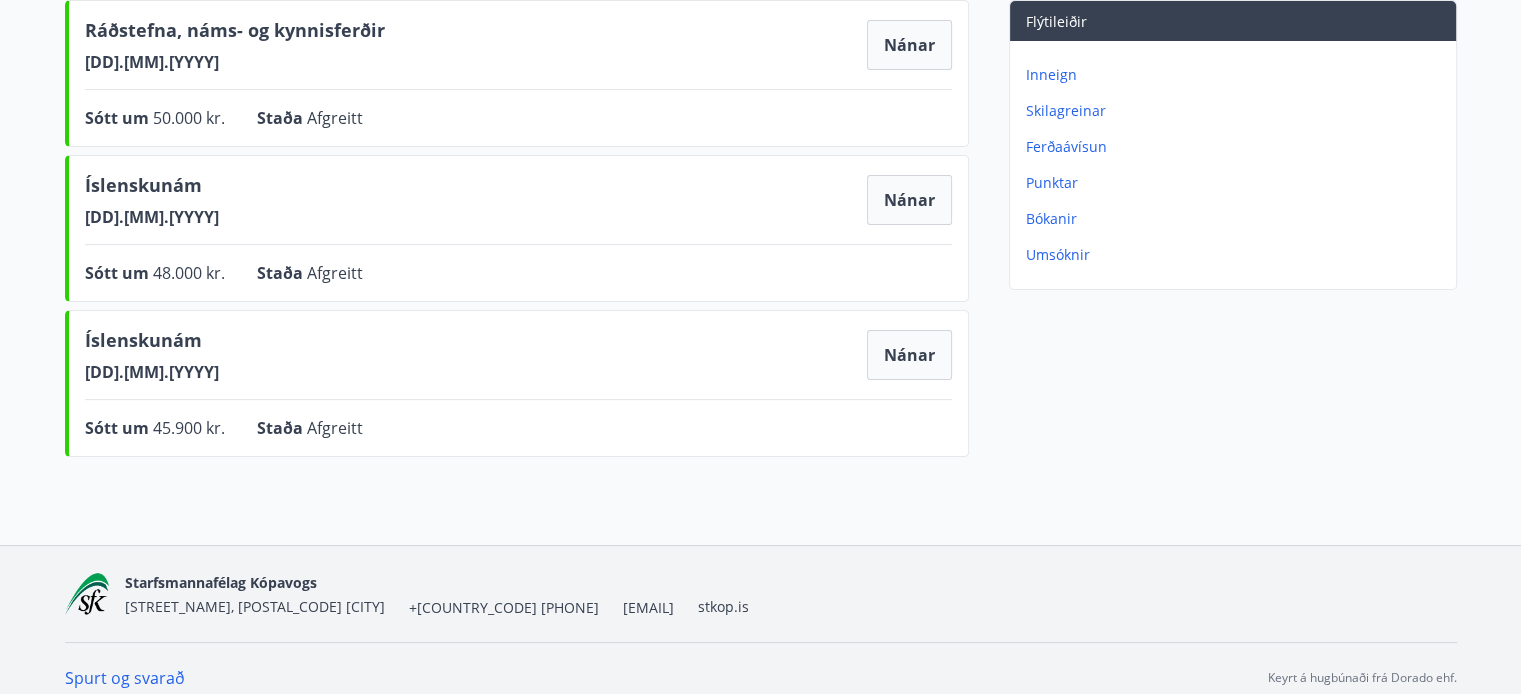 scroll, scrollTop: 0, scrollLeft: 0, axis: both 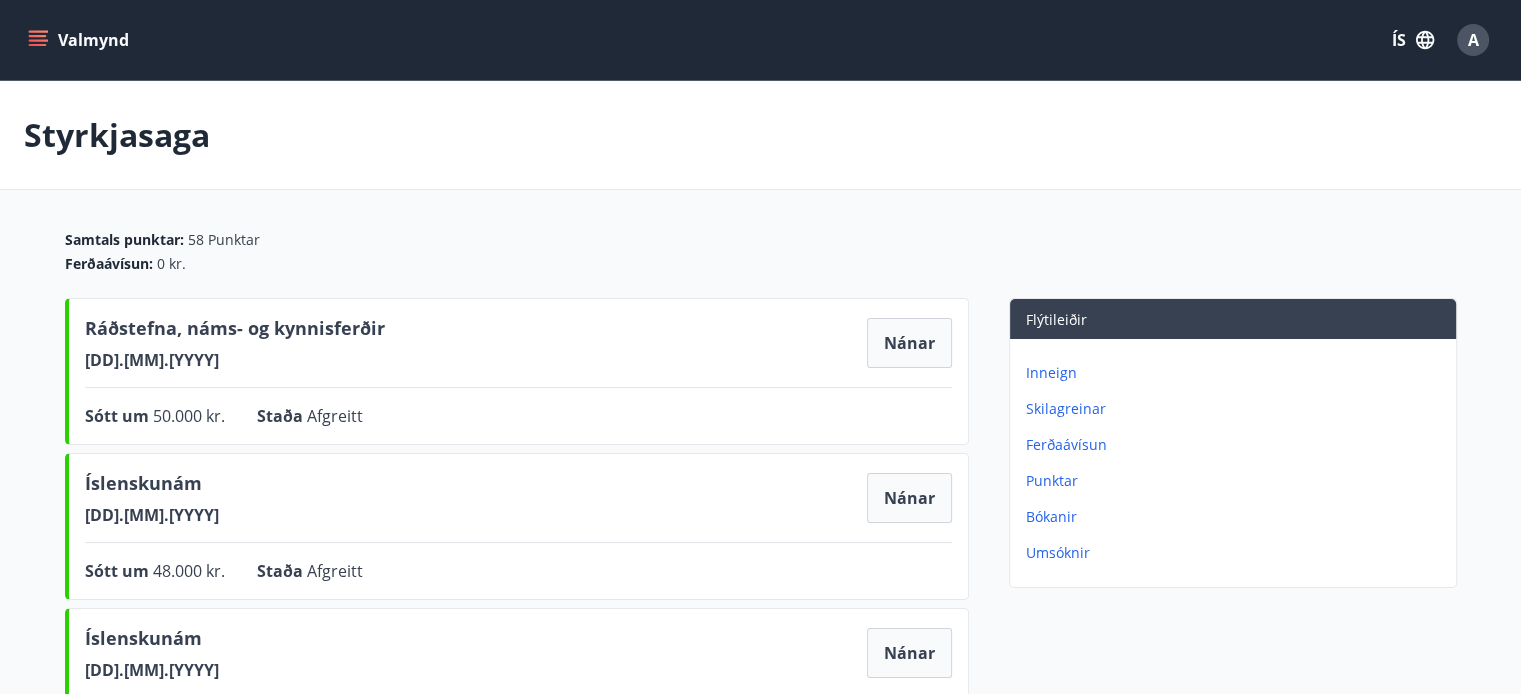 click on "Valmynd" at bounding box center [80, 40] 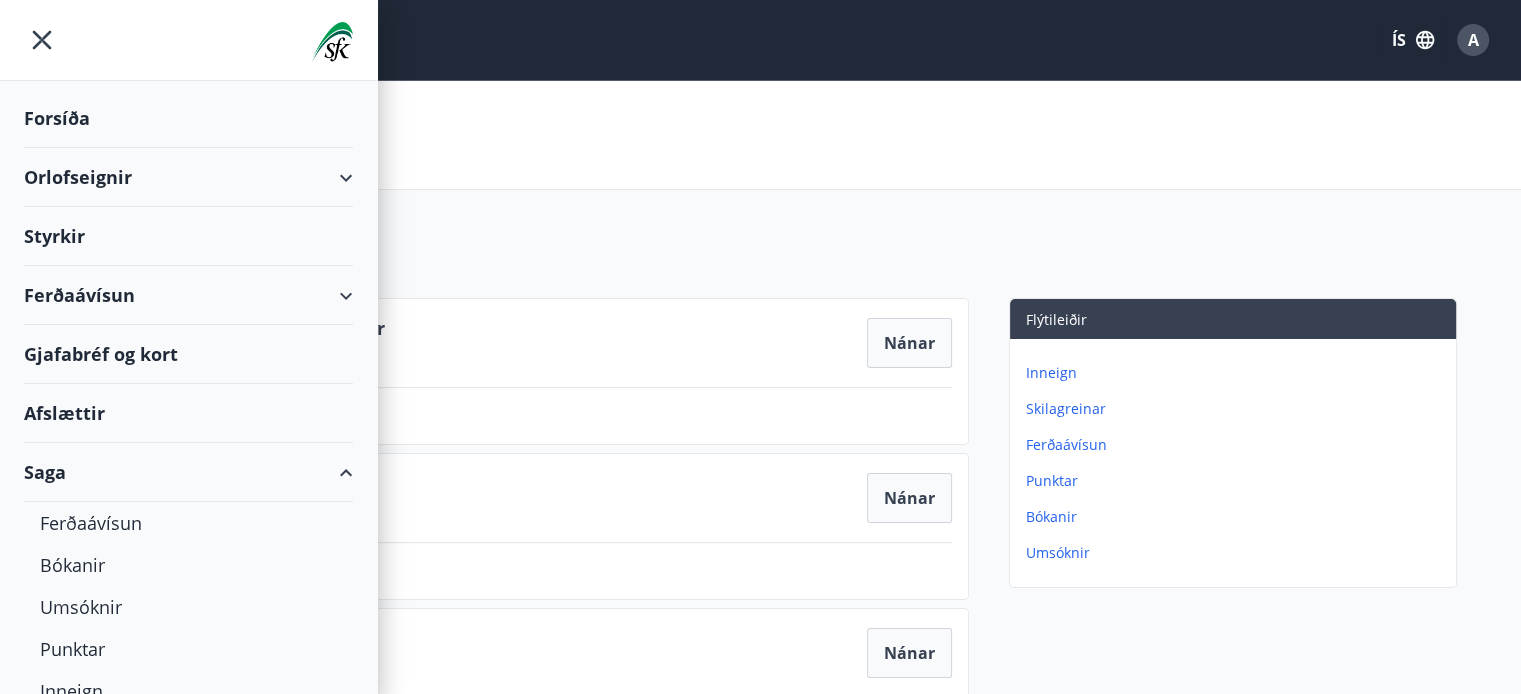 click on "Ferðaávísun" at bounding box center (188, 295) 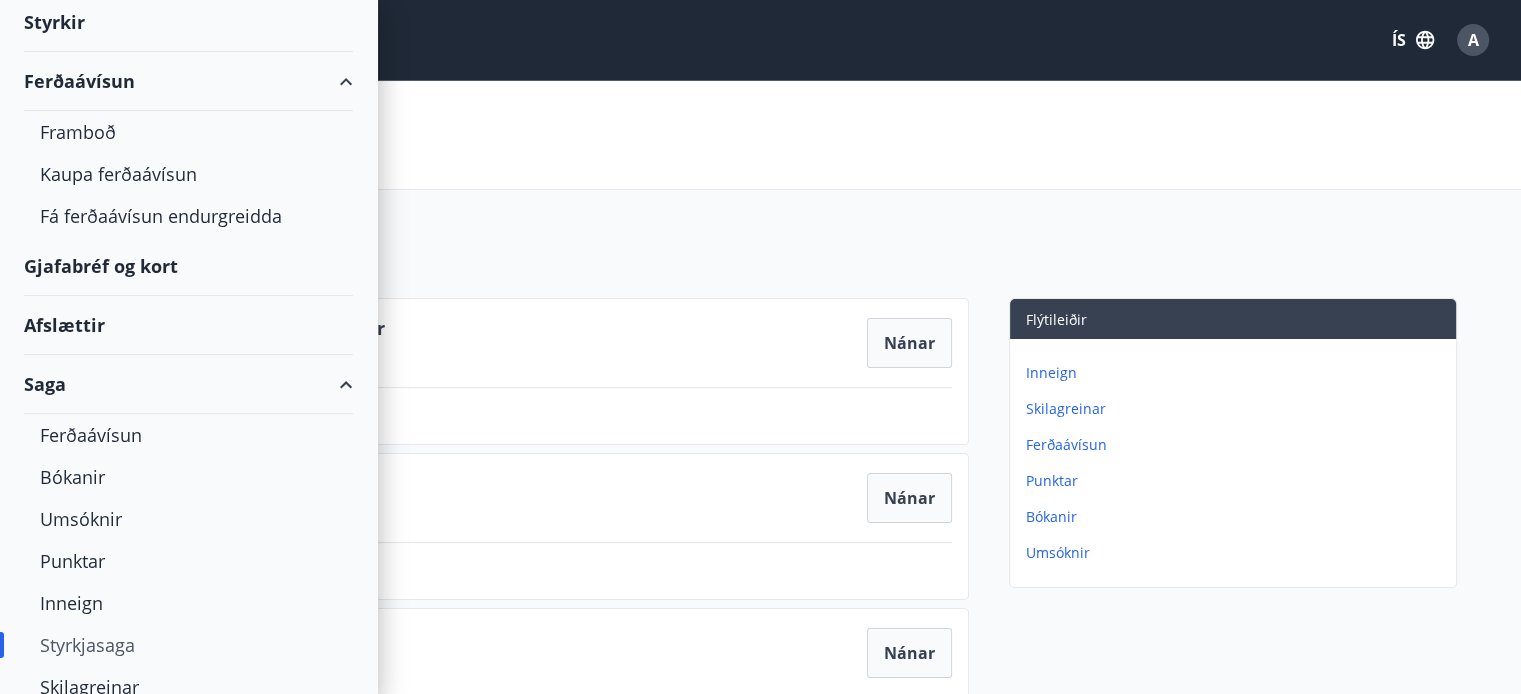 scroll, scrollTop: 284, scrollLeft: 0, axis: vertical 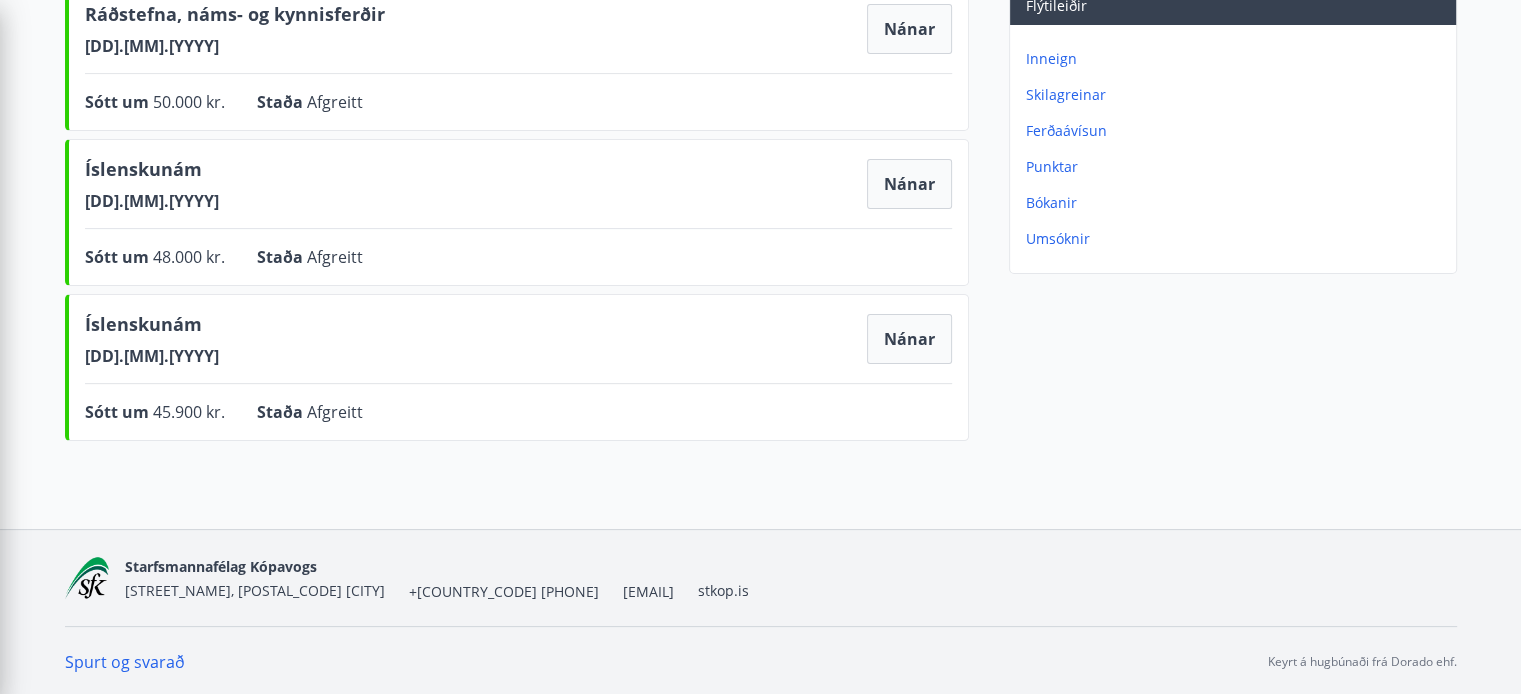 click on "Íslenskunám [DD].[MM].[YYYY] Nánar Sótt um 45.900 kr. Staða Afgreitt Nánar" at bounding box center (517, 367) 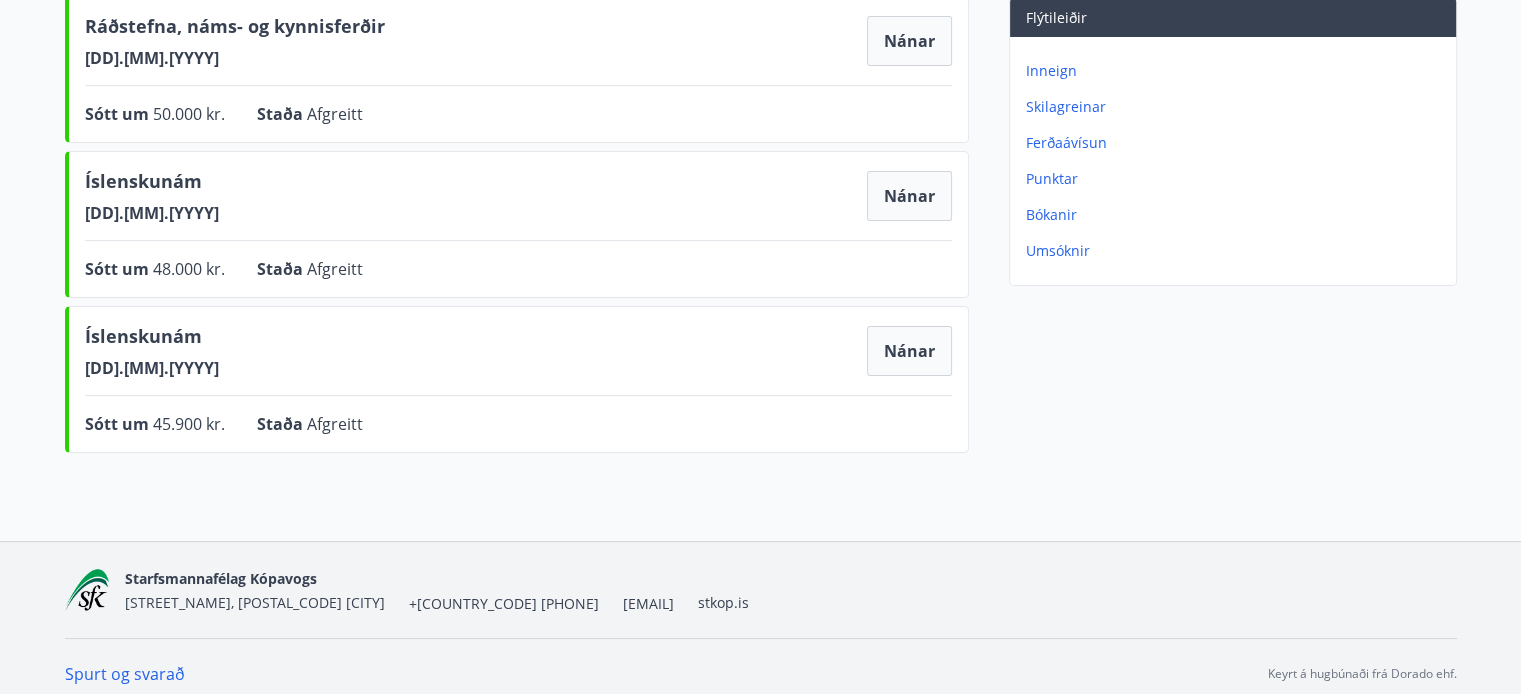 scroll, scrollTop: 314, scrollLeft: 0, axis: vertical 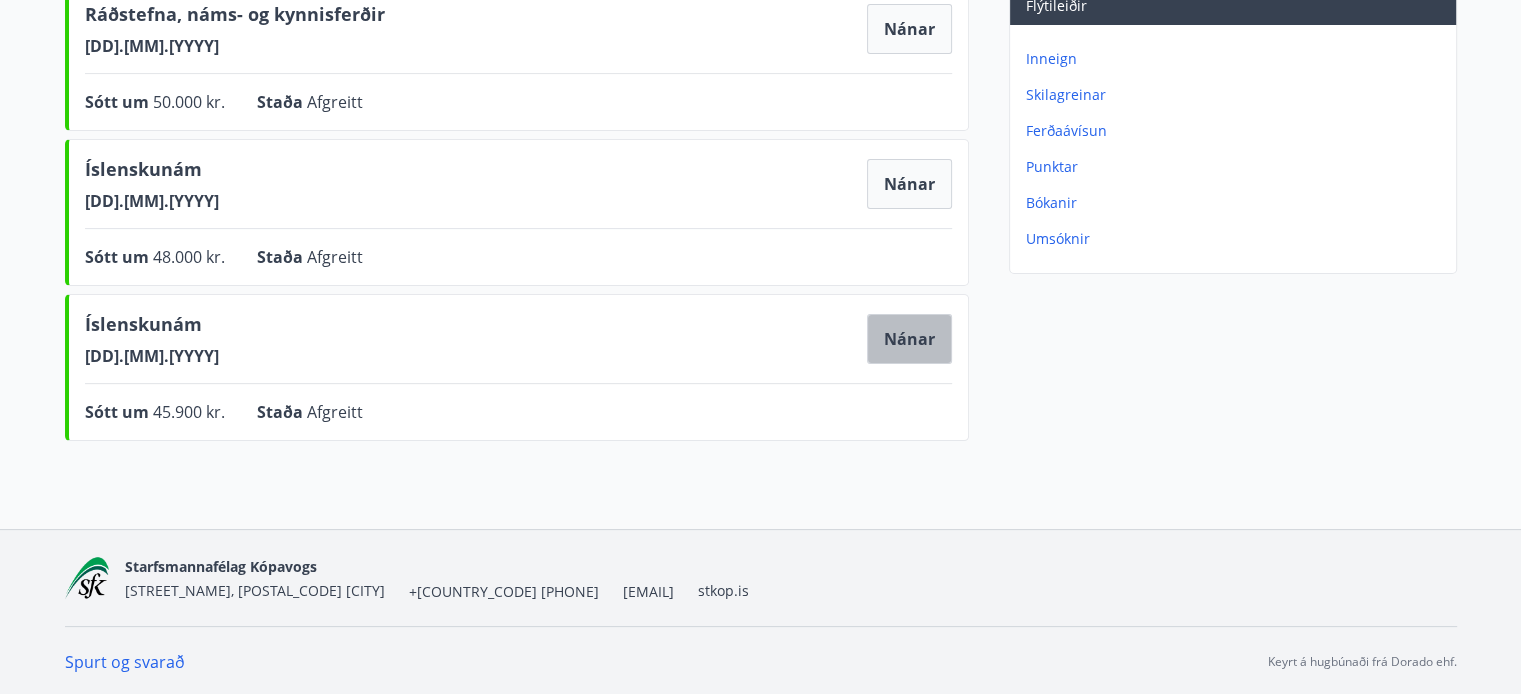 click on "Nánar" at bounding box center (909, 339) 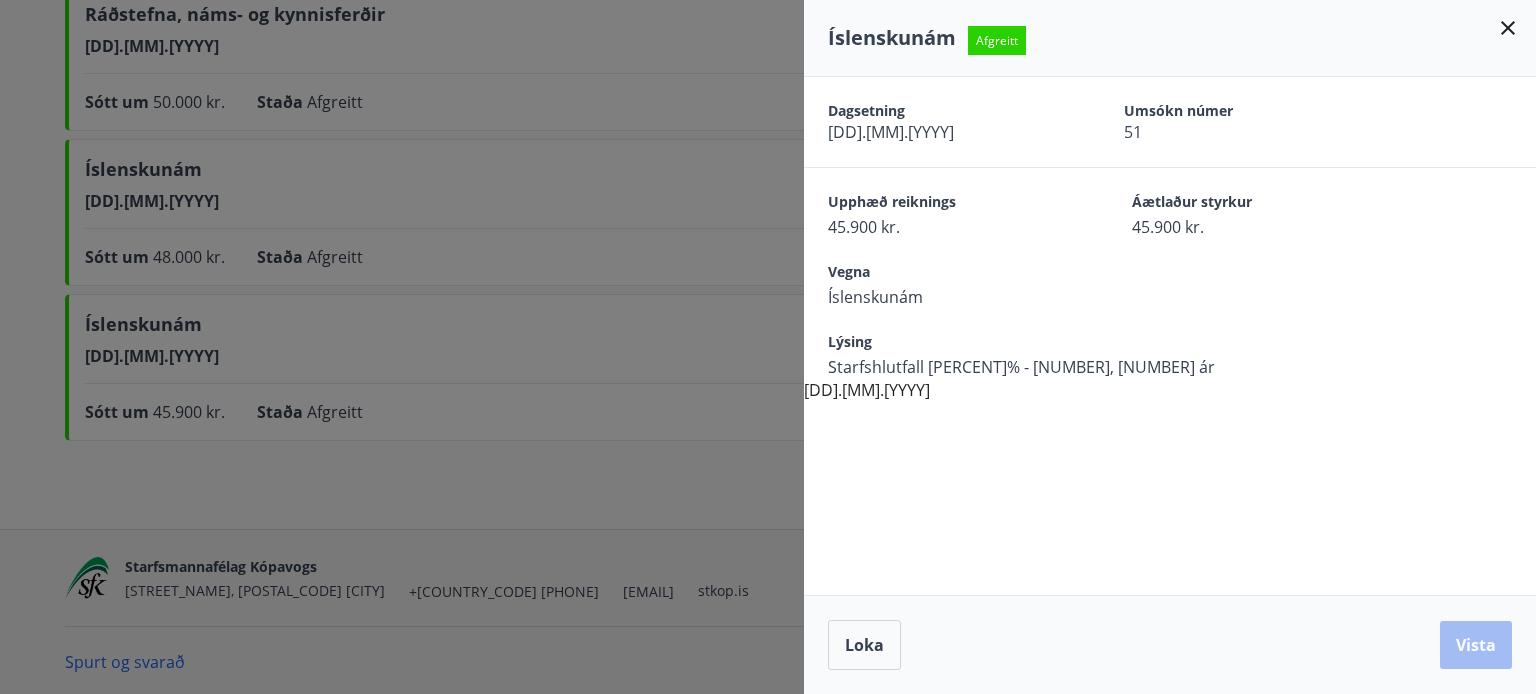 click at bounding box center [768, 347] 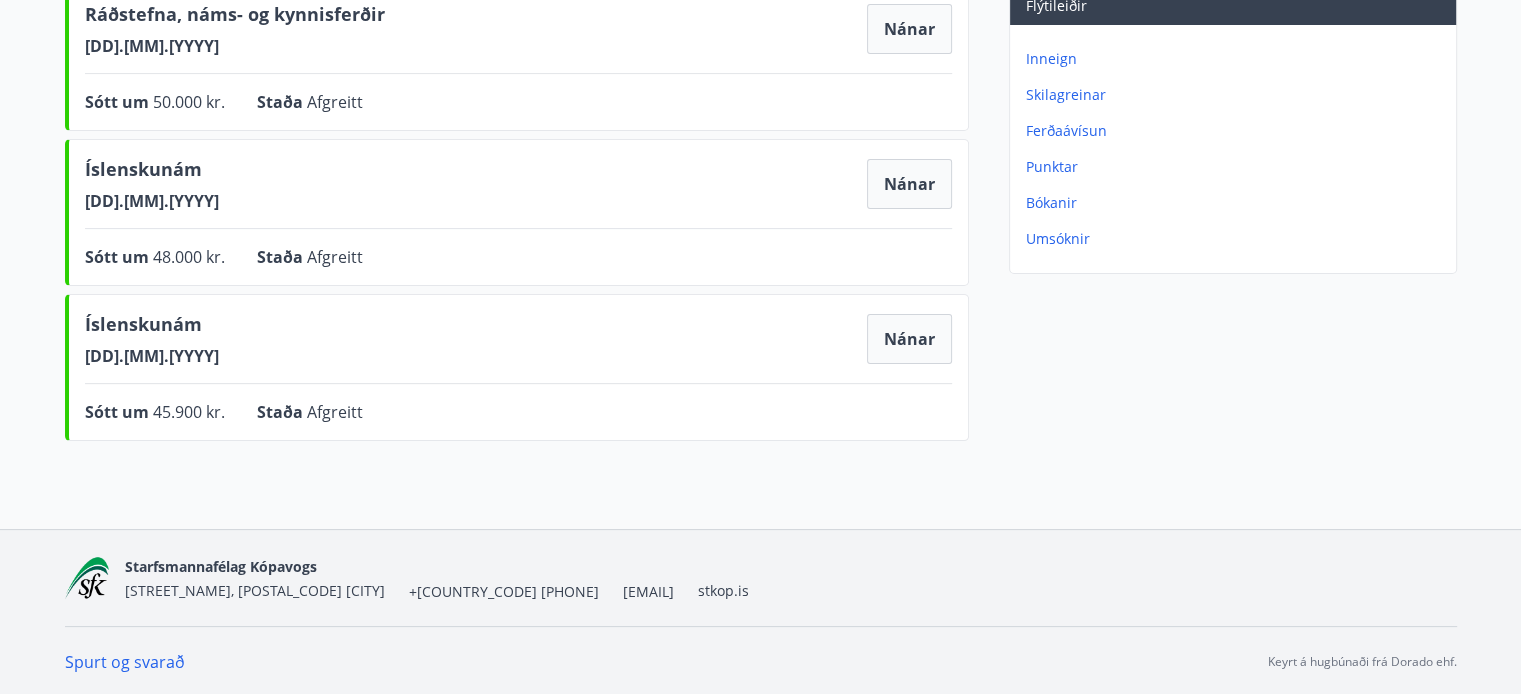 scroll, scrollTop: 0, scrollLeft: 0, axis: both 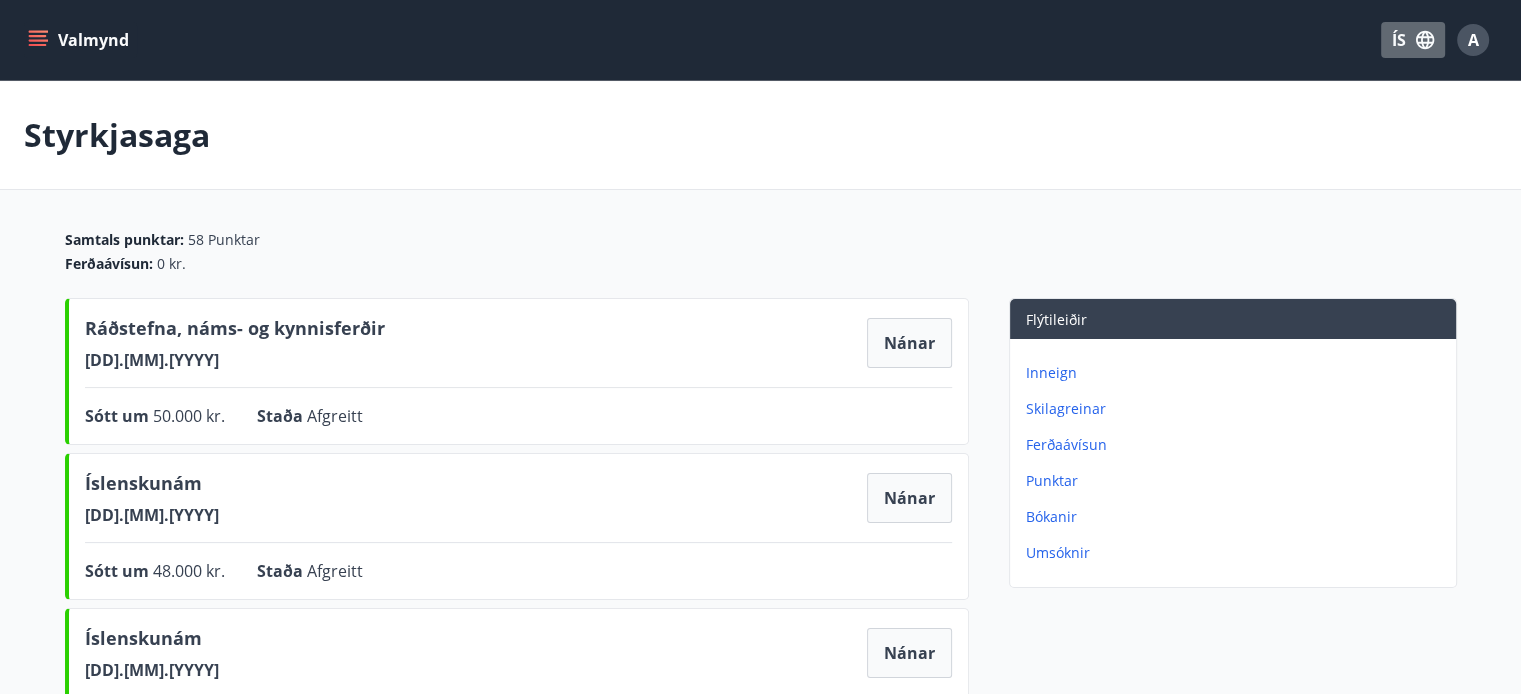 click 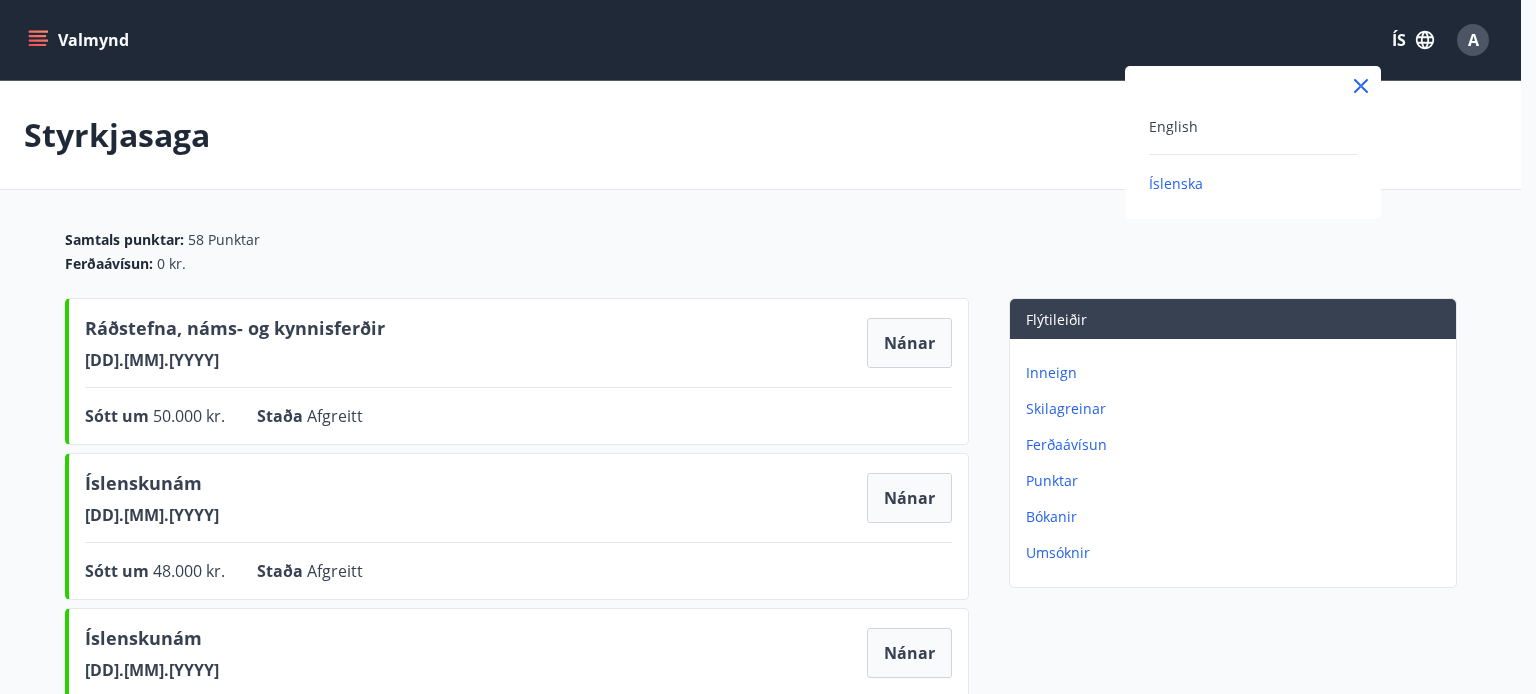 click at bounding box center [768, 347] 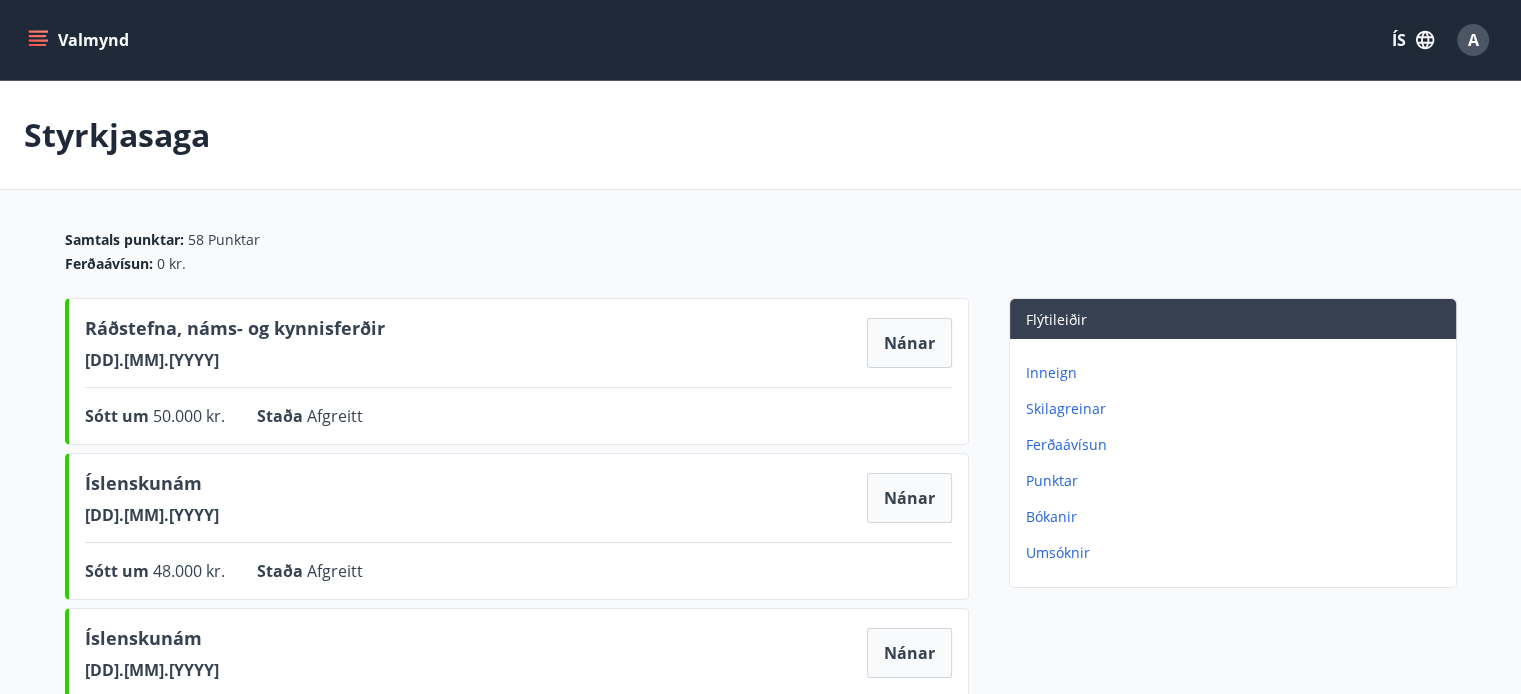 click 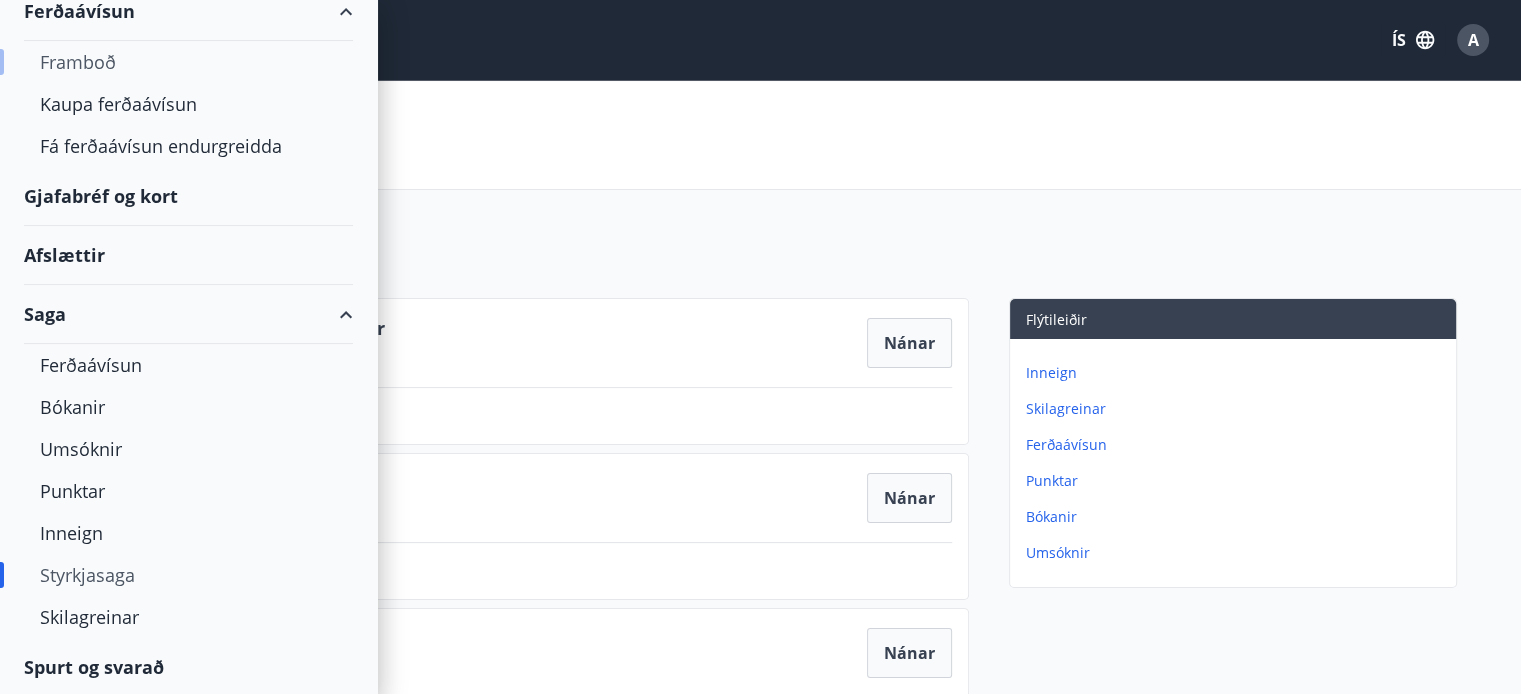 click on "Framboð" at bounding box center [188, 62] 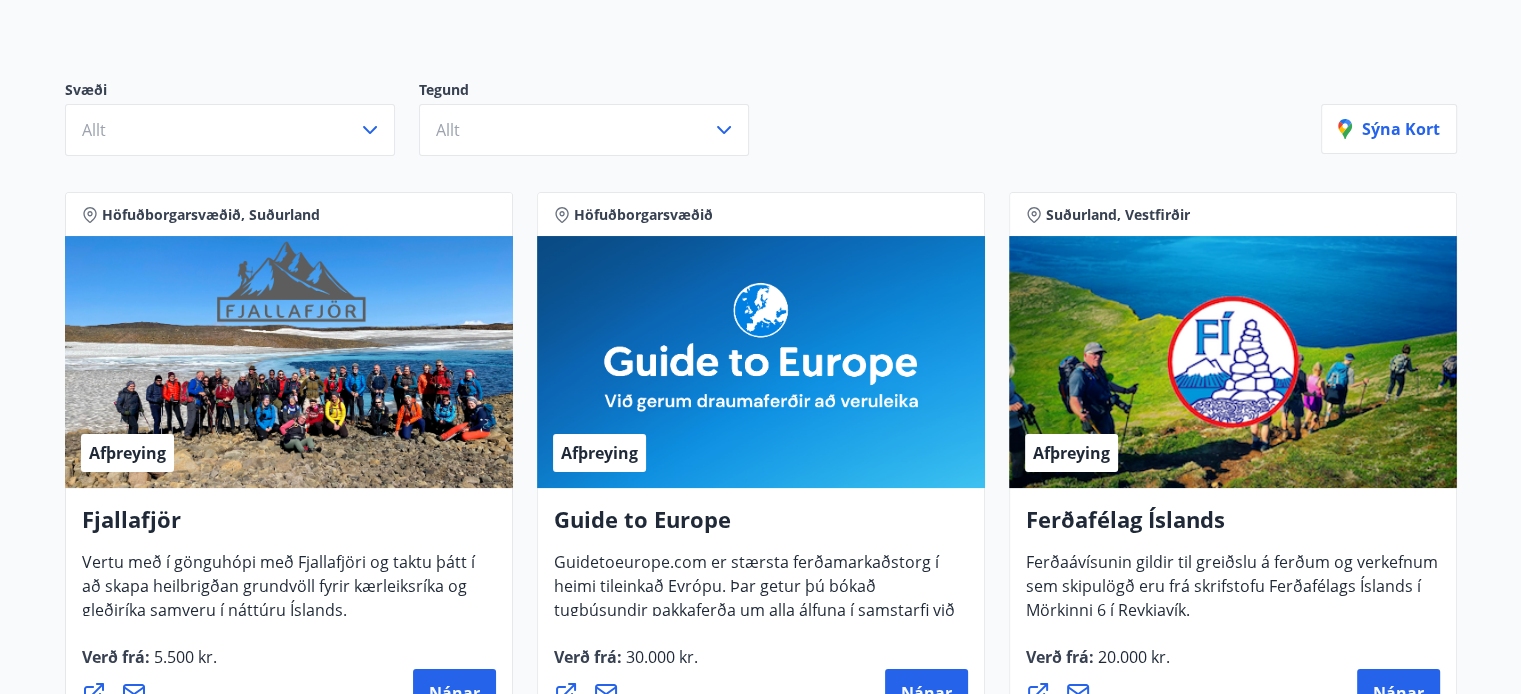 scroll, scrollTop: 0, scrollLeft: 0, axis: both 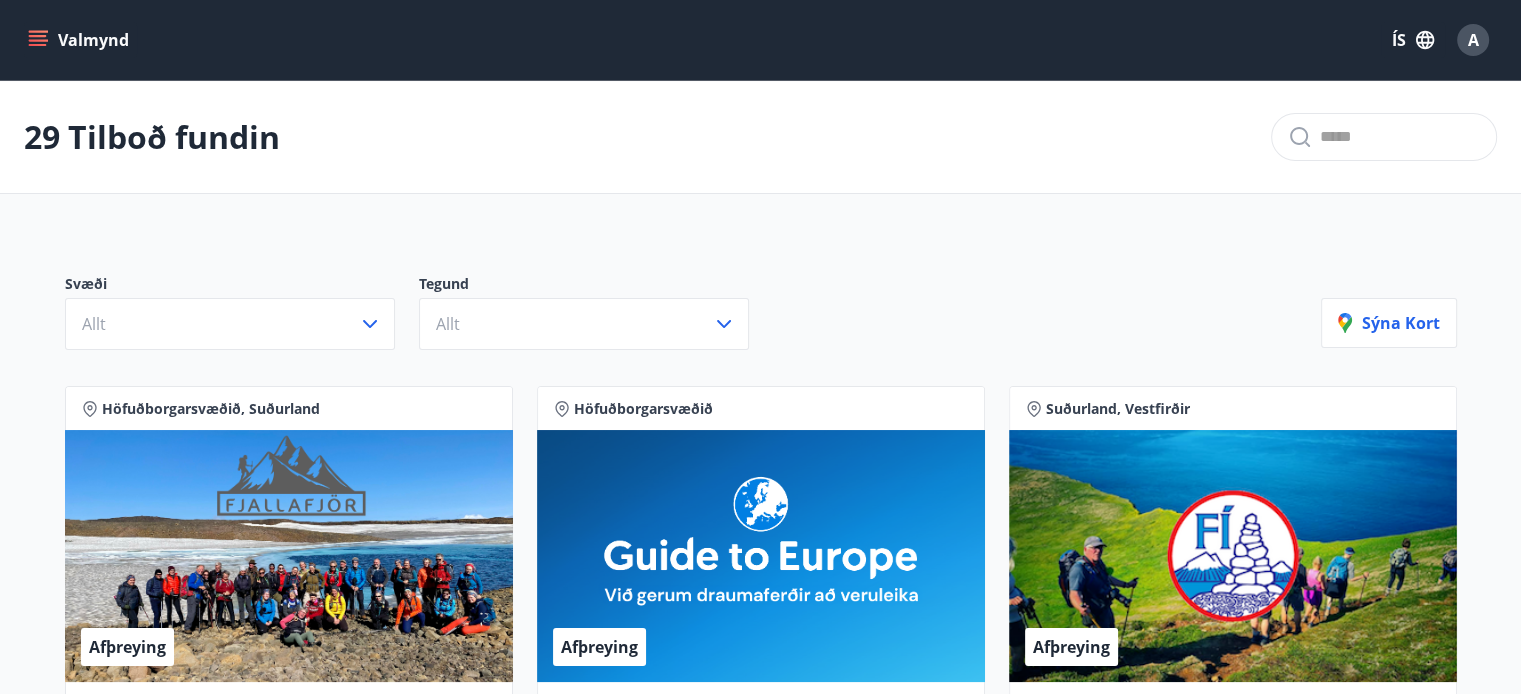click 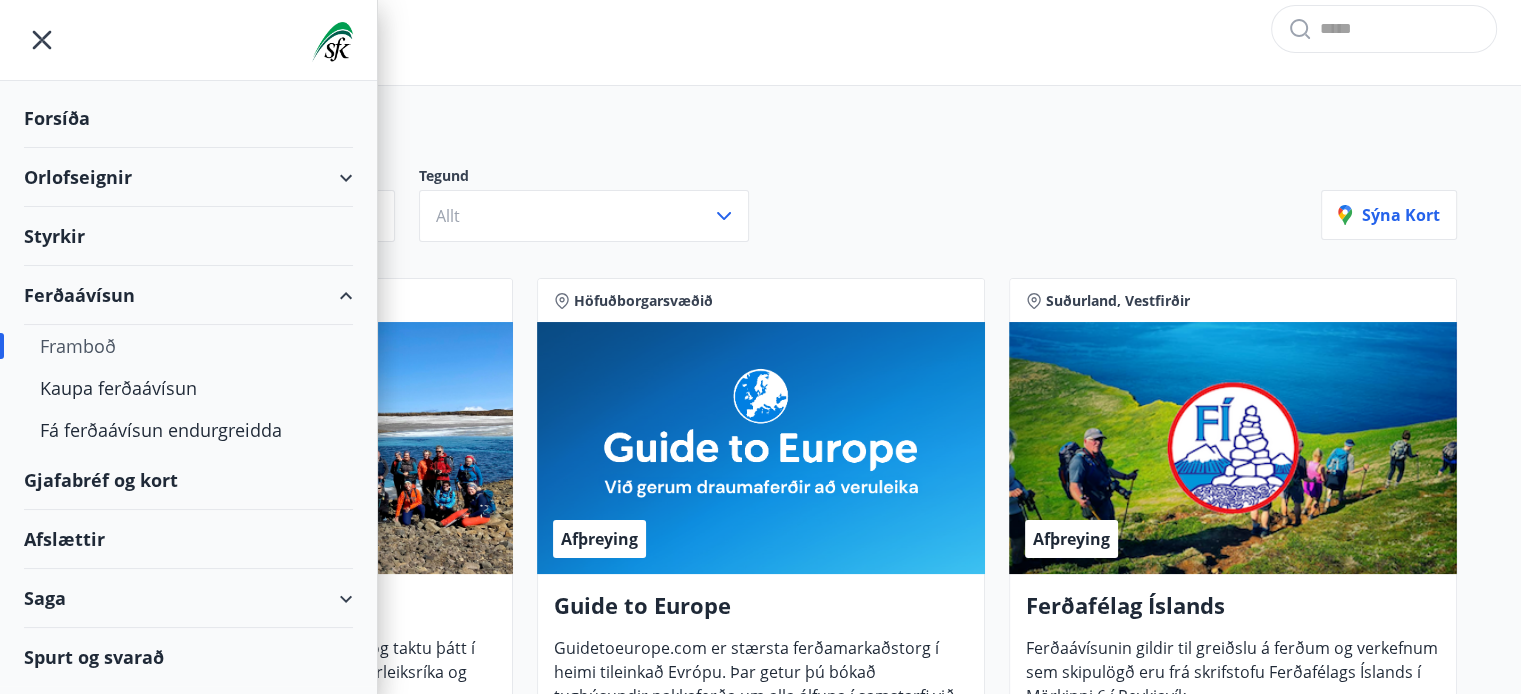 scroll, scrollTop: 111, scrollLeft: 0, axis: vertical 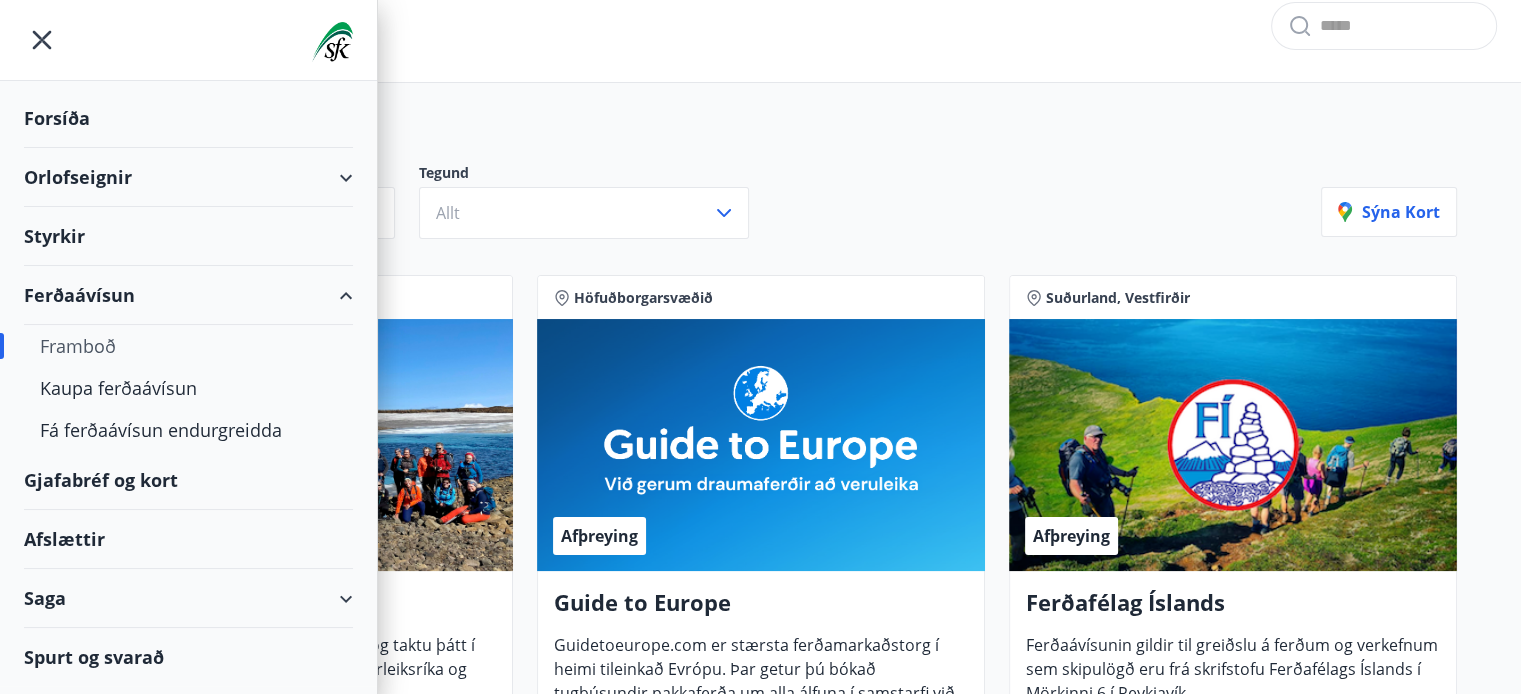 click on "Orlofseignir" at bounding box center (188, 177) 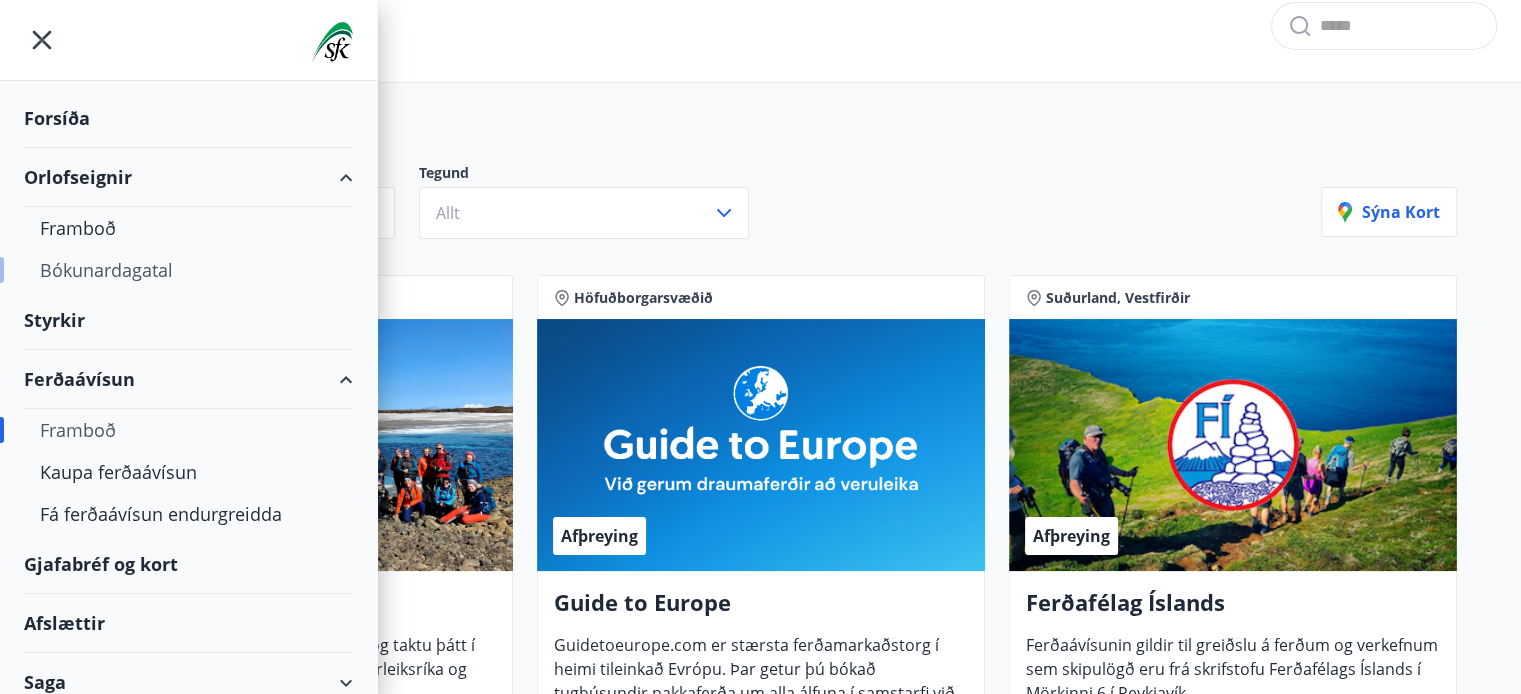 click on "Bókunardagatal" at bounding box center [188, 270] 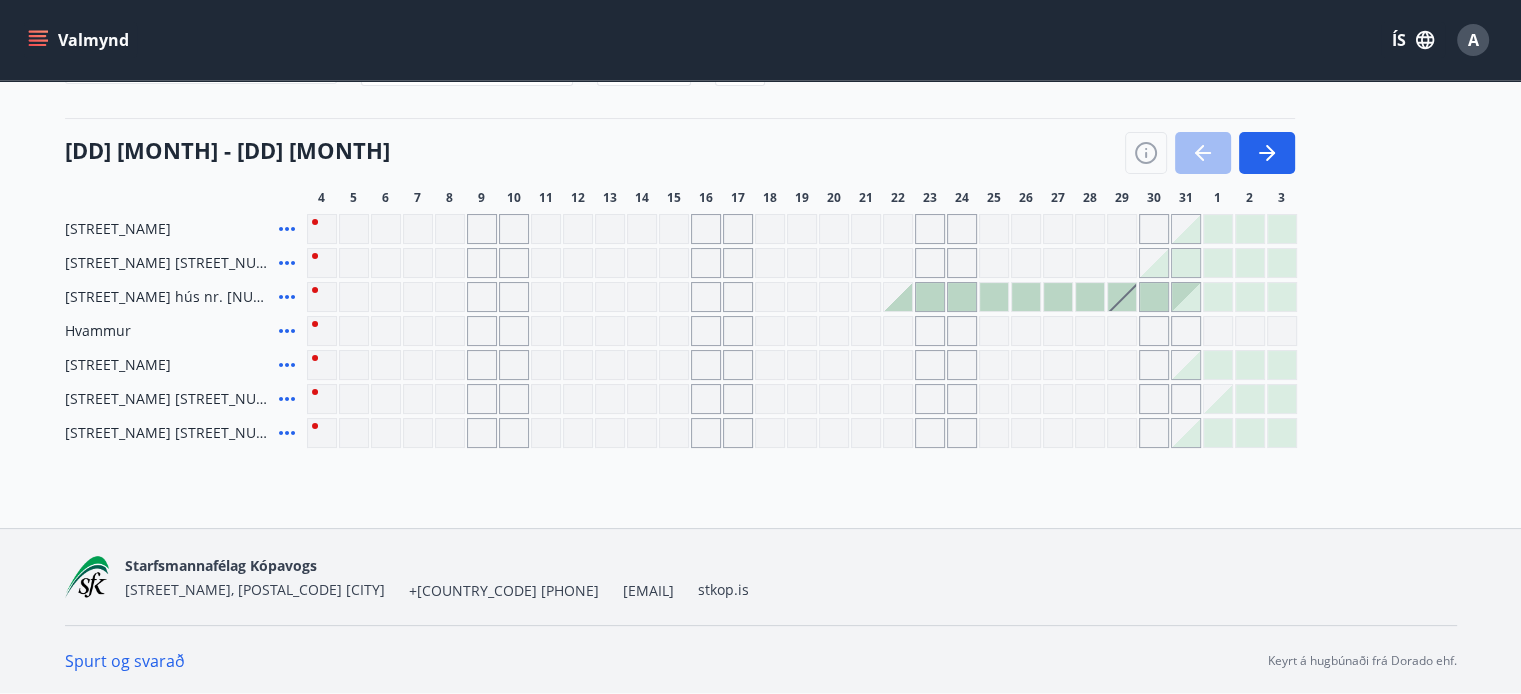 scroll, scrollTop: 0, scrollLeft: 0, axis: both 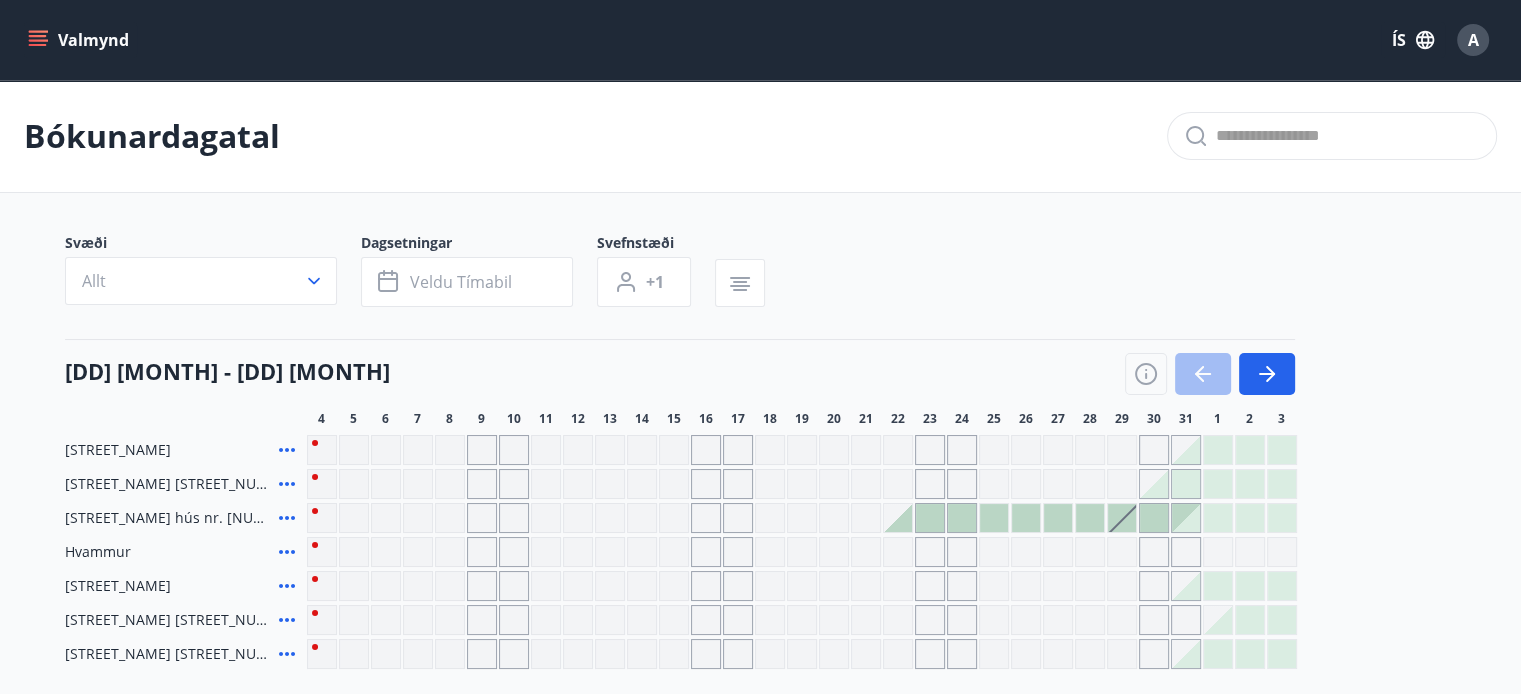 click 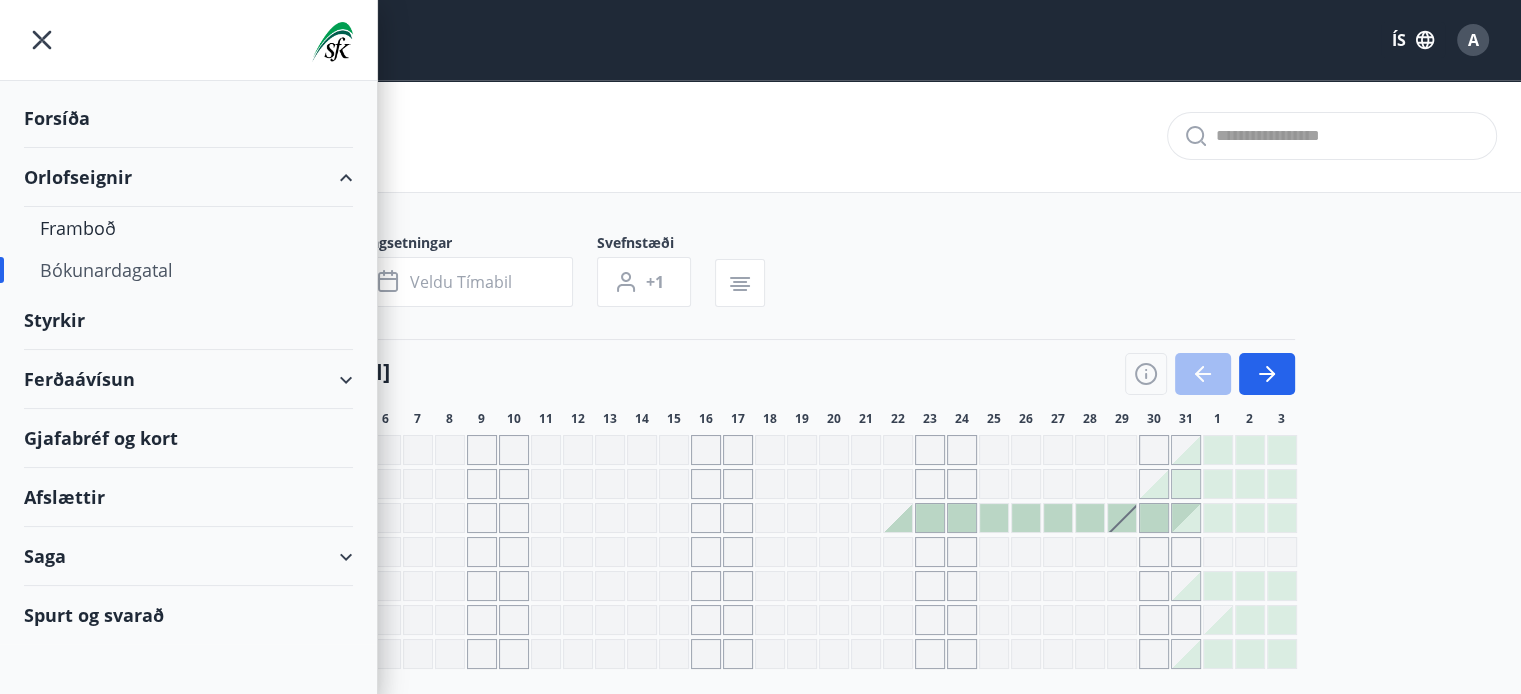 click on "Saga" at bounding box center (188, 556) 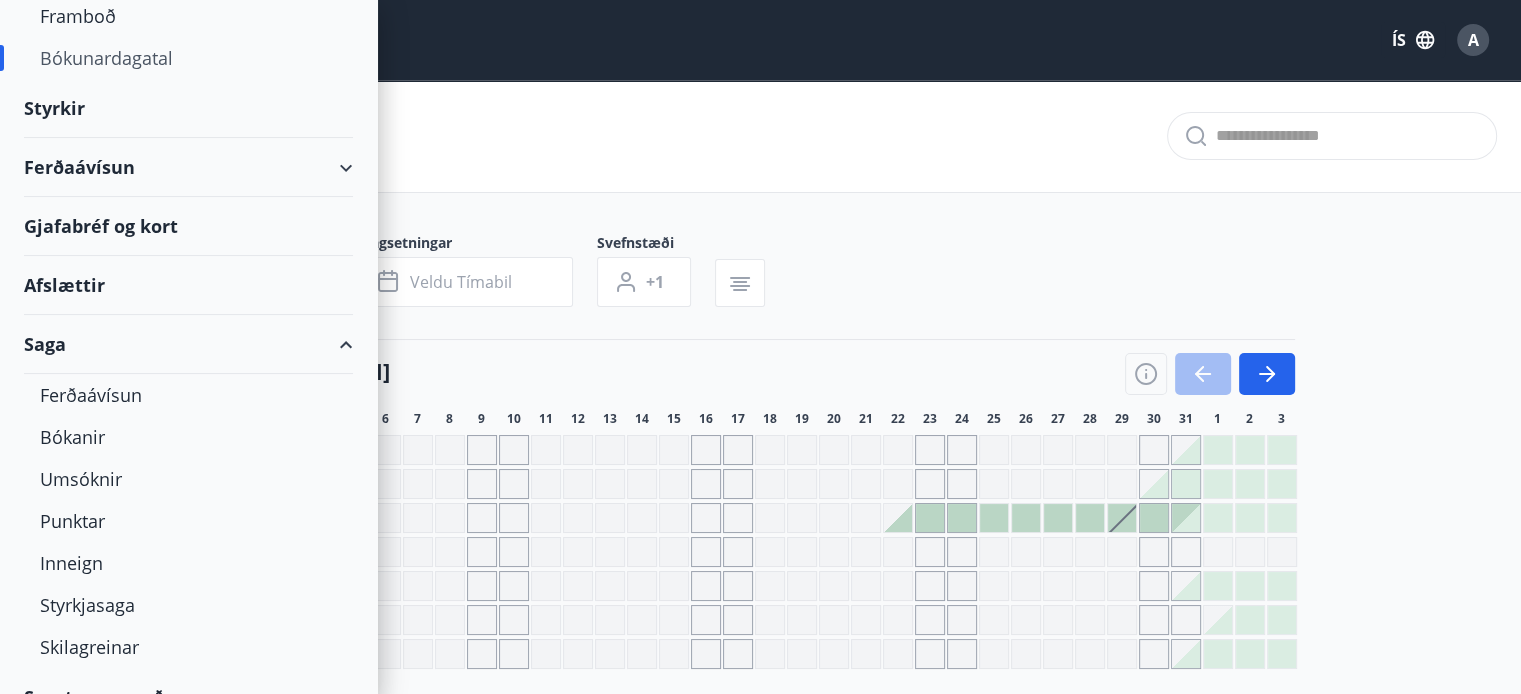 scroll, scrollTop: 242, scrollLeft: 0, axis: vertical 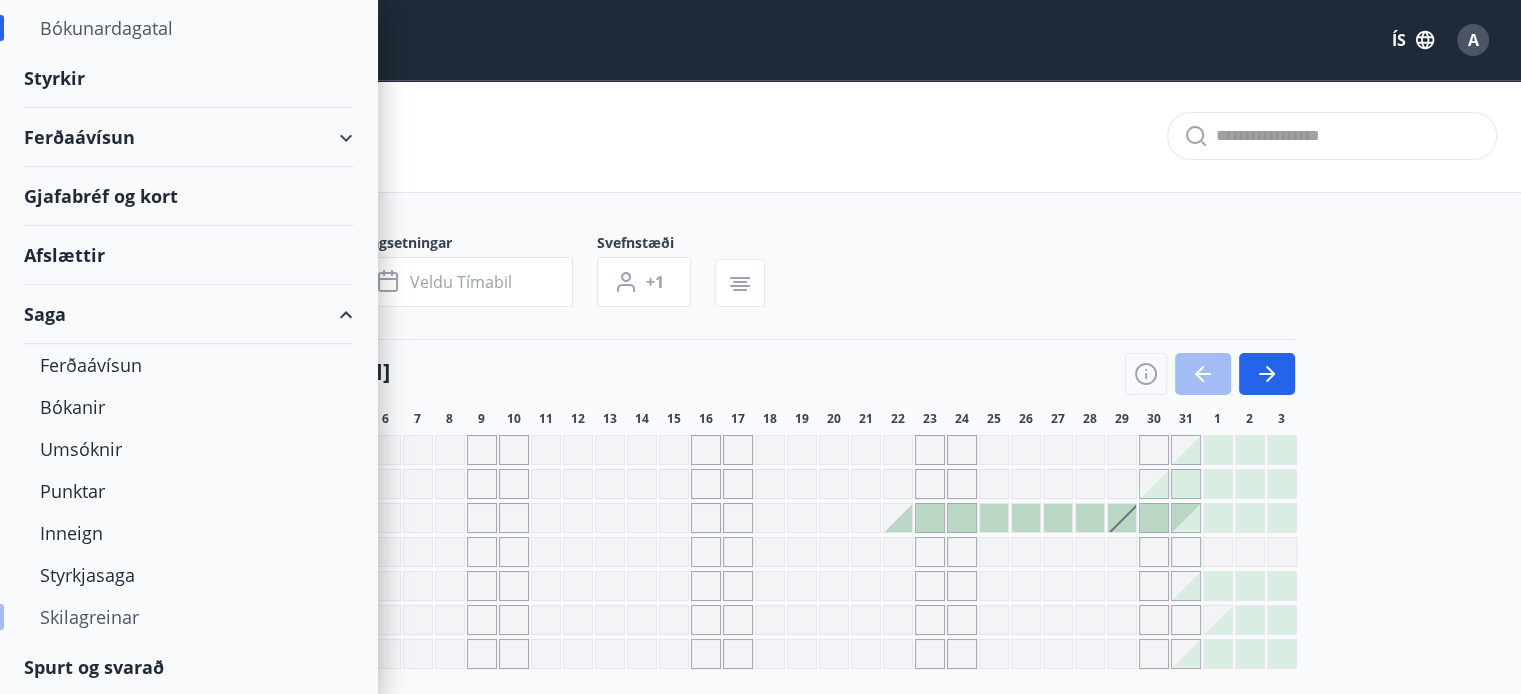 click on "Skilagreinar" at bounding box center [188, 617] 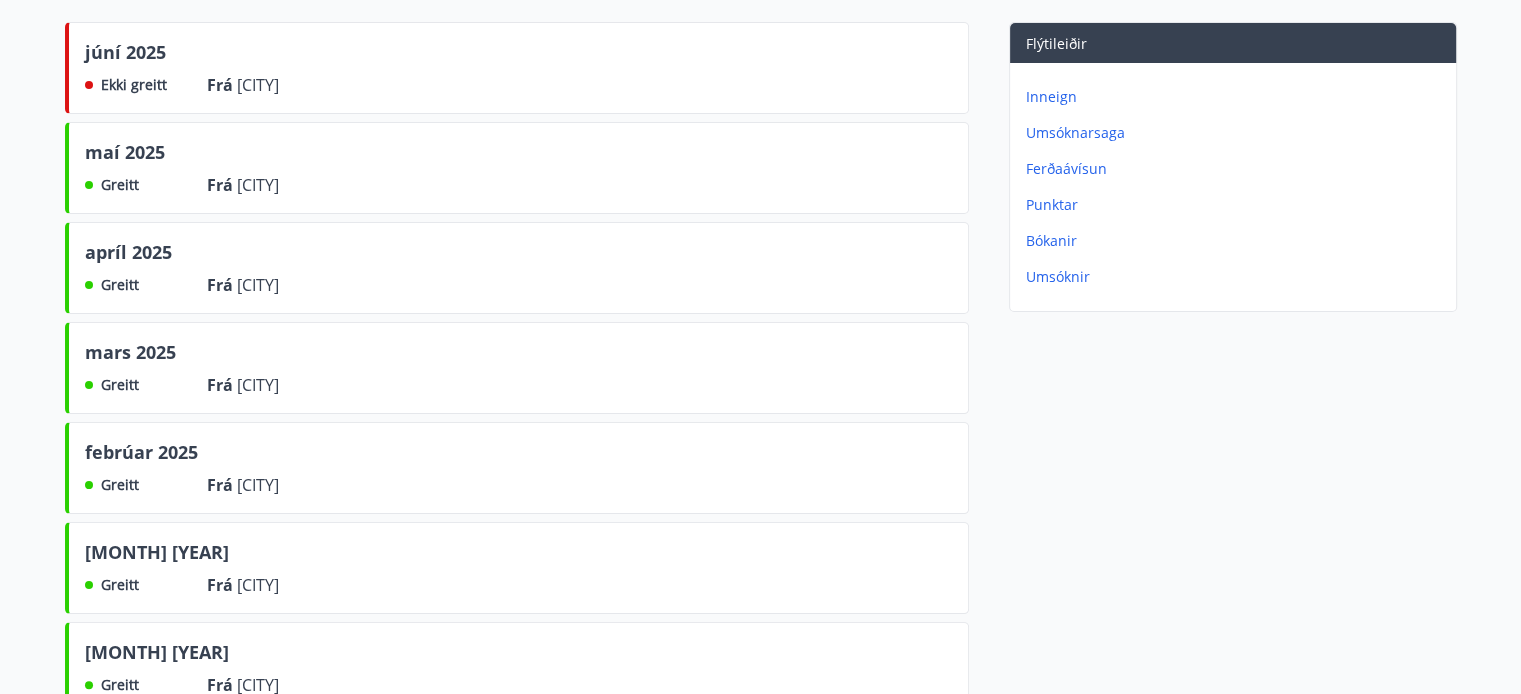 scroll, scrollTop: 0, scrollLeft: 0, axis: both 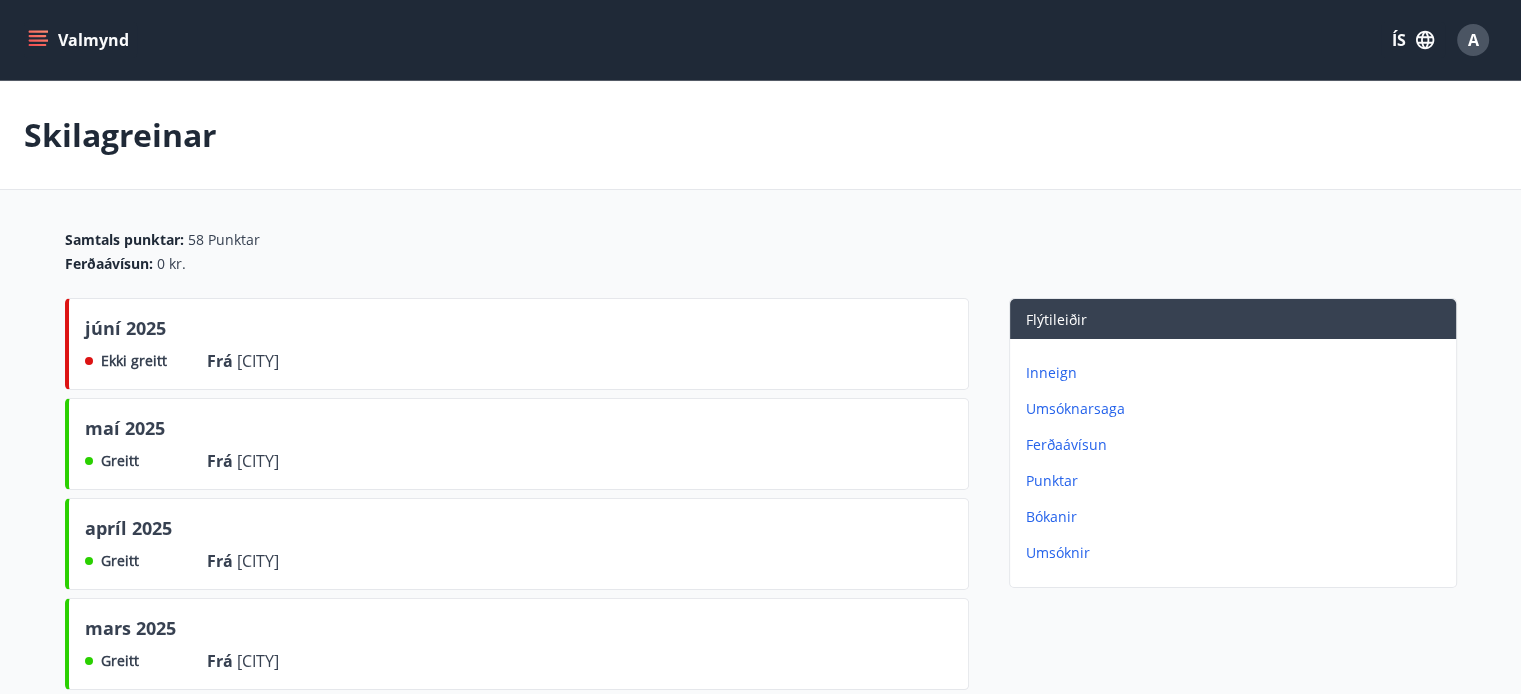 click on "Ekki greitt" at bounding box center (134, 361) 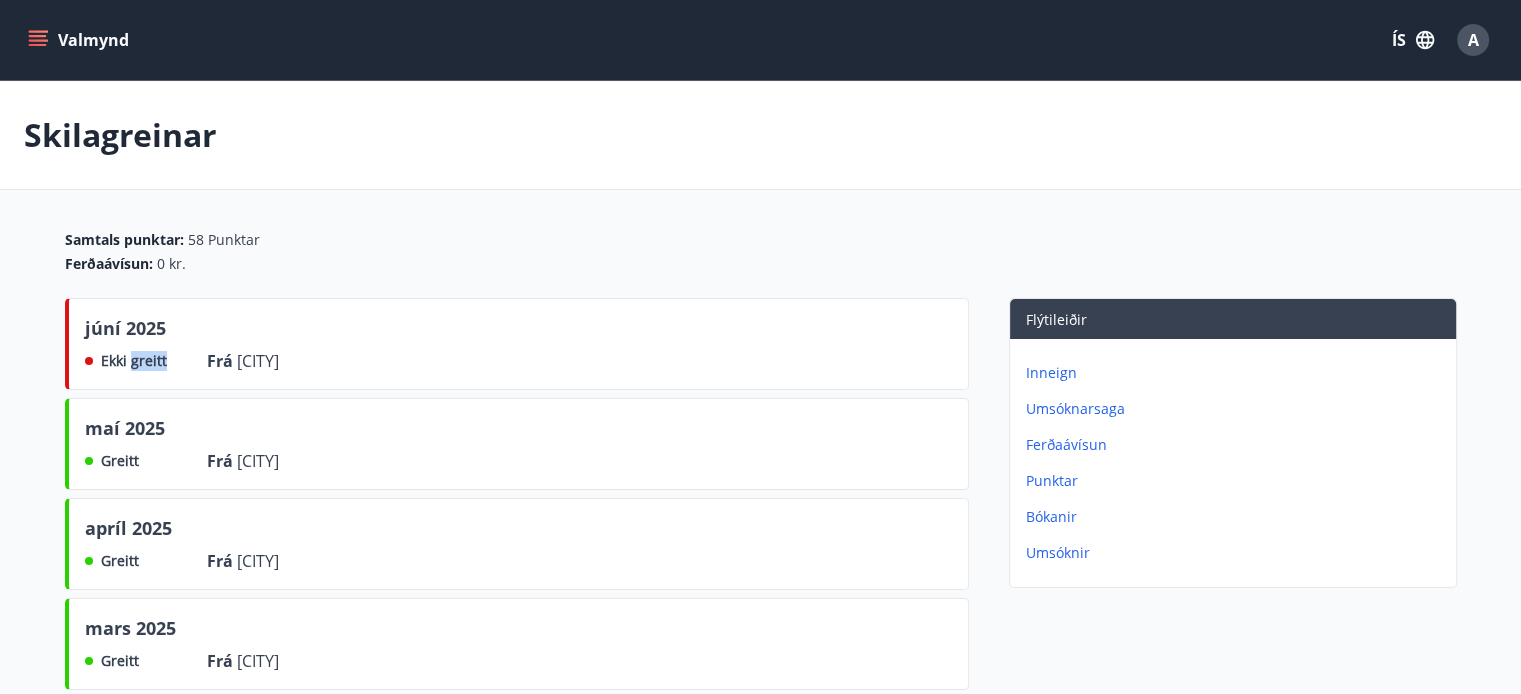 click on "Ekki greitt" at bounding box center (134, 361) 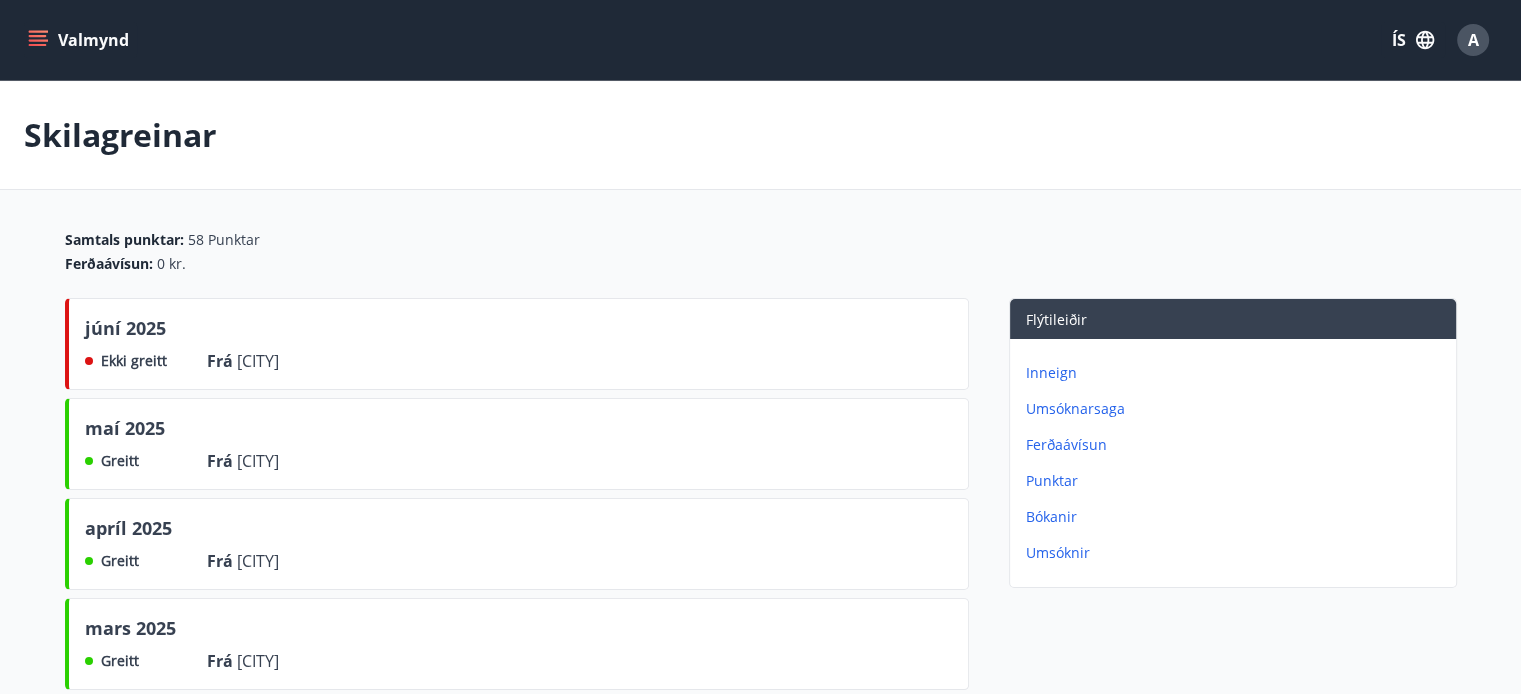 click on "Skilagreinar Samtals punktar : 58 Punktar Ferðaávísun : 0 kr. [MONTH] [YEAR] Ekki greitt Frá [CITY] [MONTH] [YEAR] Greitt Frá [CITY] [MONTH] [YEAR] Greitt Frá [CITY] [MONTH] [YEAR] Greitt Frá [CITY] [MONTH] [YEAR] Greitt Frá [CITY] [MONTH] [YEAR] Greitt Frá [CITY] [MONTH] [YEAR] Greitt Frá [CITY] [MONTH] [YEAR] Greitt Frá [CITY] [MONTH] [YEAR] Greitt Frá [CITY] [MONTH] [YEAR] Greitt Frá [CITY] [MONTH] [YEAR] Greitt Frá [CITY] [MONTH] [YEAR] Greitt Frá [CITY] [MONTH] [YEAR] Greitt Frá [CITY] [MONTH] [YEAR] Greitt Frá [CITY] [MONTH] [YEAR] Greitt Frá [CITY] [MONTH] [YEAR] Greitt Frá [CITY] [MONTH] [YEAR] Greitt Frá [CITY] [MONTH] [YEAR] Greitt Frá [CITY] [MONTH] [YEAR] Greitt Frá [CITY] [MONTH] [YEAR] Greitt Frá [CITY] [MONTH] [YEAR] Greitt Frá [CITY] [MONTH] [YEAR] Greitt Frá [CITY] [MONTH] [YEAR] Greitt Frá [CITY] [MONTH] [YEAR] Greitt" at bounding box center [760, 1939] 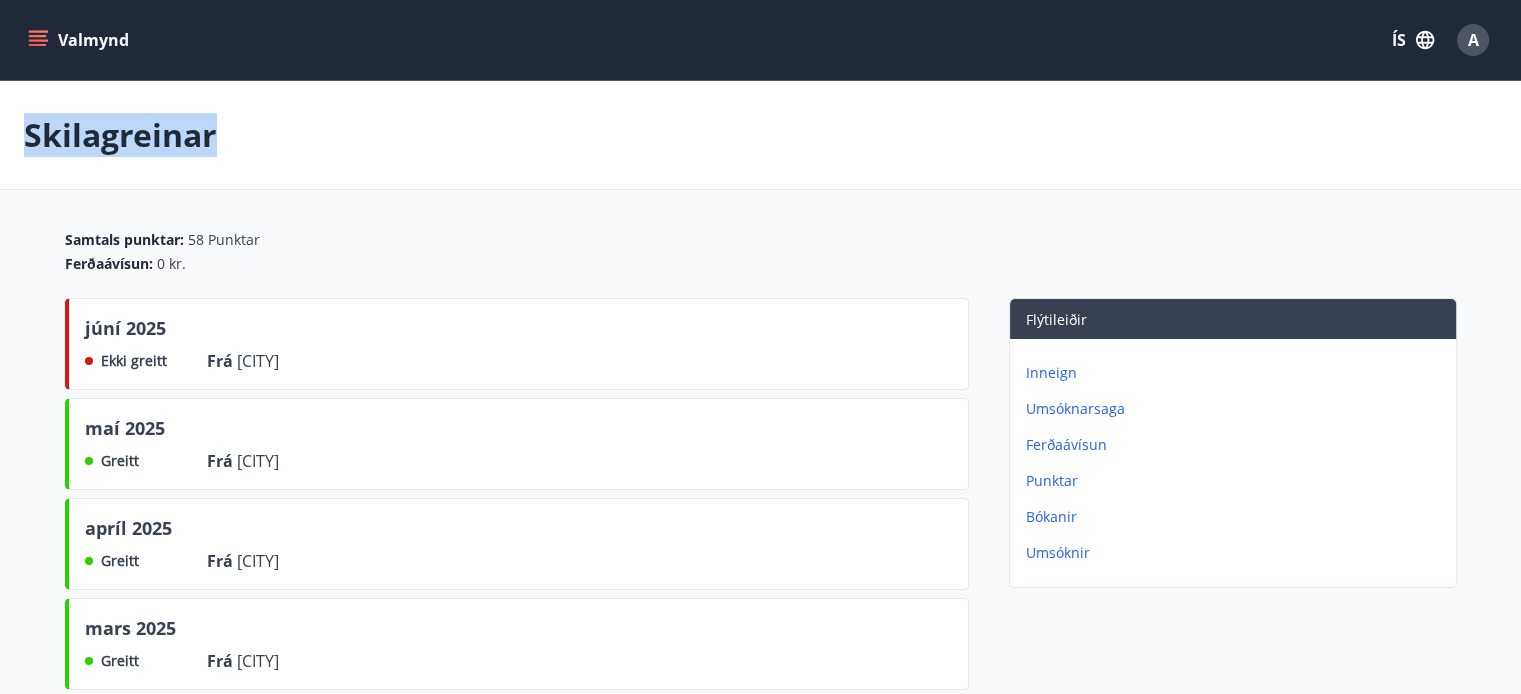 drag, startPoint x: 233, startPoint y: 143, endPoint x: 16, endPoint y: 137, distance: 217.08293 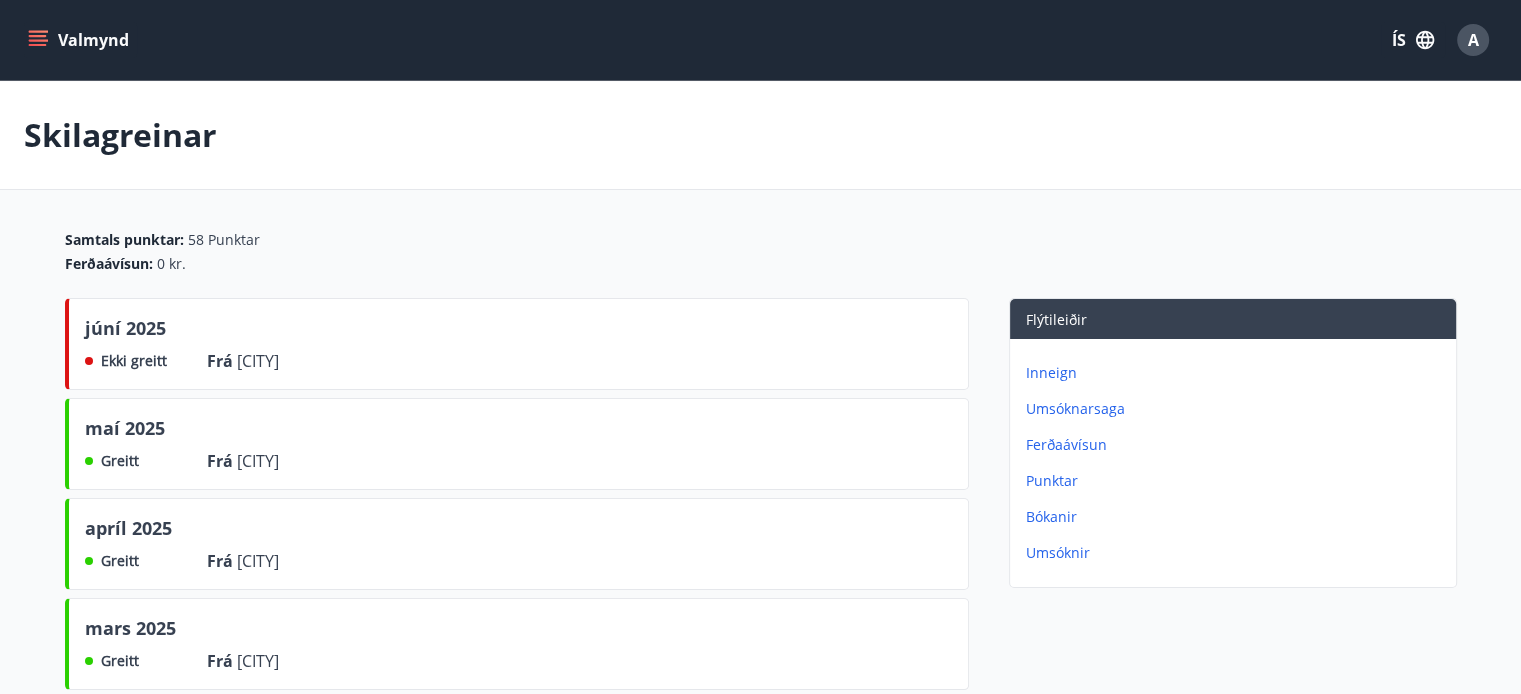 click on "Valmynd" at bounding box center (80, 40) 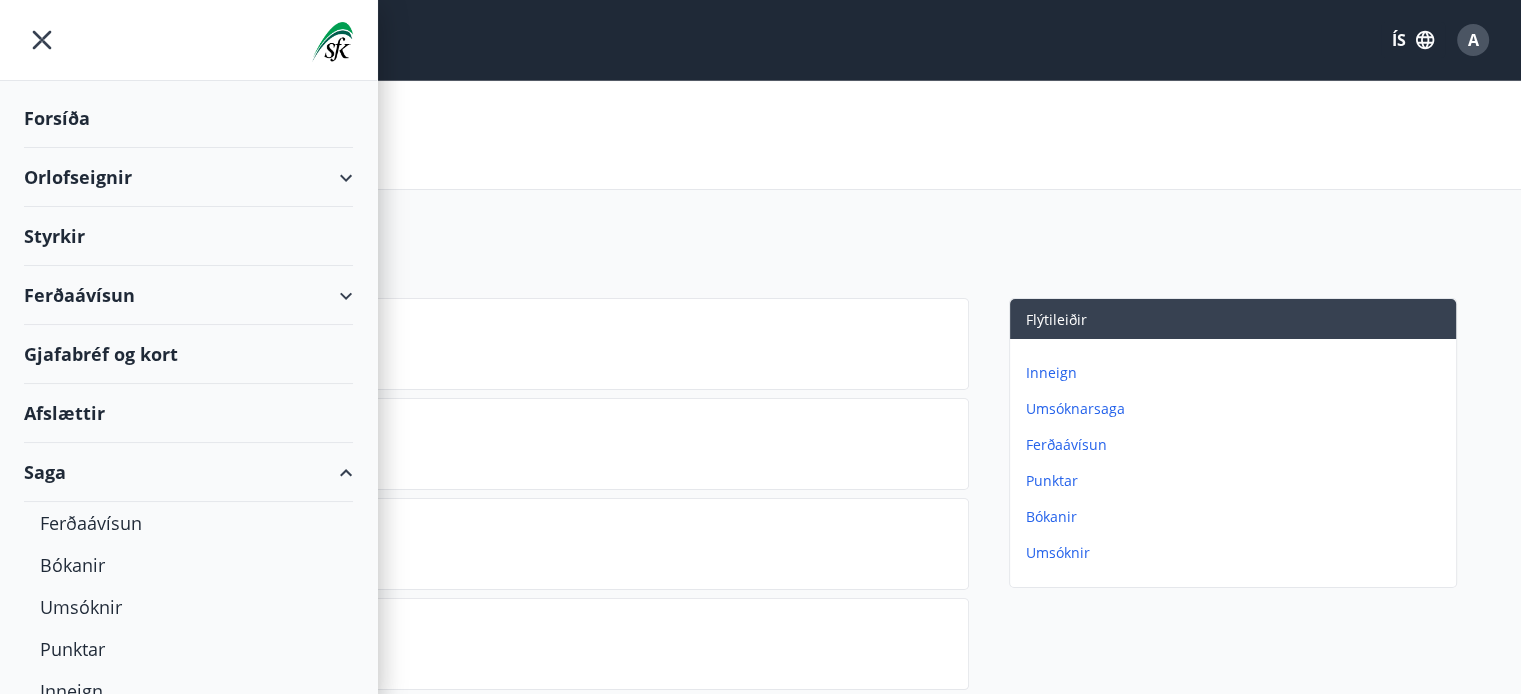 click on "Forsíða" at bounding box center (188, 118) 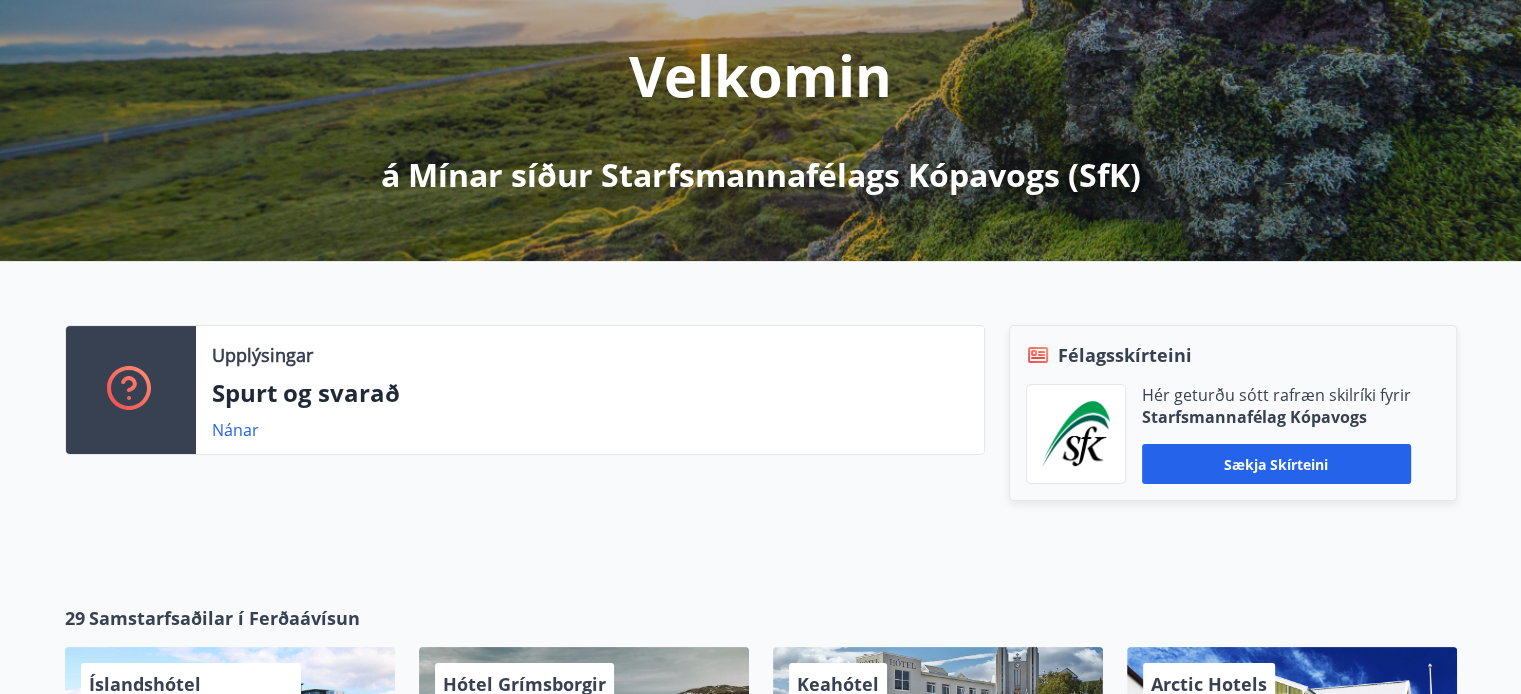 scroll, scrollTop: 239, scrollLeft: 0, axis: vertical 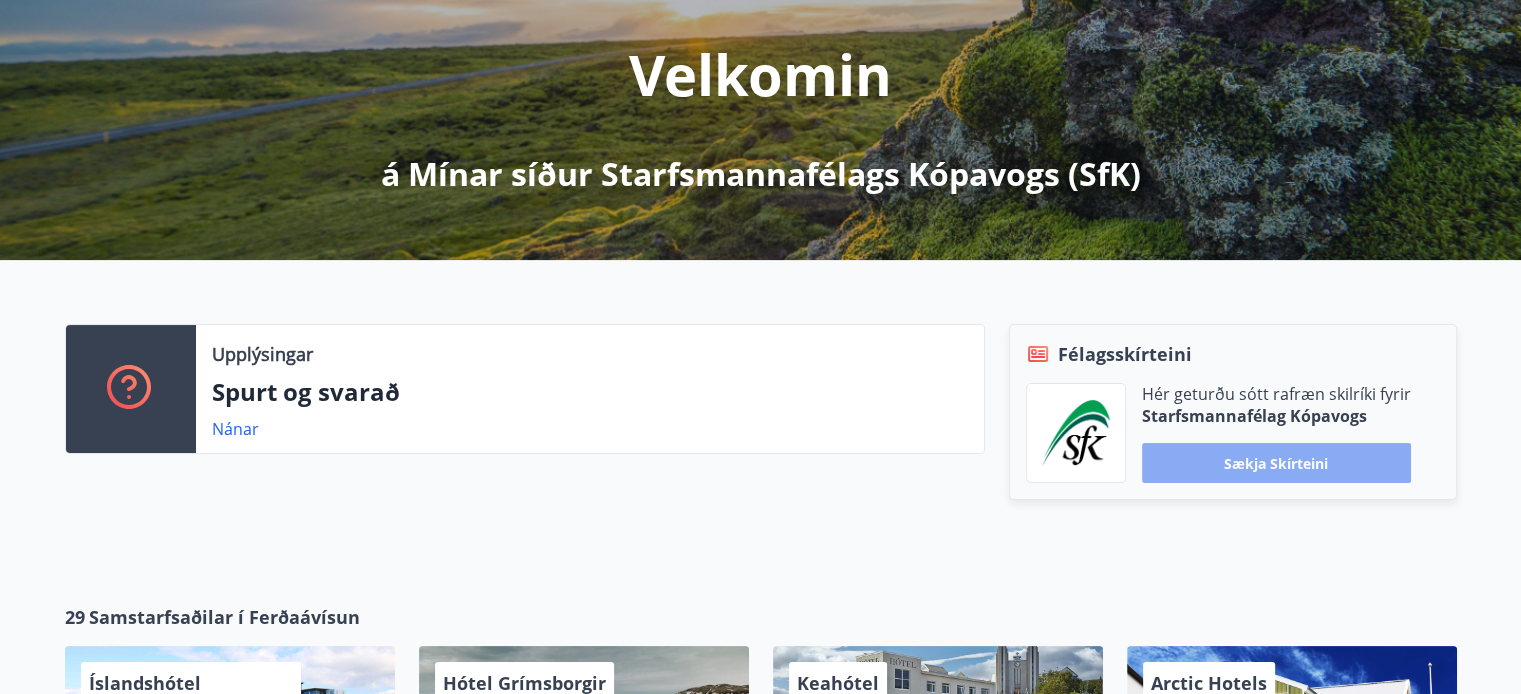 click on "Sækja skírteini" at bounding box center (1276, 463) 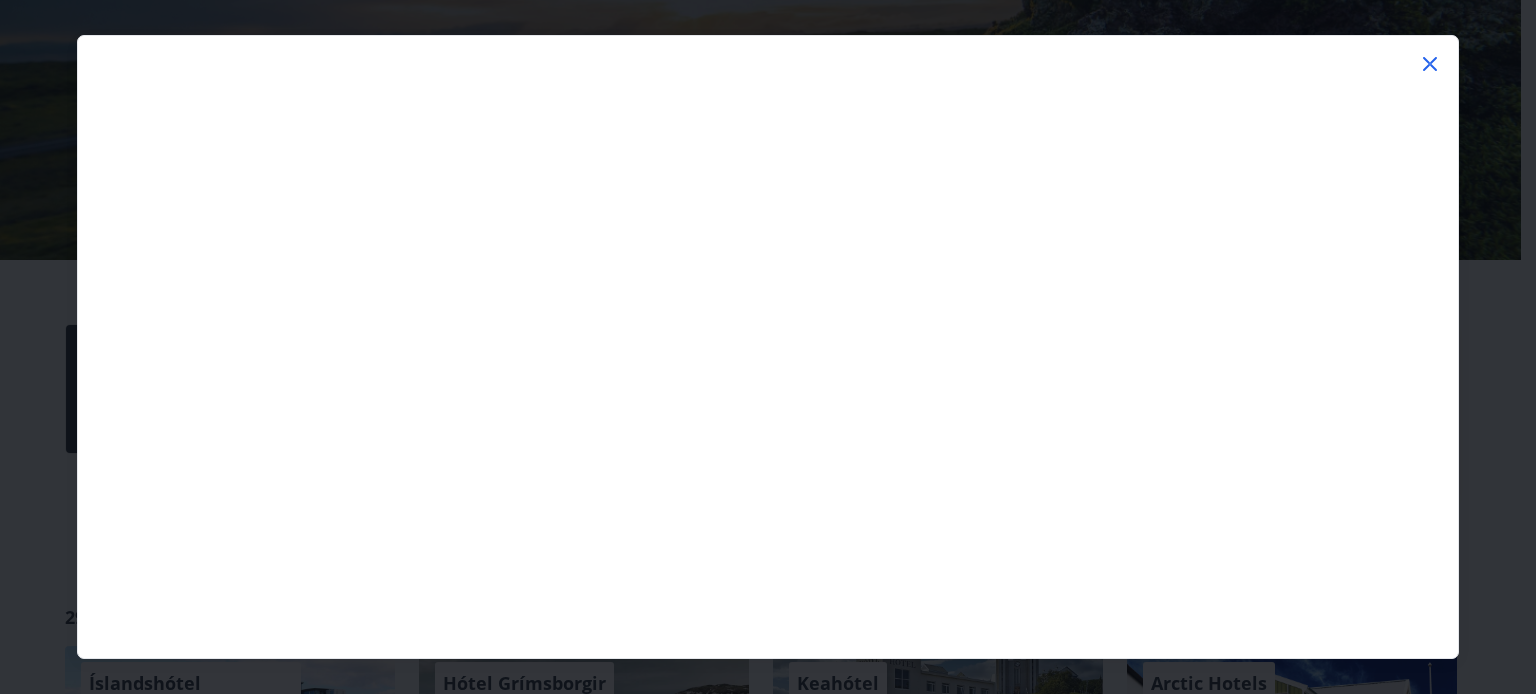 click 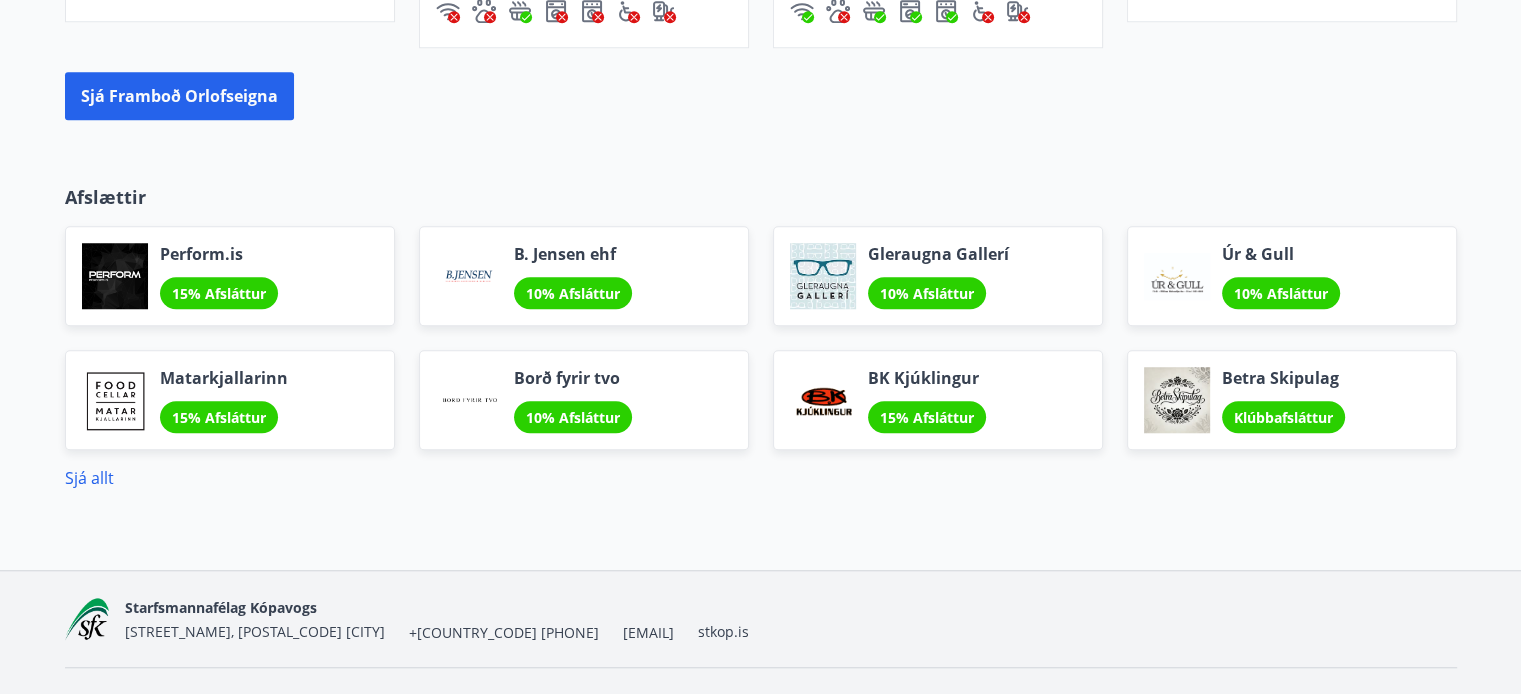 scroll, scrollTop: 1600, scrollLeft: 0, axis: vertical 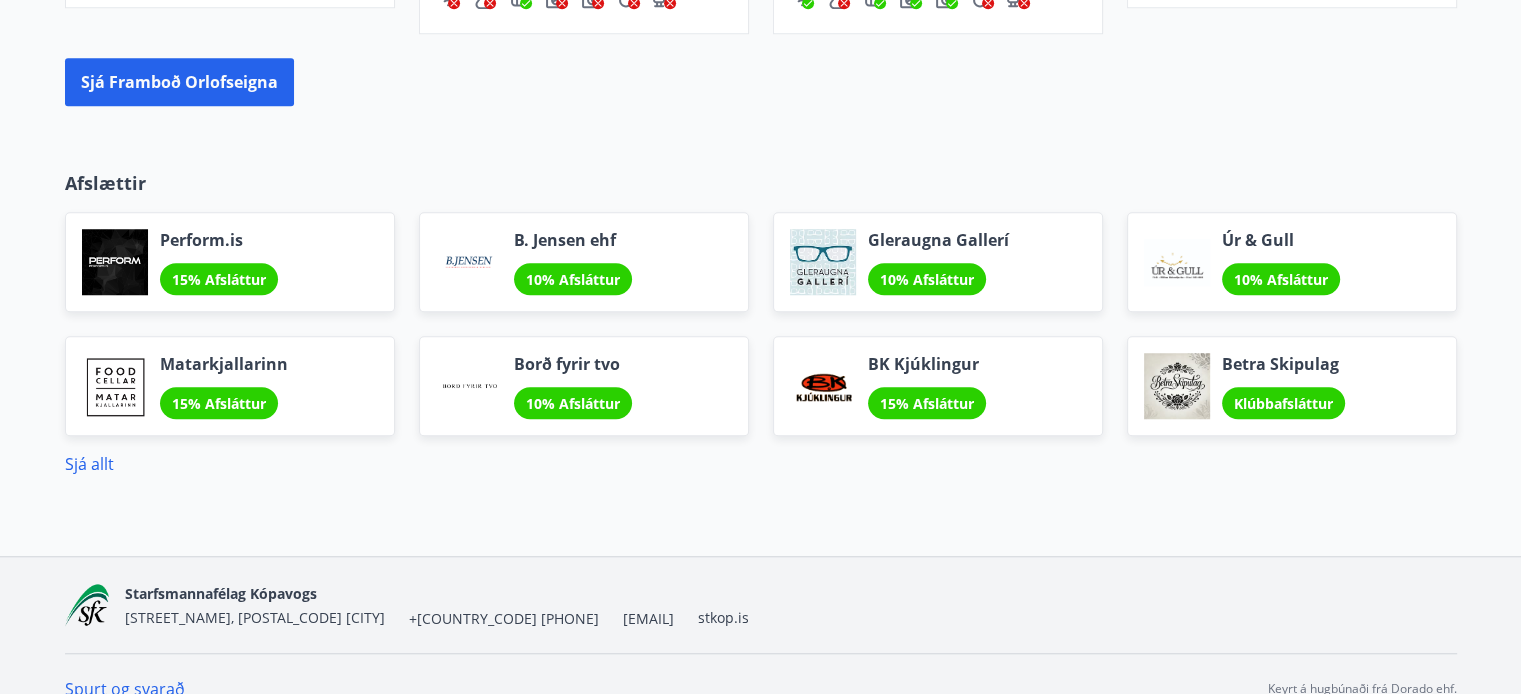 click on "Gleraugna Gallerí" at bounding box center (938, 240) 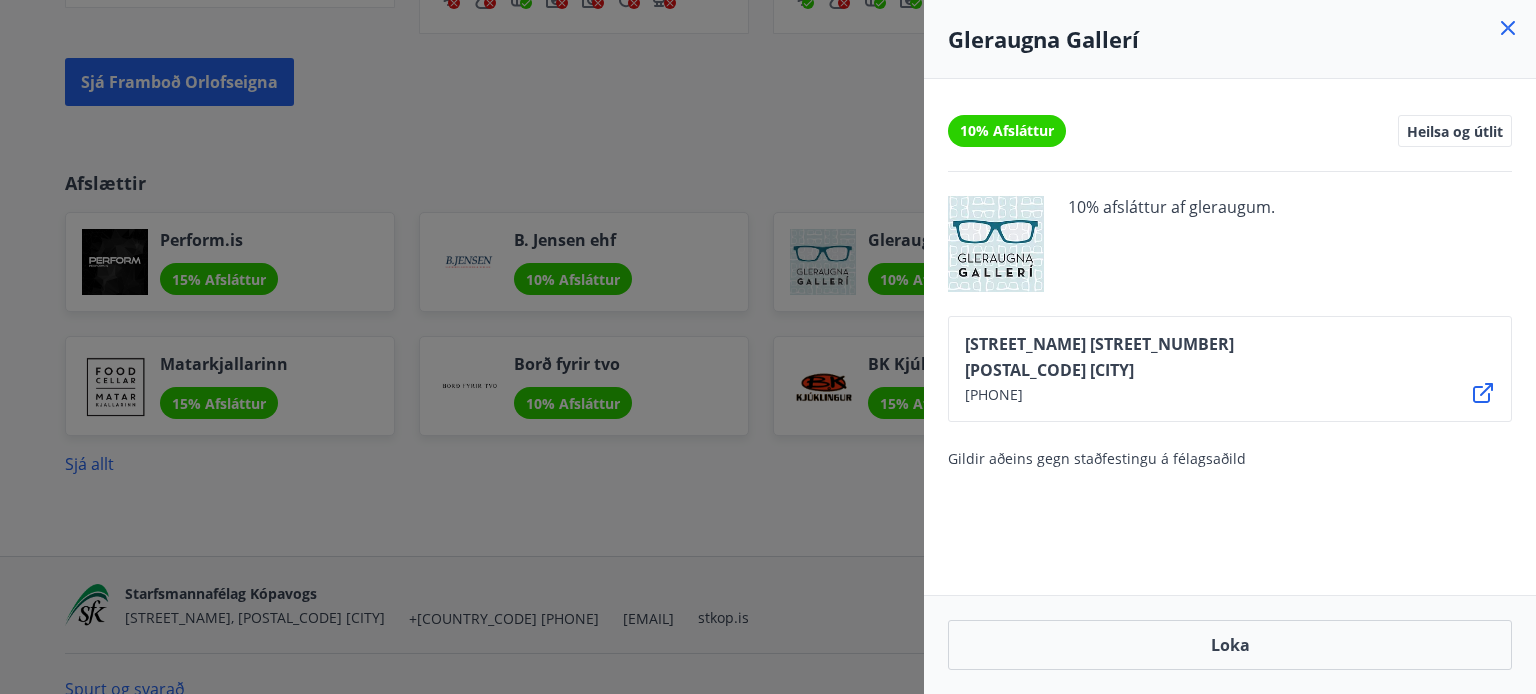 click at bounding box center (768, 347) 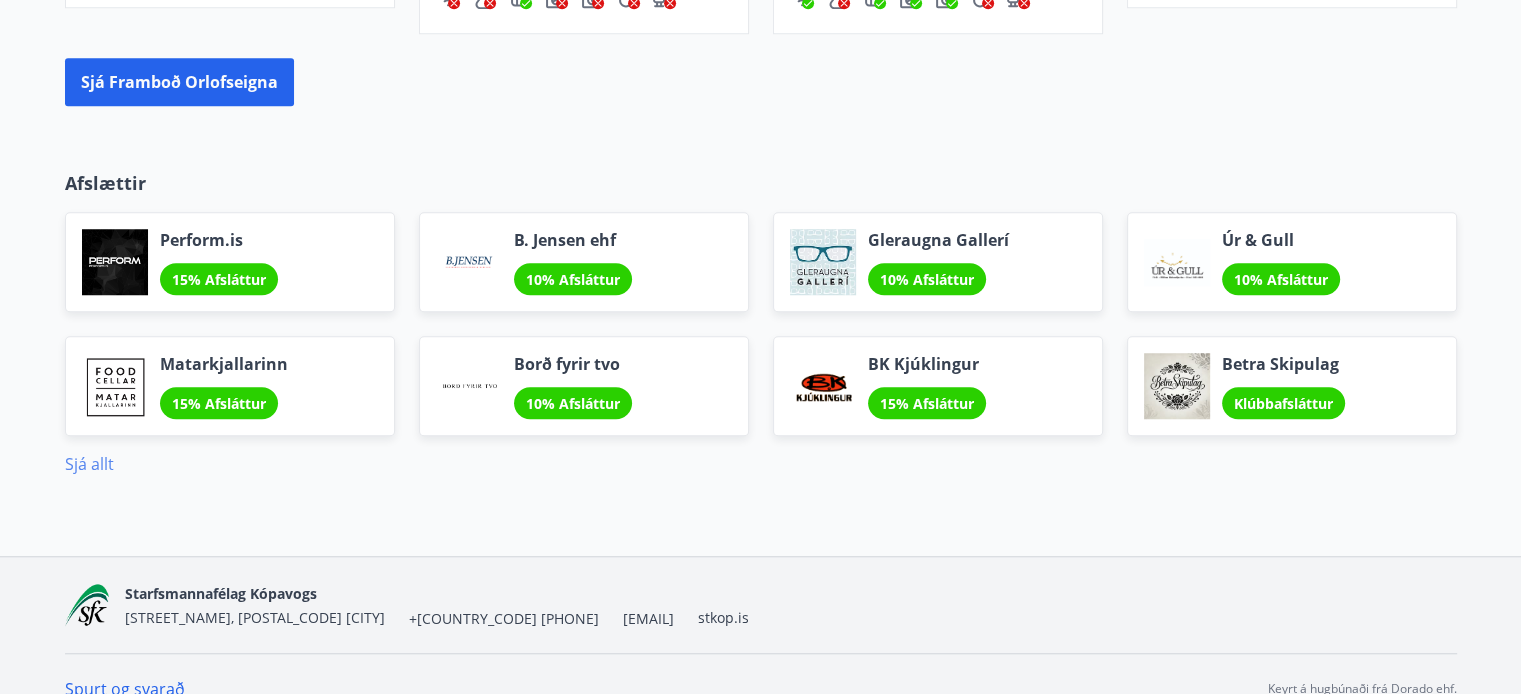 click on "Sjá allt" at bounding box center [89, 464] 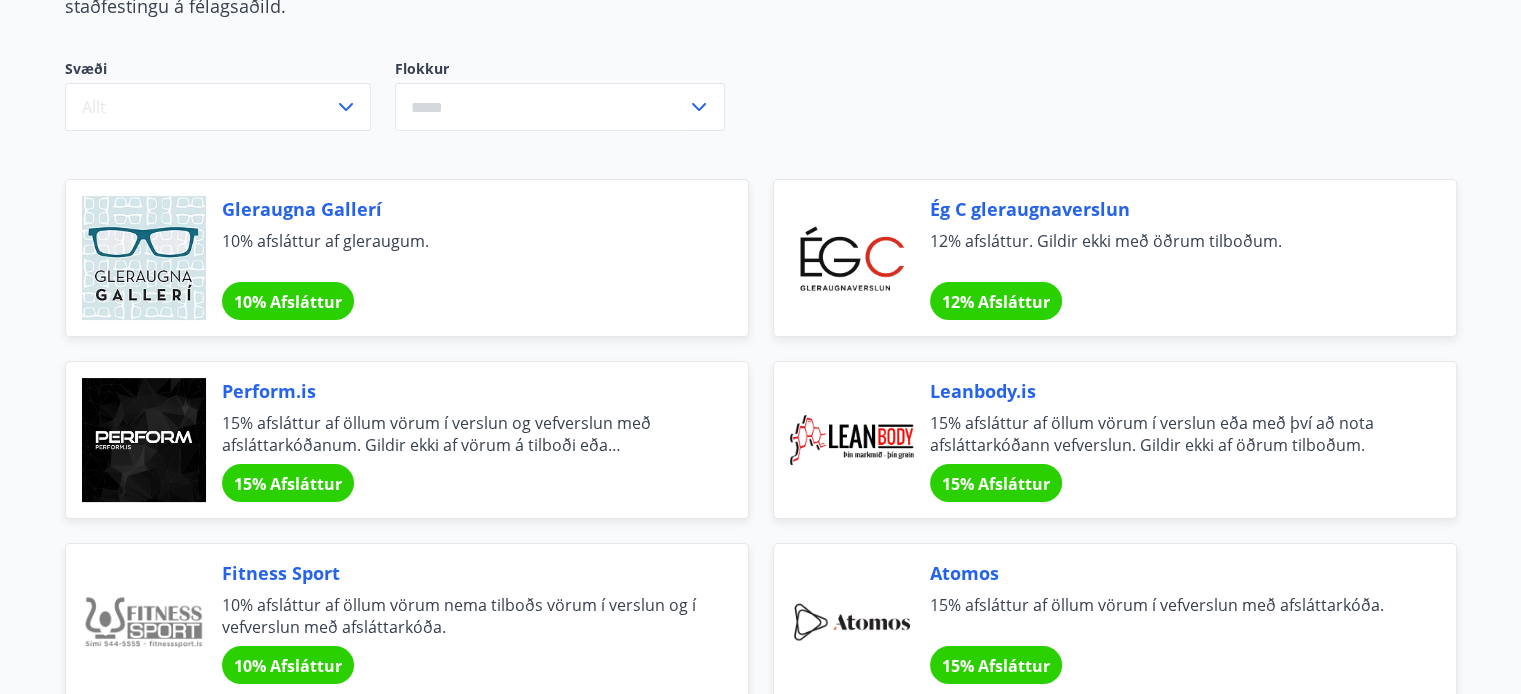 scroll, scrollTop: 268, scrollLeft: 0, axis: vertical 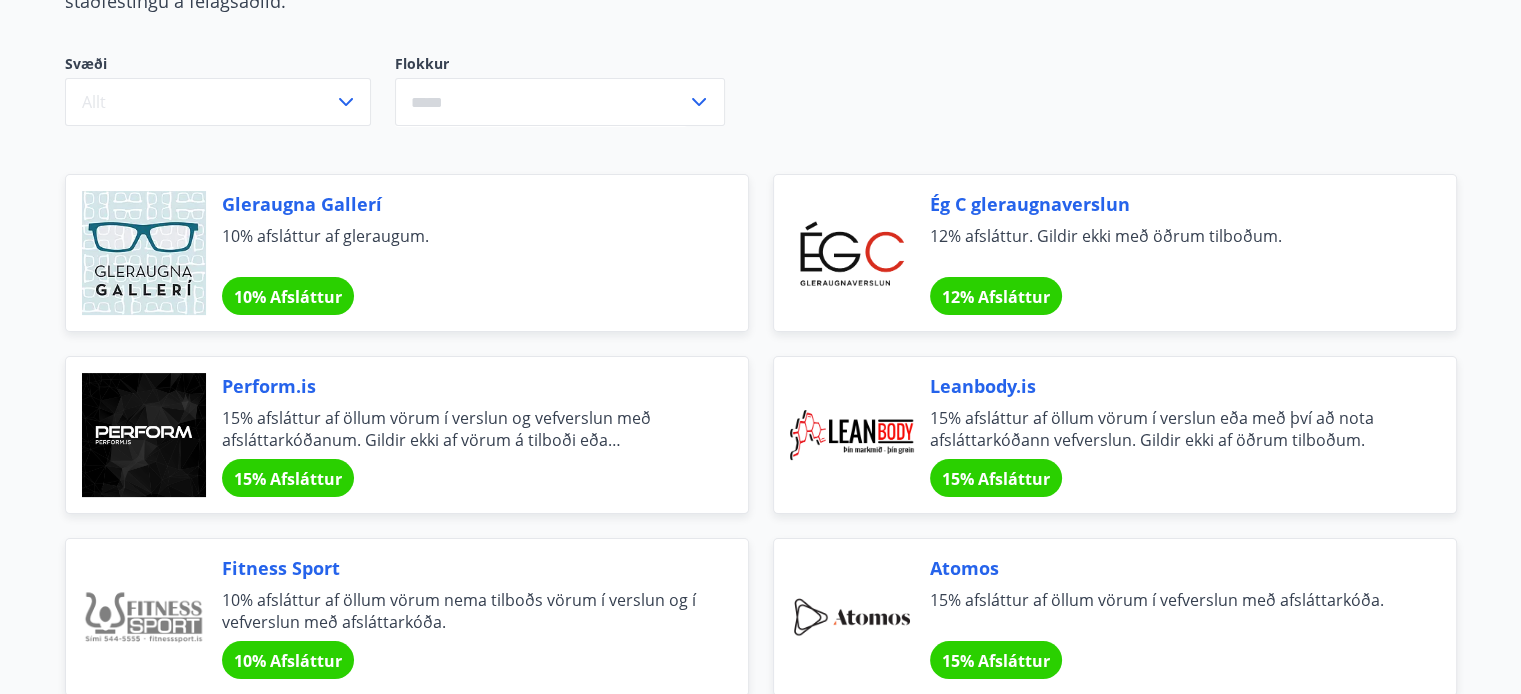 click at bounding box center (852, 253) 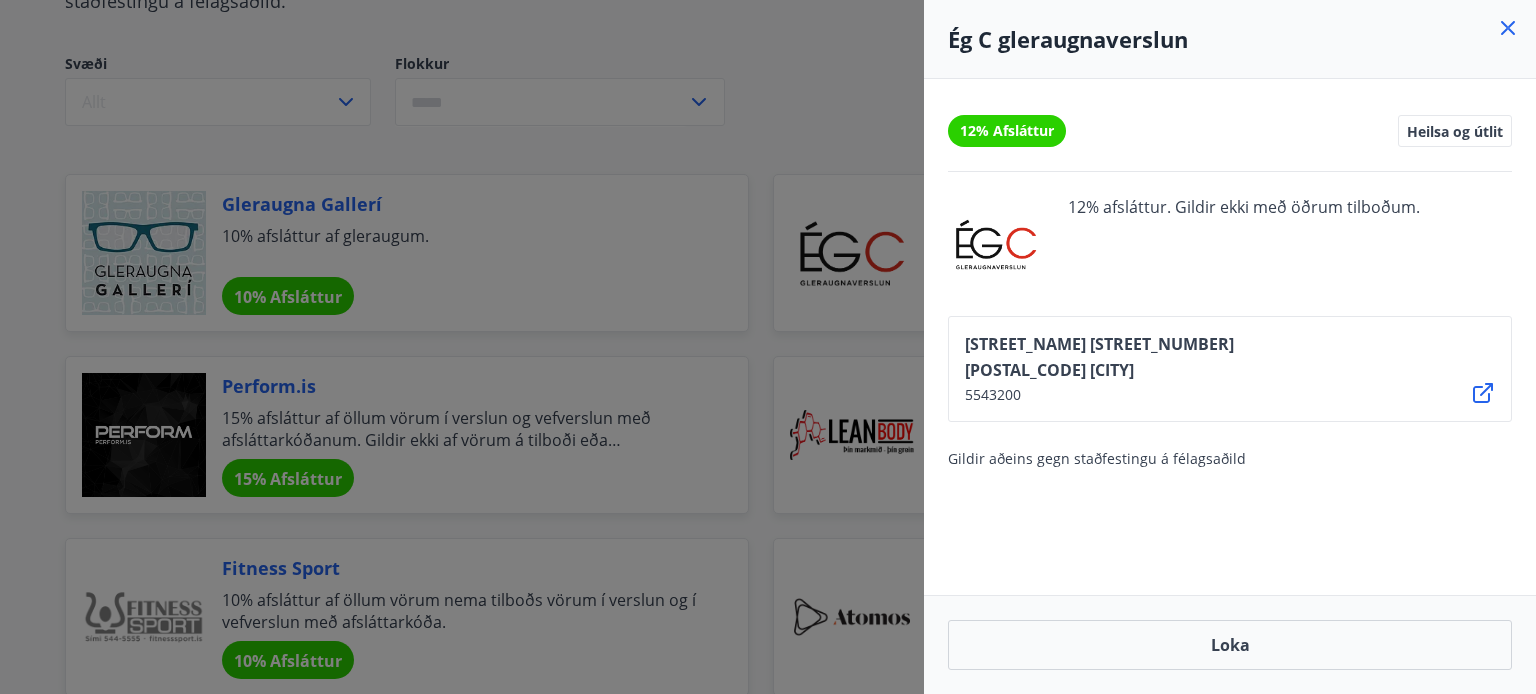 click on "[STREET_NAME] [STREET_NUMBER] [POSTAL_CODE] [CITY] [PHONE]" at bounding box center (1230, 369) 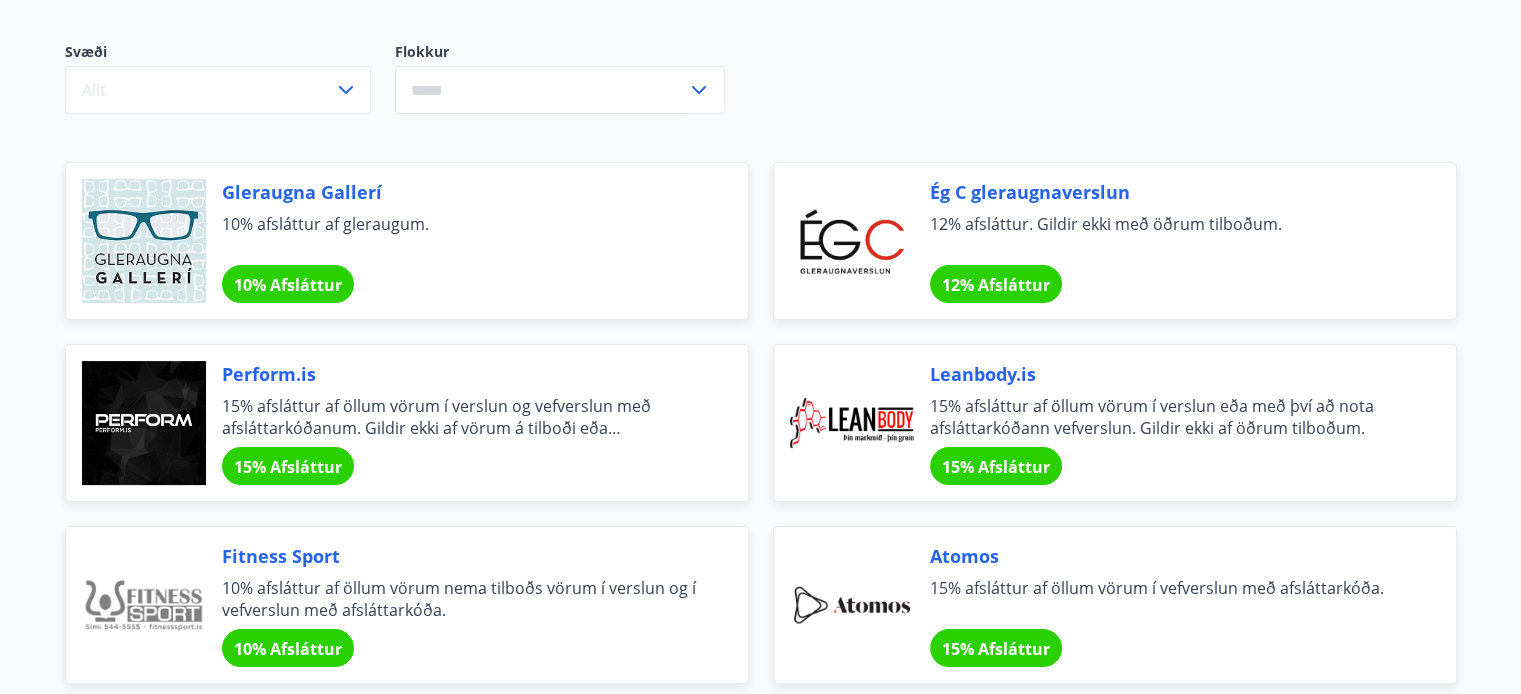 scroll, scrollTop: 283, scrollLeft: 0, axis: vertical 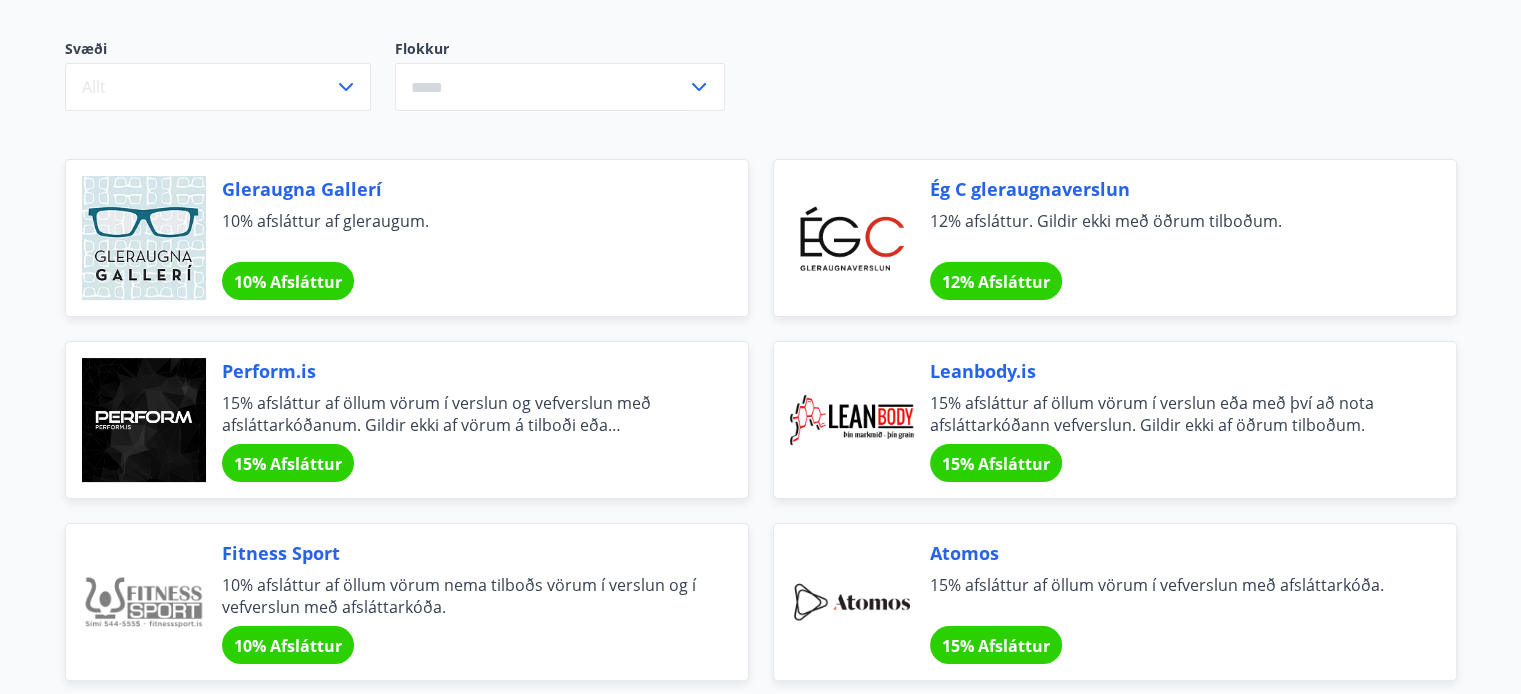 click on "Ég C gleraugnaverslun 12% afsláttur. Gildir ekki með öðrum tilboðum. 12% Afsláttur" at bounding box center (1169, 238) 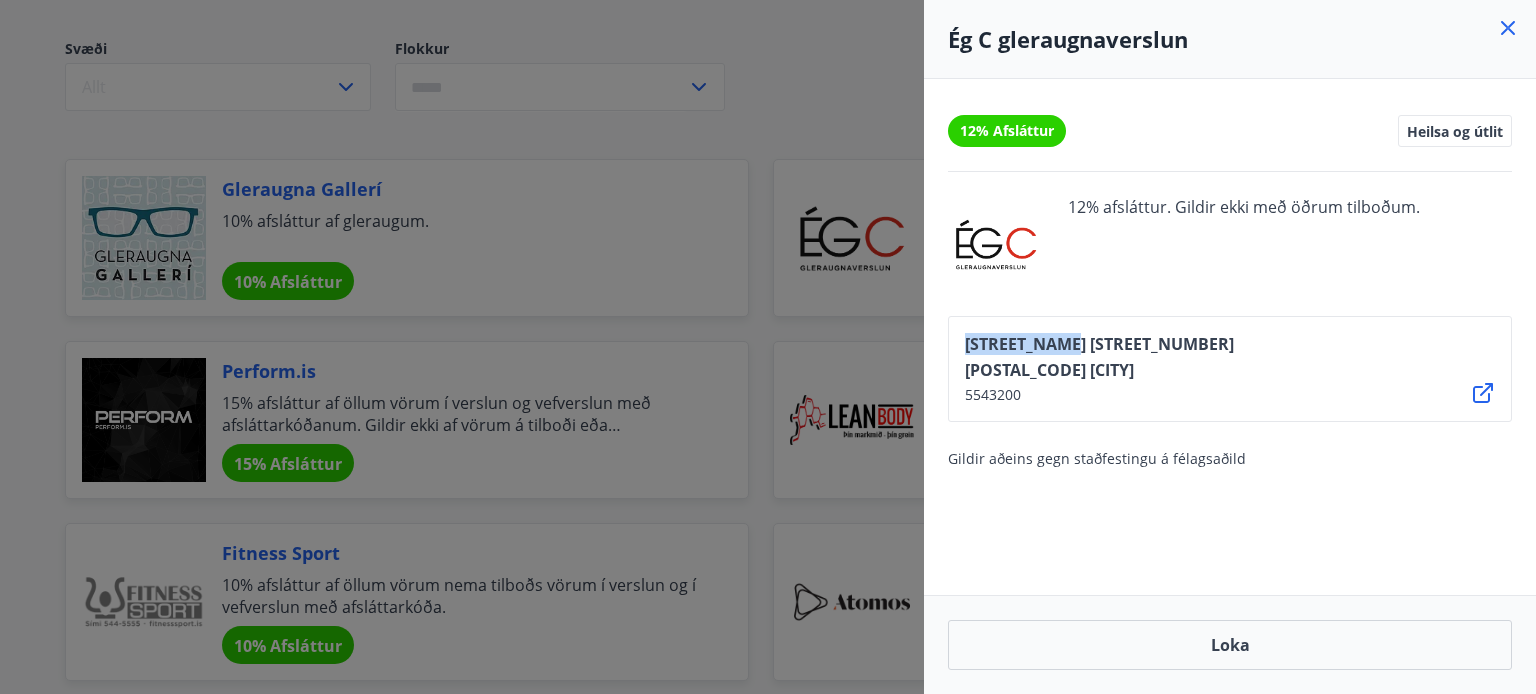 drag, startPoint x: 962, startPoint y: 341, endPoint x: 1135, endPoint y: 351, distance: 173.28877 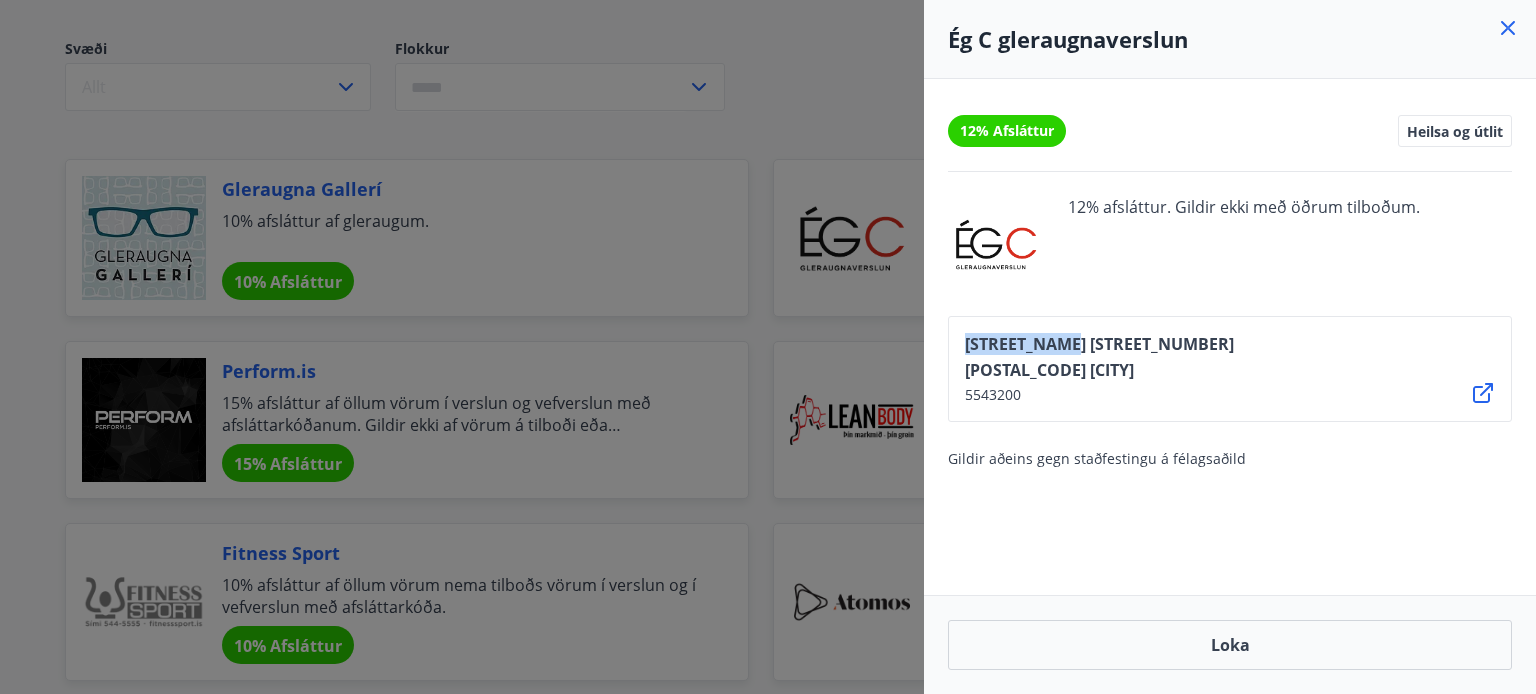 click on "[STREET_NAME] [STREET_NUMBER] [POSTAL_CODE] [CITY] [PHONE]" at bounding box center [1230, 369] 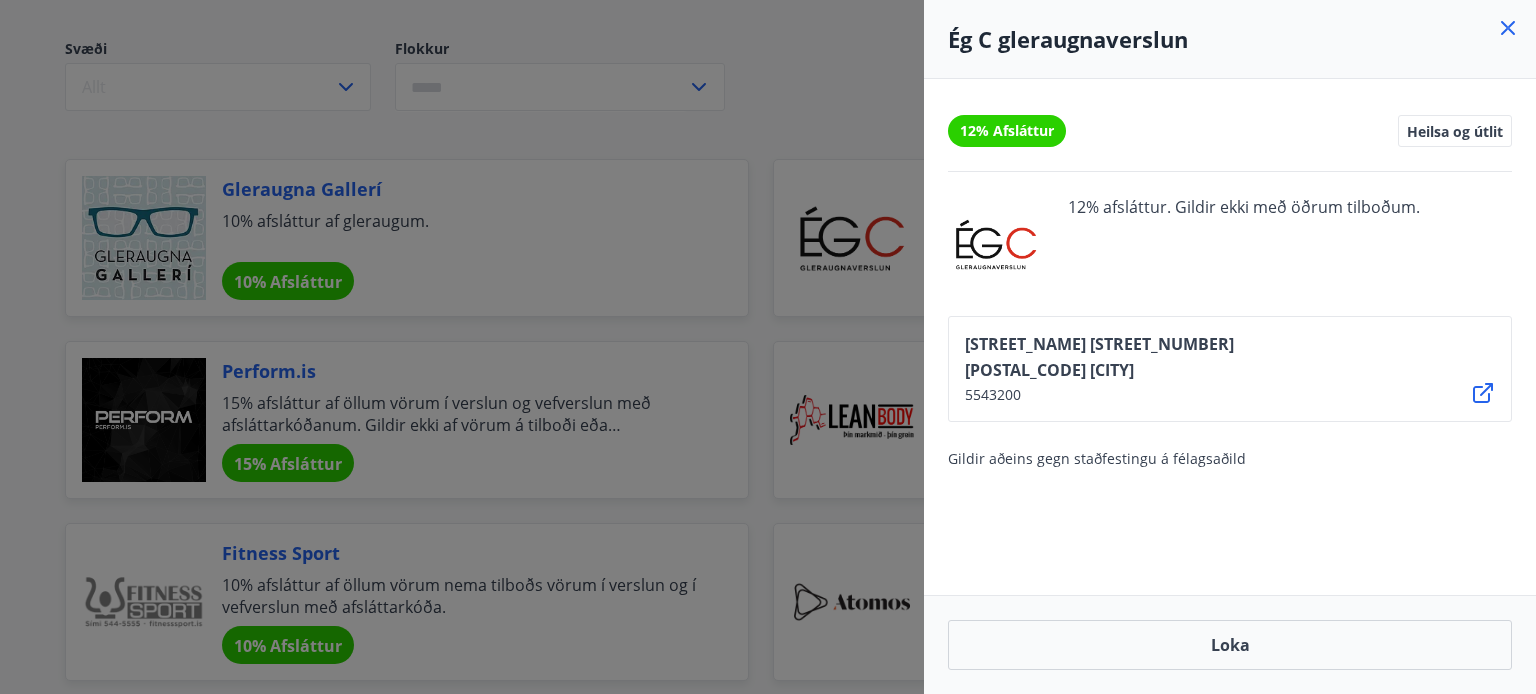 click at bounding box center (768, 347) 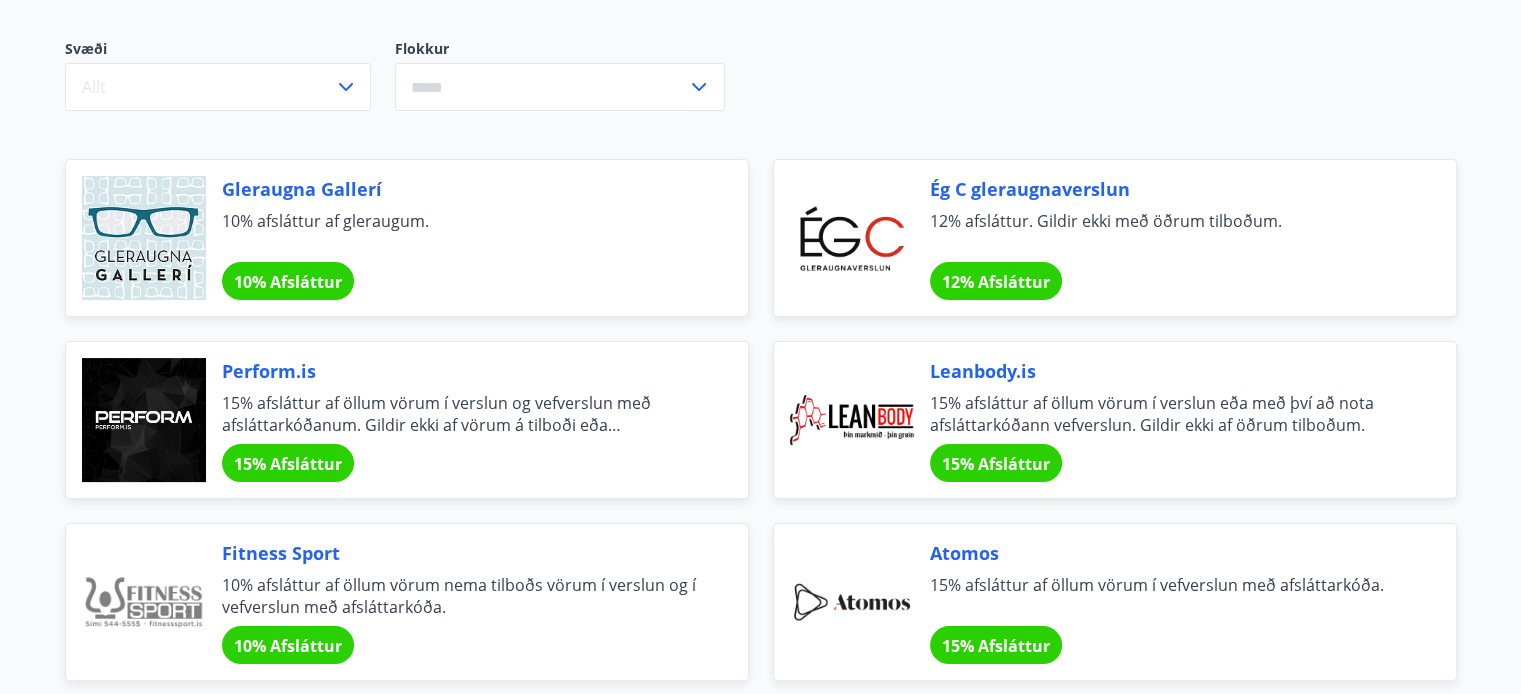 click on "Ég C gleraugnaverslun" at bounding box center (1169, 189) 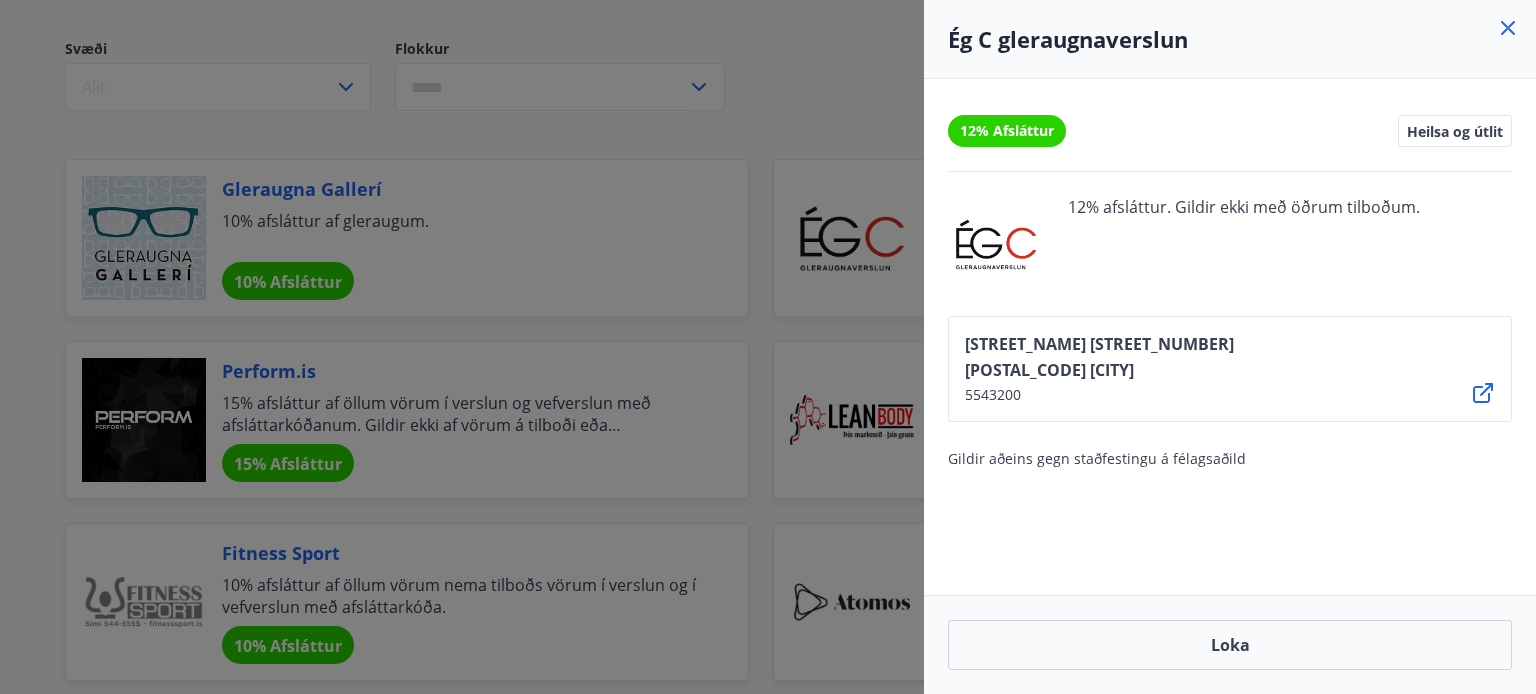 click at bounding box center [768, 347] 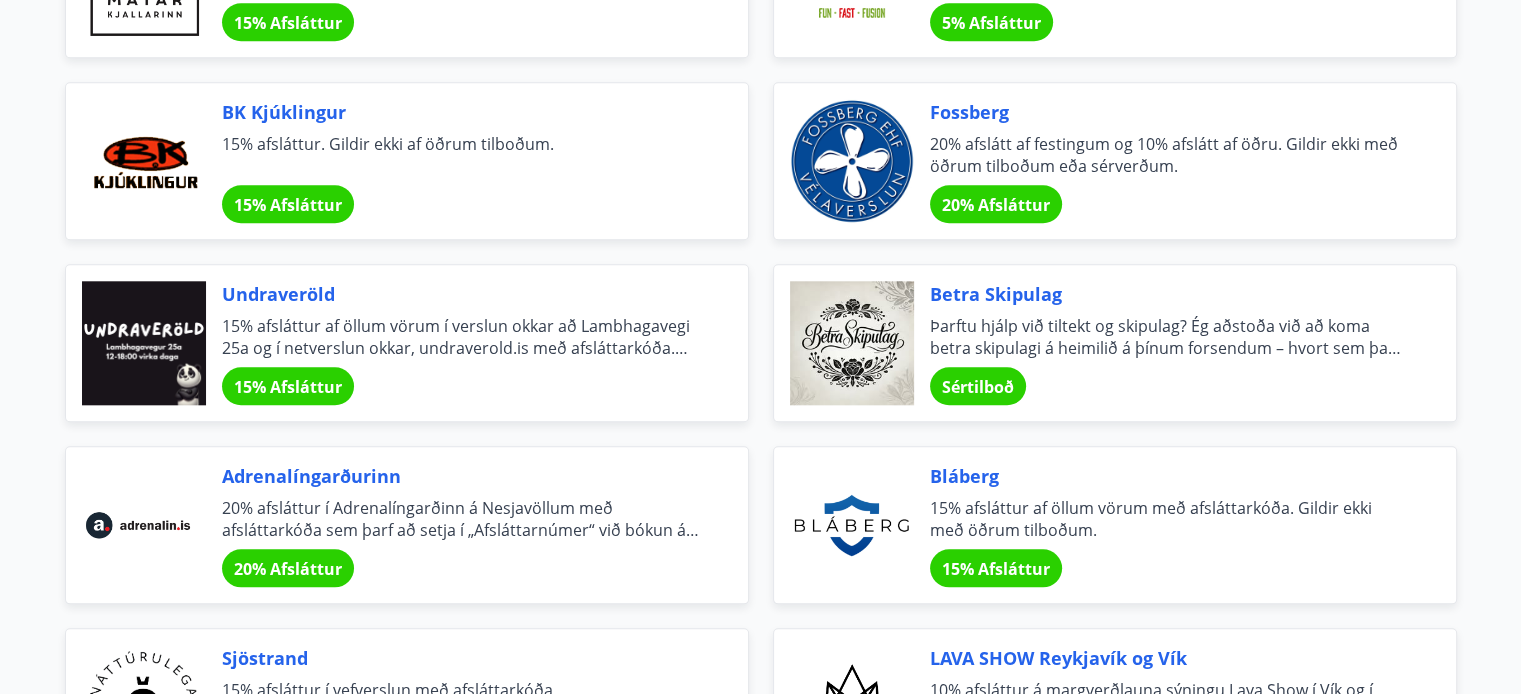 scroll, scrollTop: 2000, scrollLeft: 0, axis: vertical 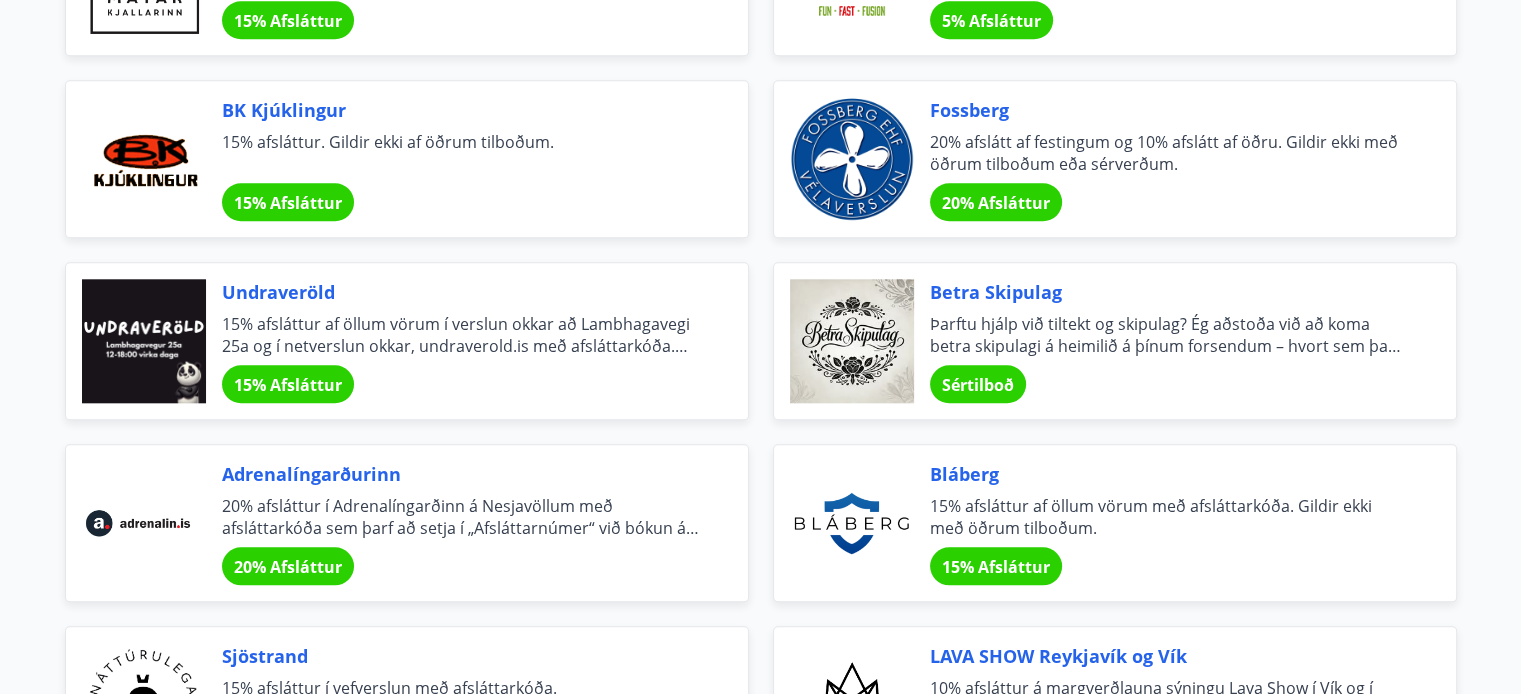 click on "15% afsláttur. Gildir ekki af öðrum tilboðum." at bounding box center [461, 153] 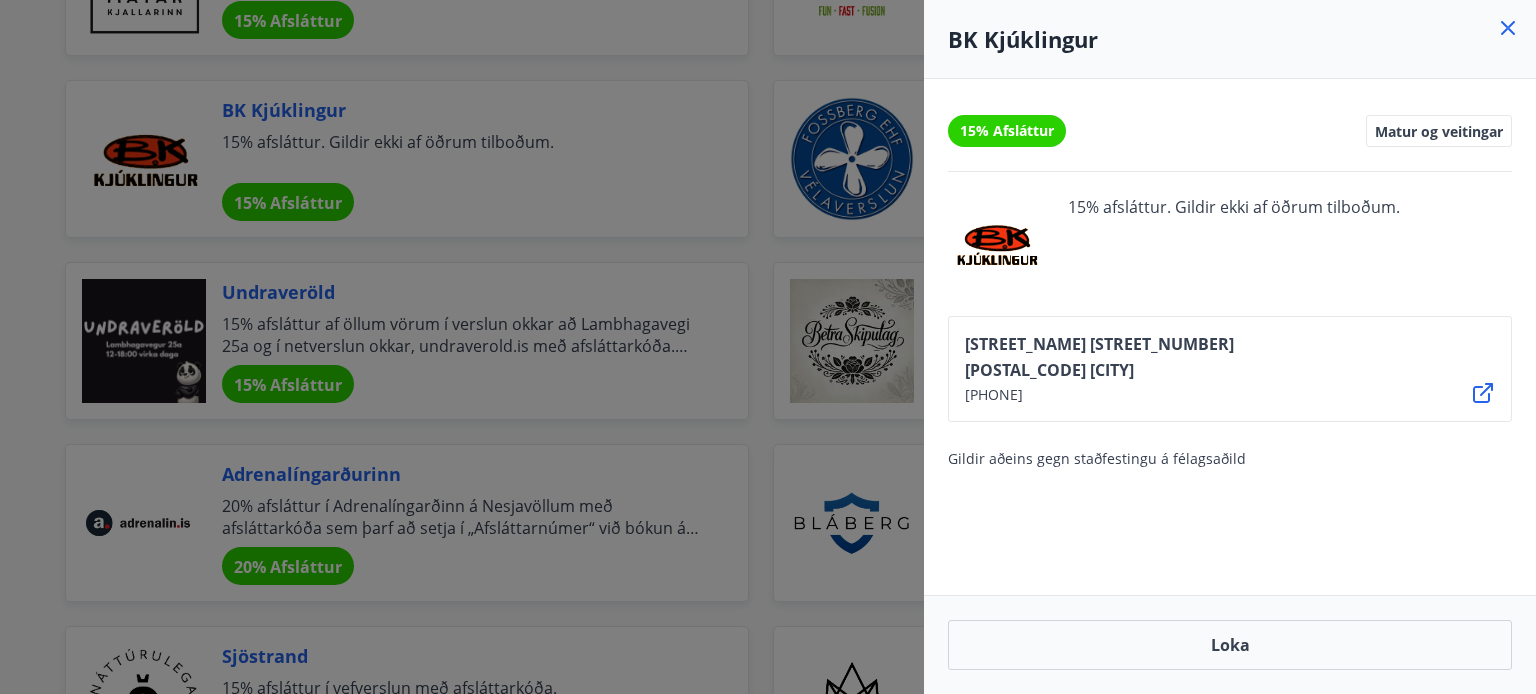 click at bounding box center (768, 347) 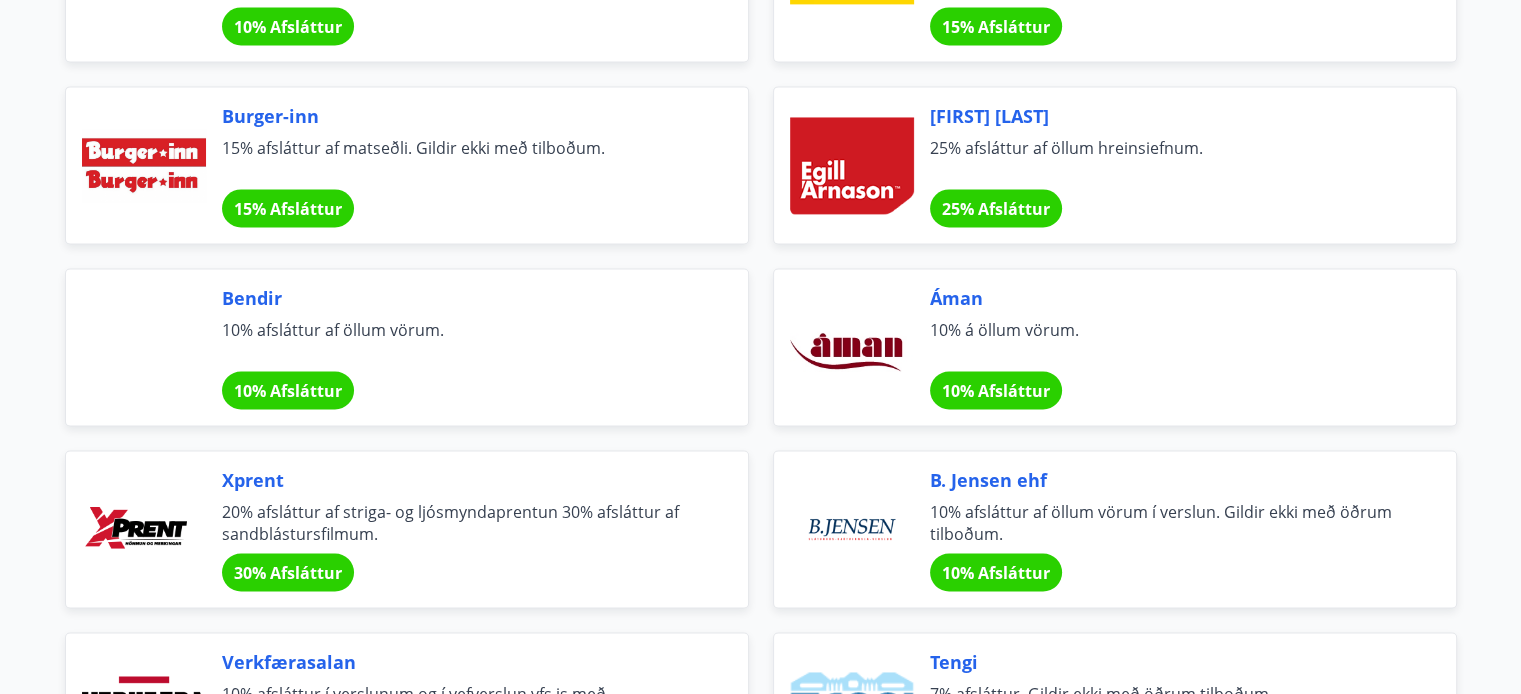 scroll, scrollTop: 2906, scrollLeft: 0, axis: vertical 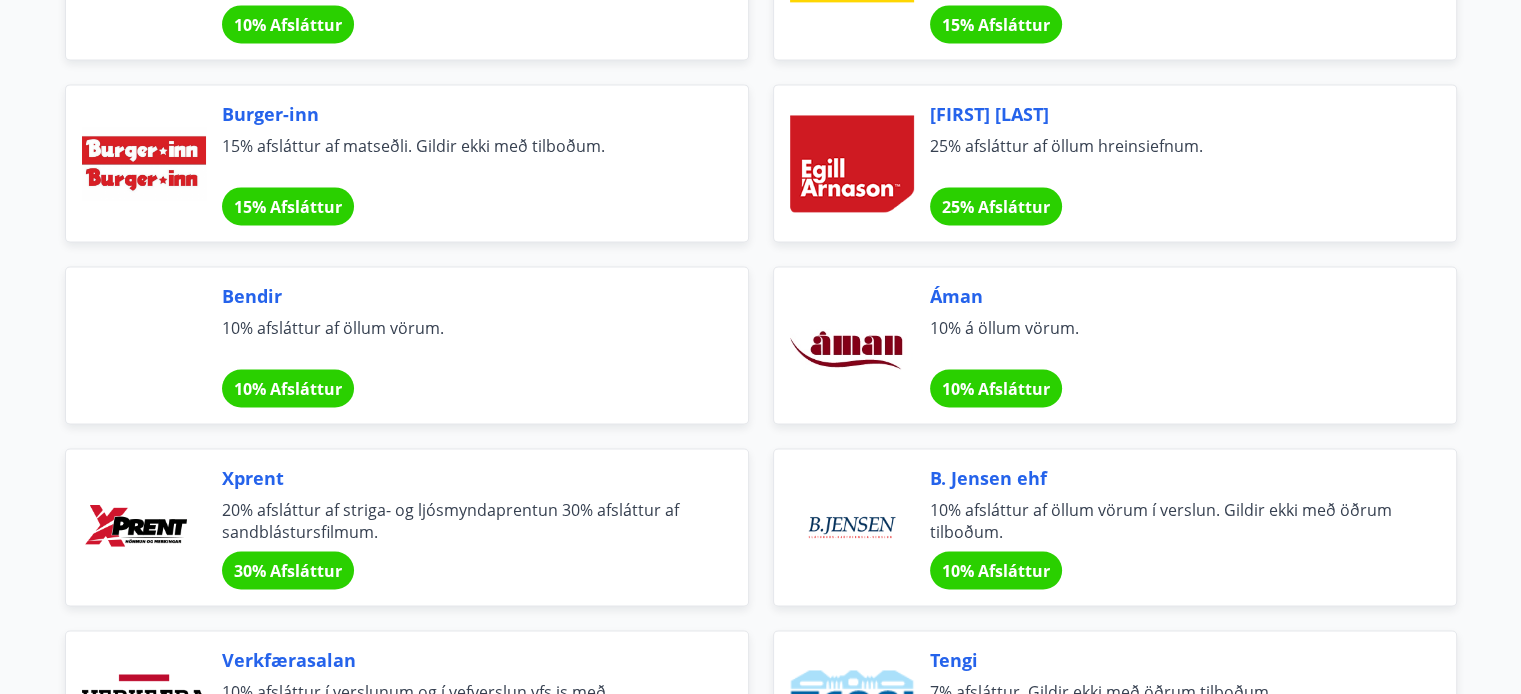 click on "Burger-inn" at bounding box center [461, 114] 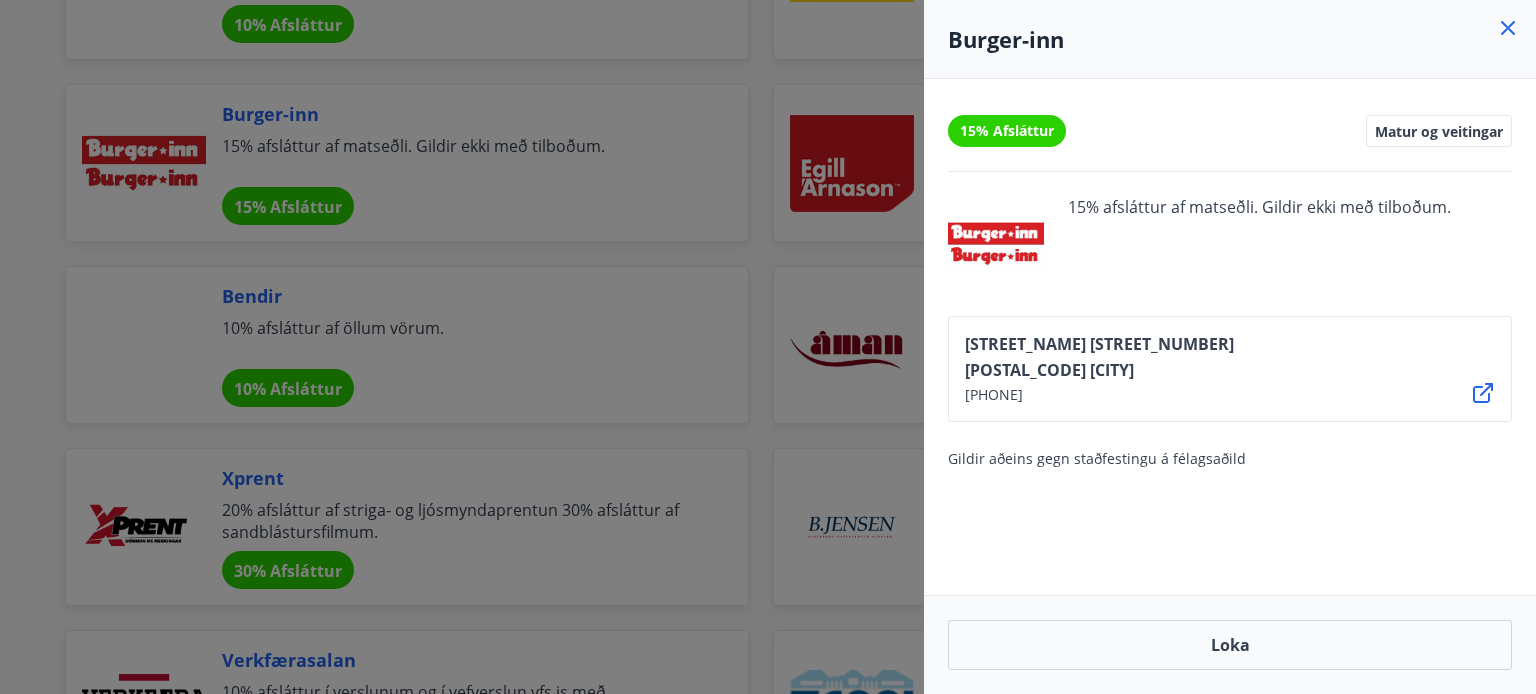 click at bounding box center (768, 347) 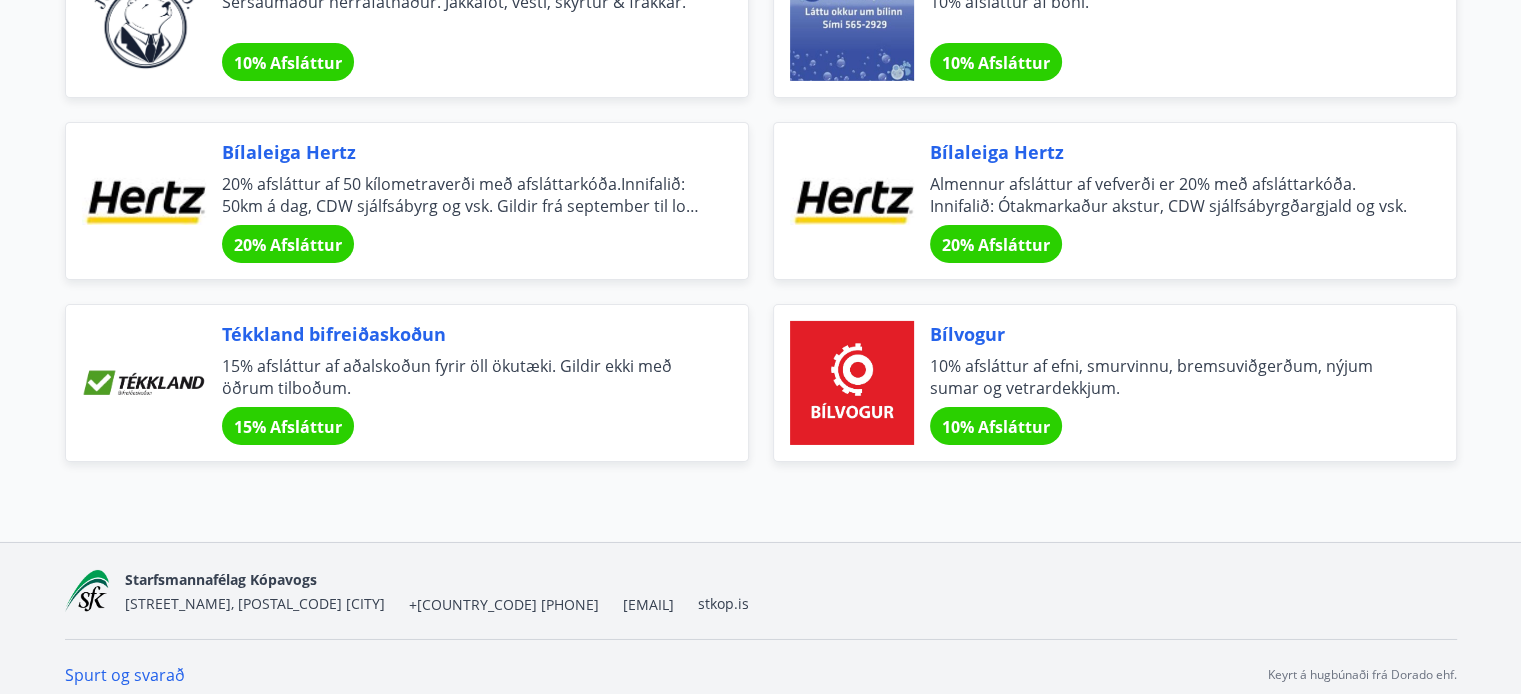 scroll, scrollTop: 6687, scrollLeft: 0, axis: vertical 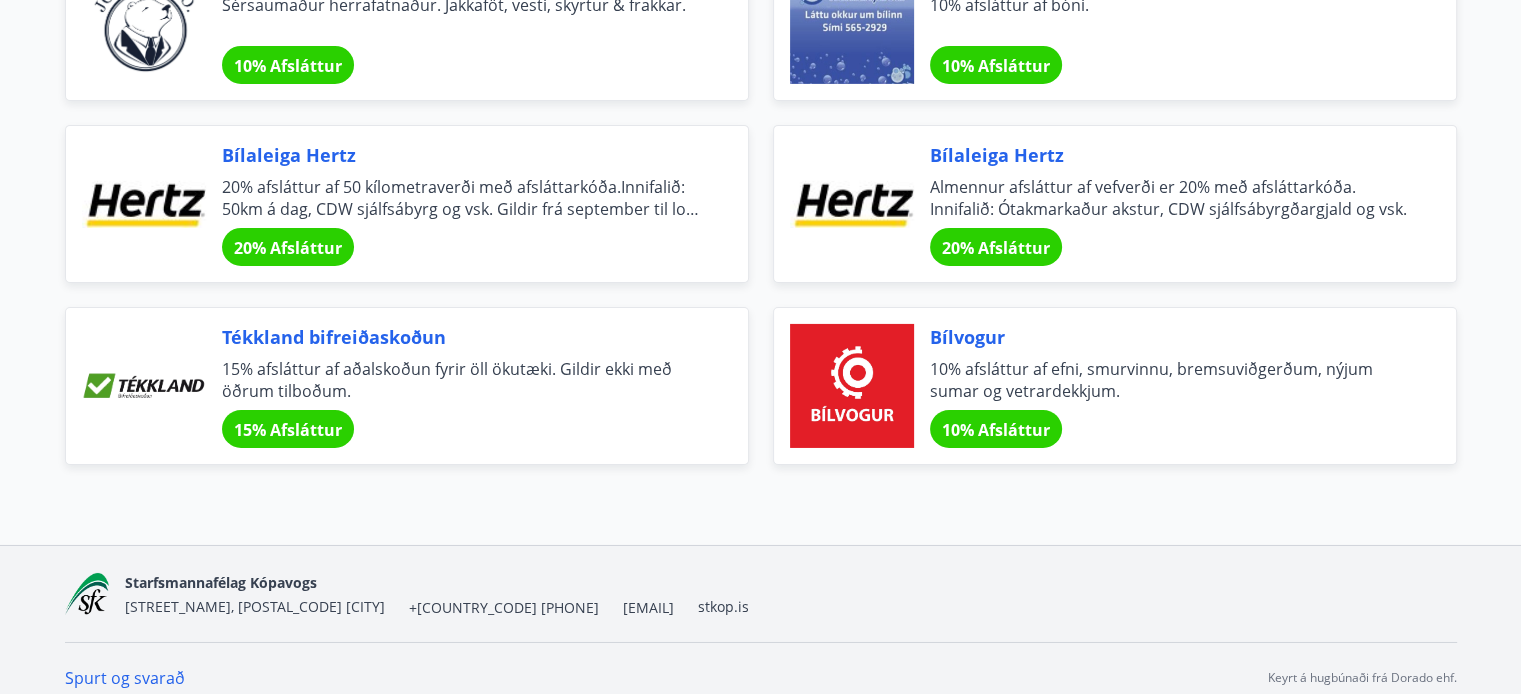 click on "Bílvogur" at bounding box center [1169, 337] 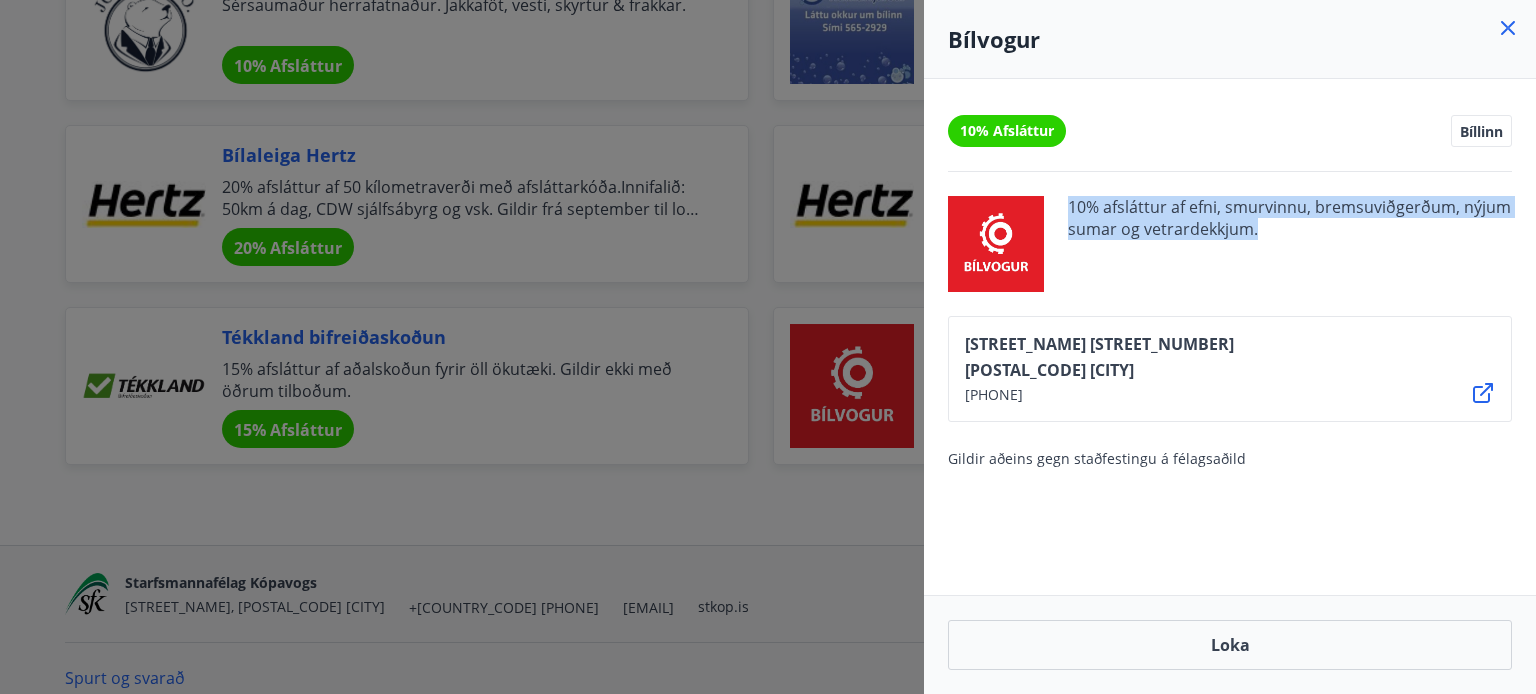 drag, startPoint x: 1269, startPoint y: 238, endPoint x: 1065, endPoint y: 202, distance: 207.15211 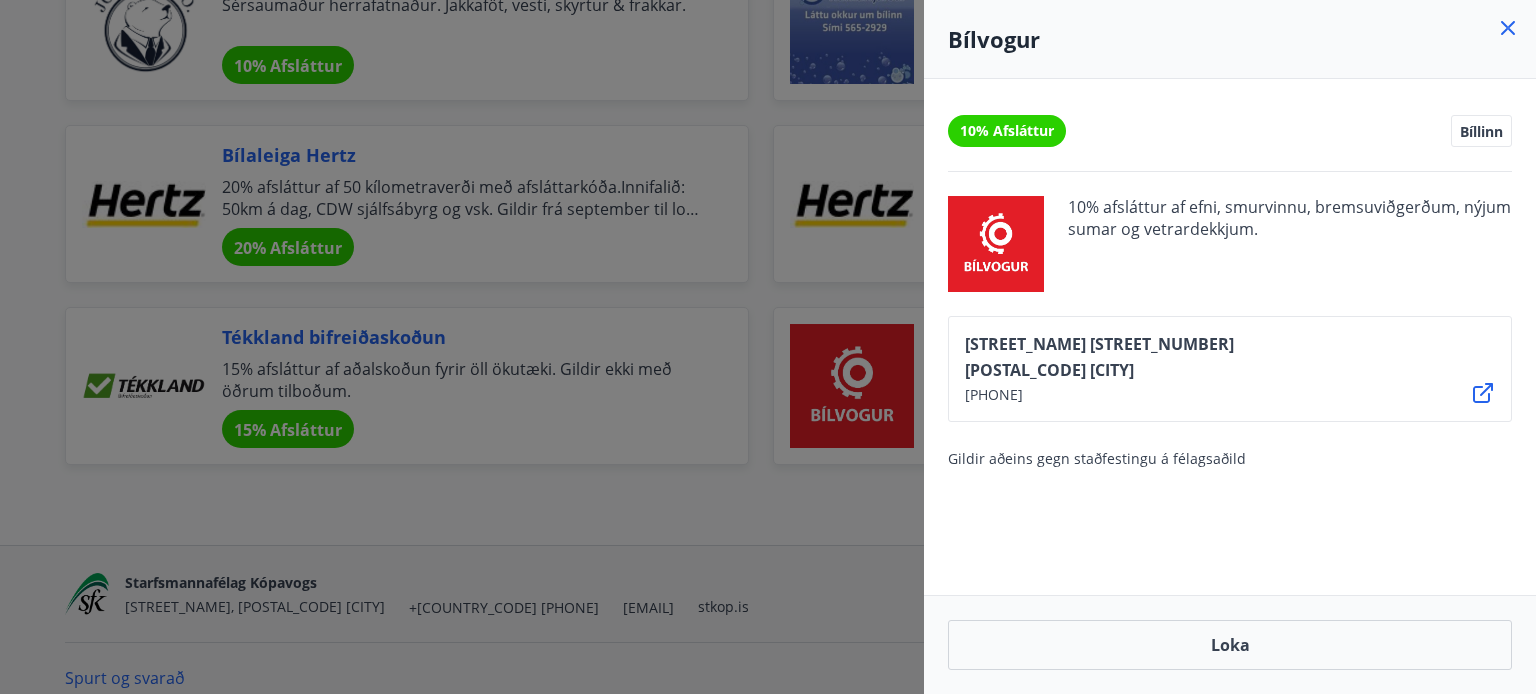 click at bounding box center [768, 347] 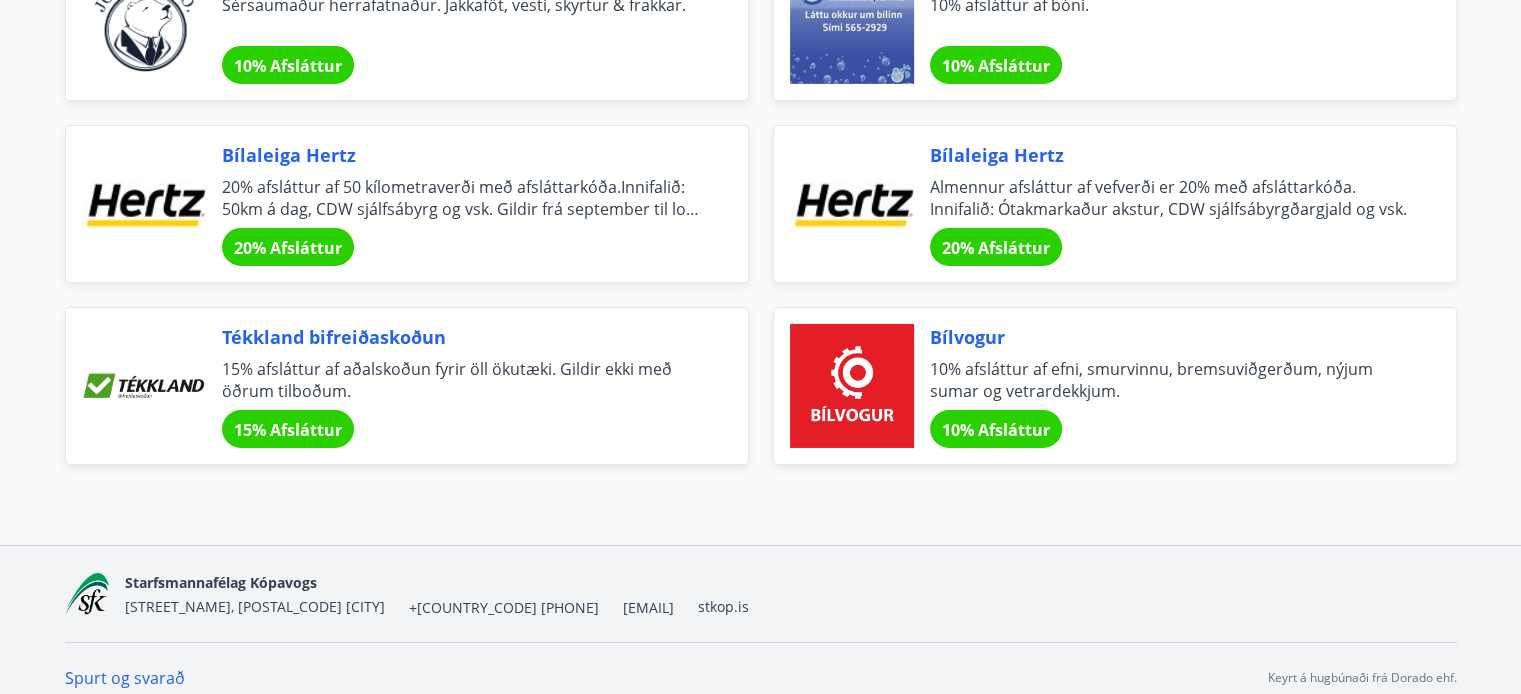 scroll, scrollTop: 6690, scrollLeft: 0, axis: vertical 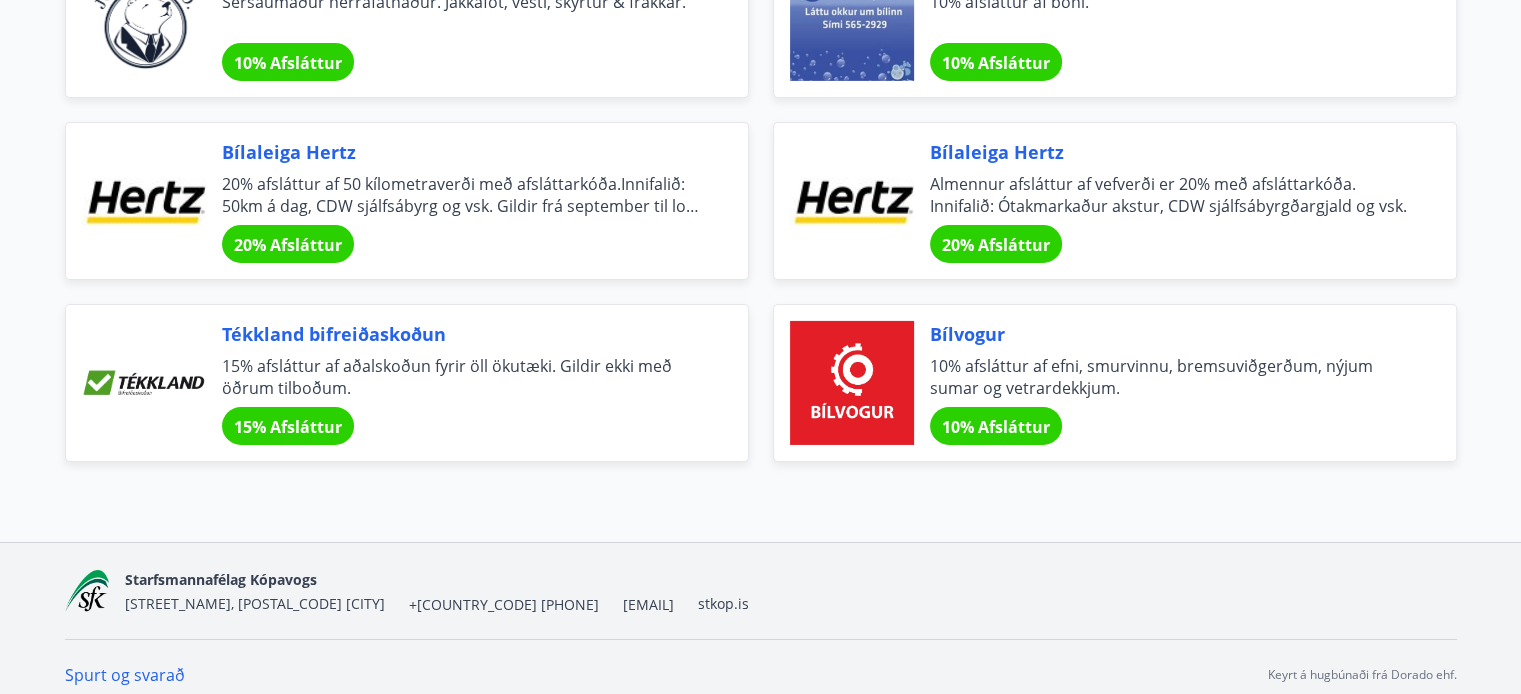 click on "[STREET_NAME] [DISCOUNT]% afsláttur af efni, smurvinnu, bremsuviðgerðum, nýjum
sumar og vetrardekkjum. [DISCOUNT]% Afsláttur" at bounding box center (1169, 383) 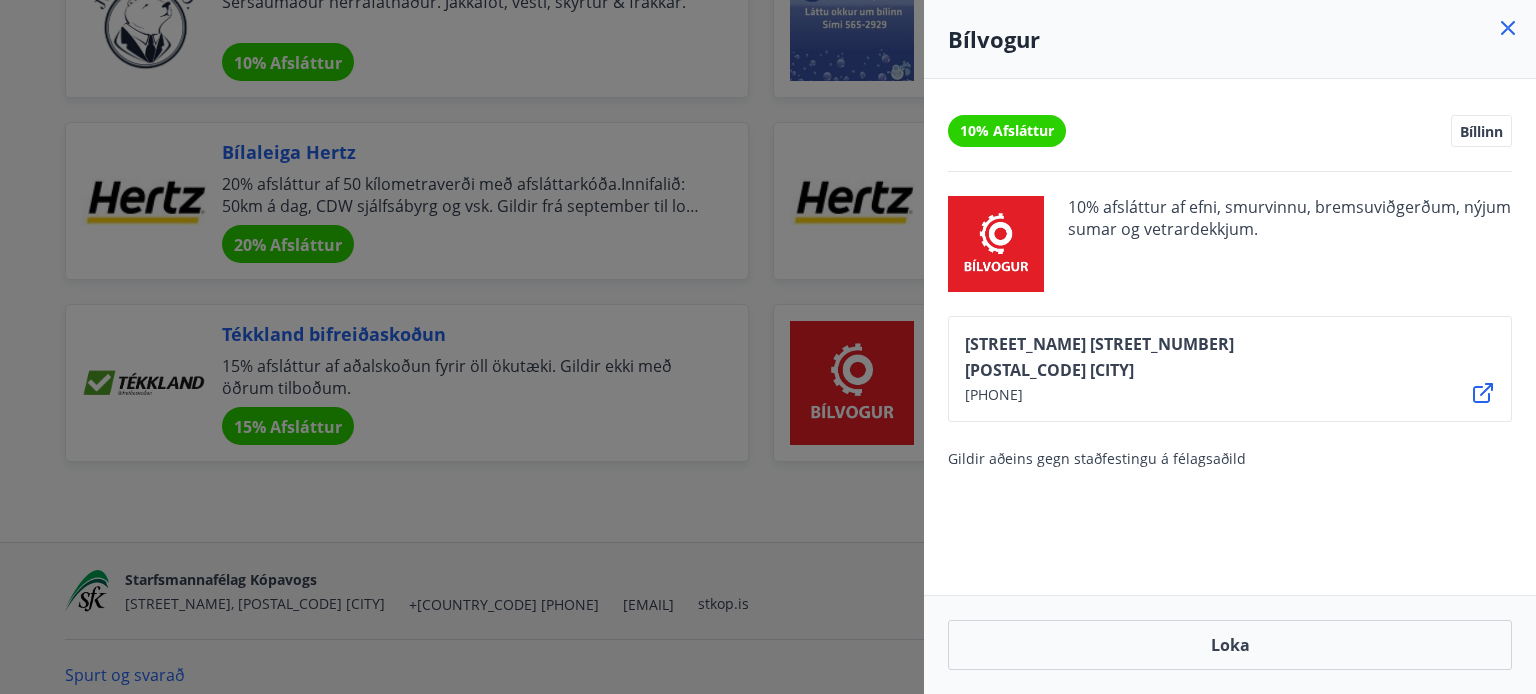 click at bounding box center [768, 347] 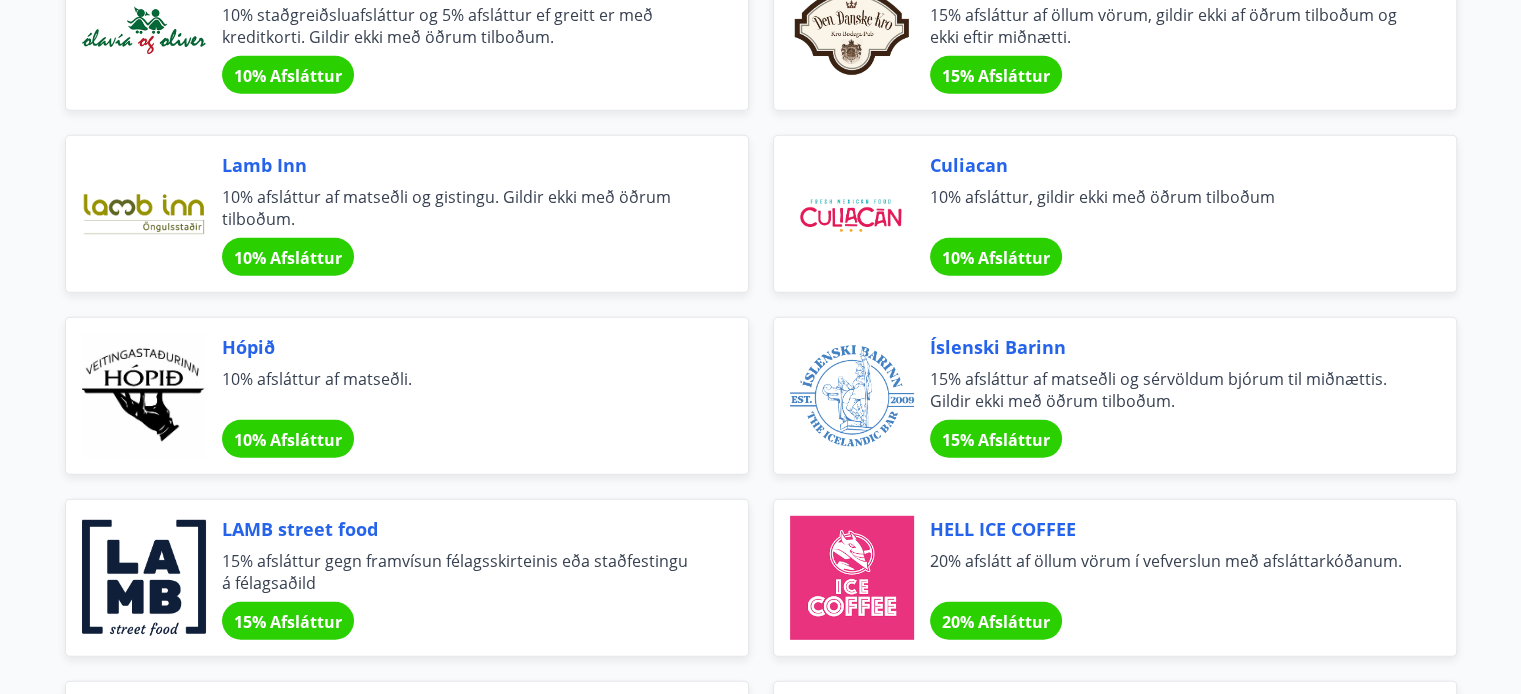 scroll, scrollTop: 5580, scrollLeft: 0, axis: vertical 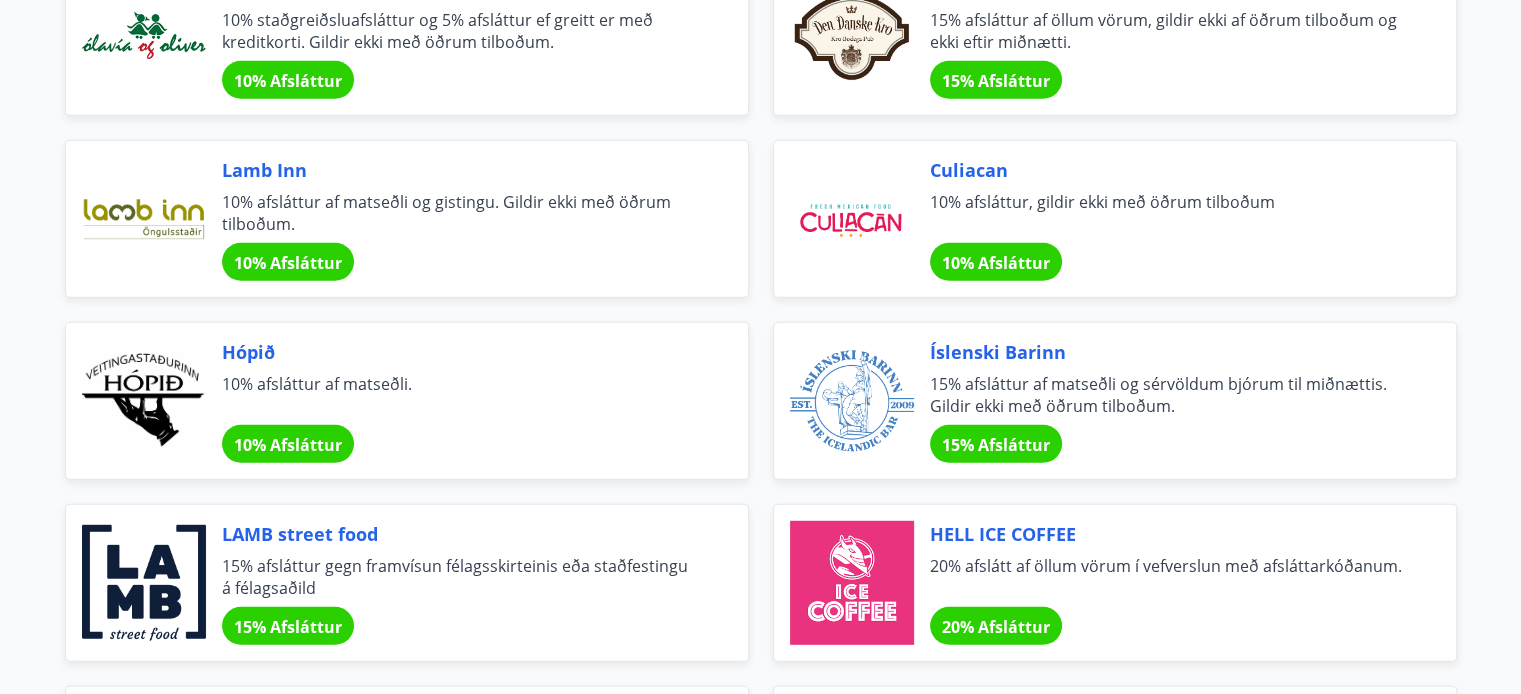 click on "Culiacan" at bounding box center (1169, 170) 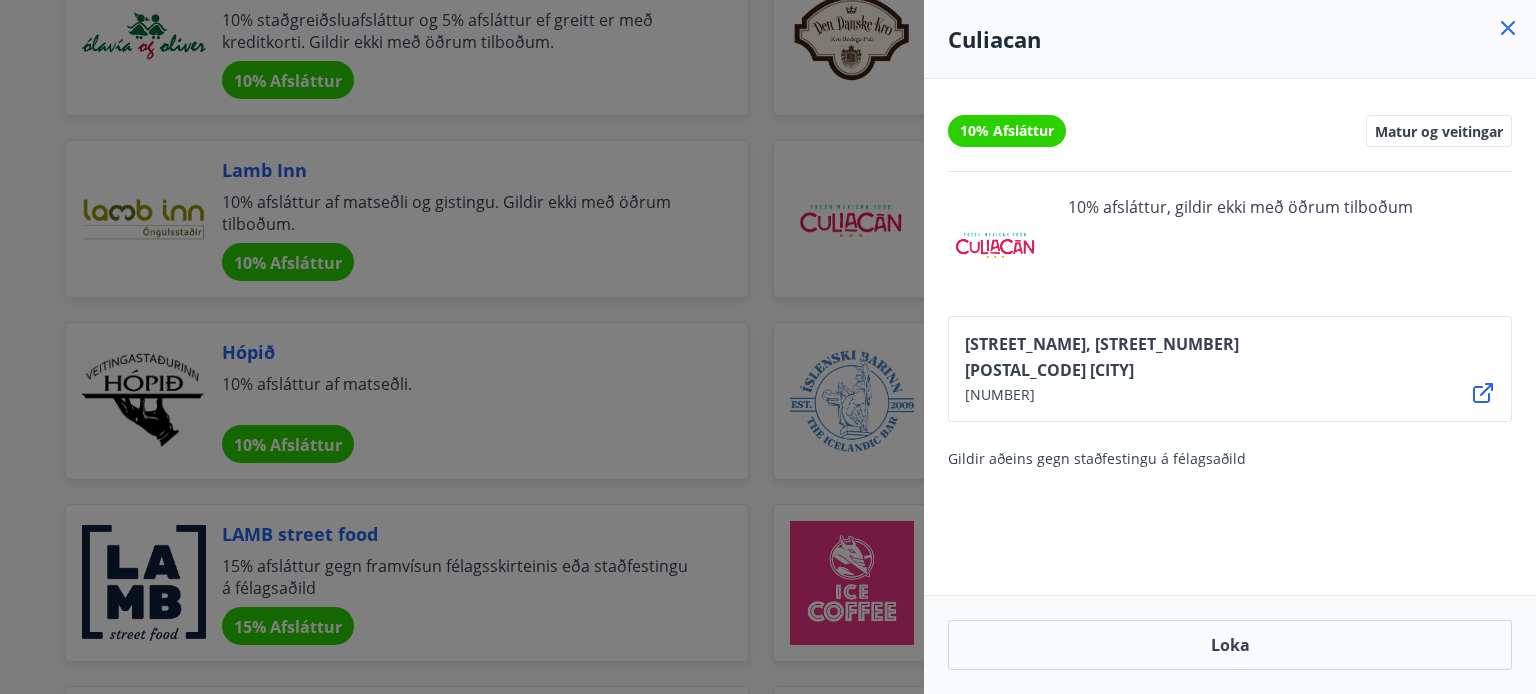 click at bounding box center [768, 347] 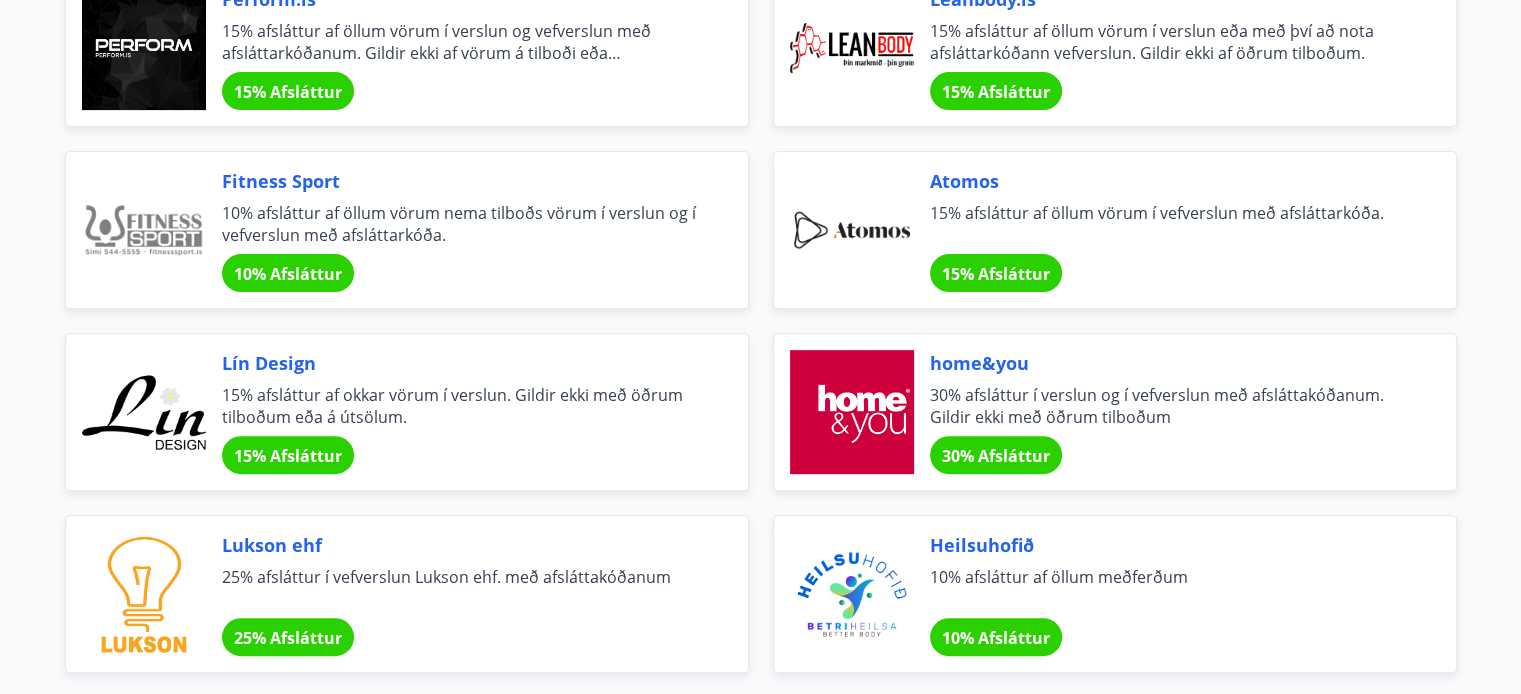 scroll, scrollTop: 0, scrollLeft: 0, axis: both 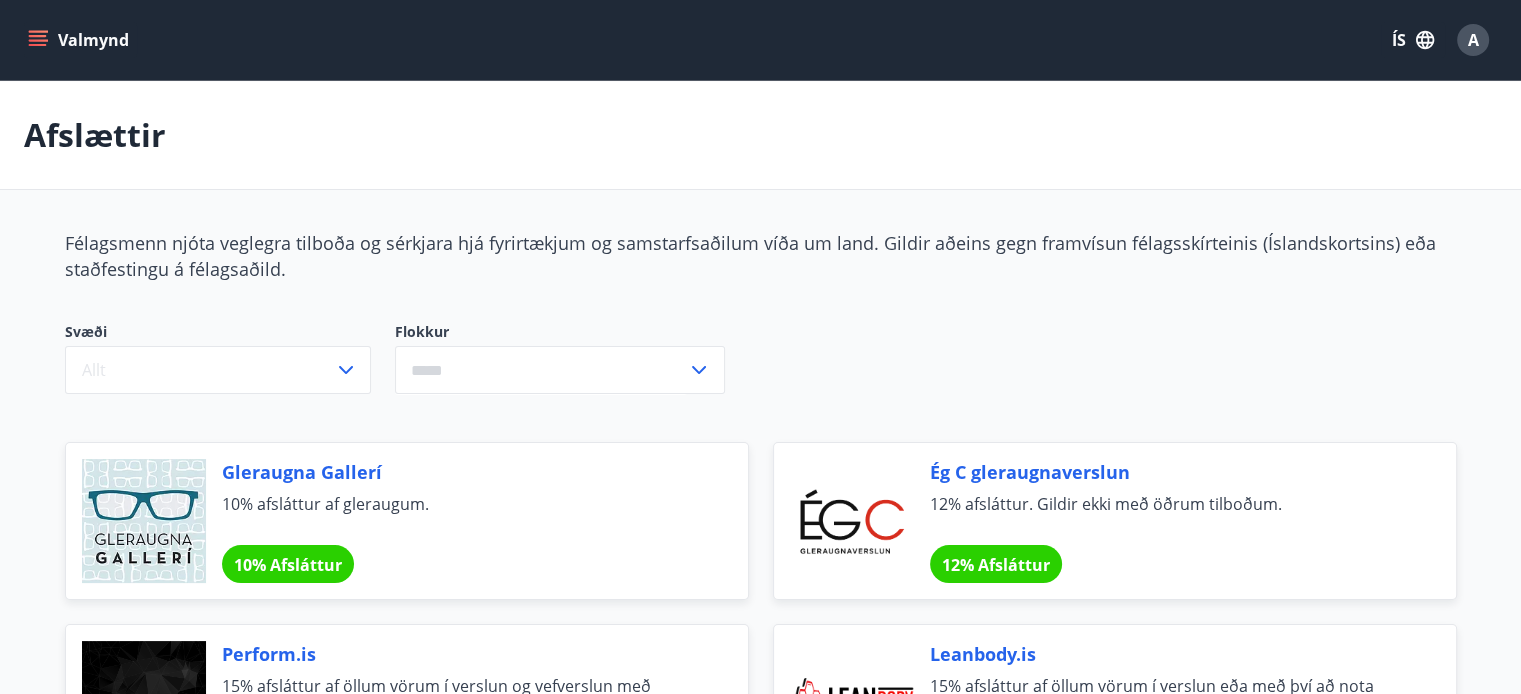 click 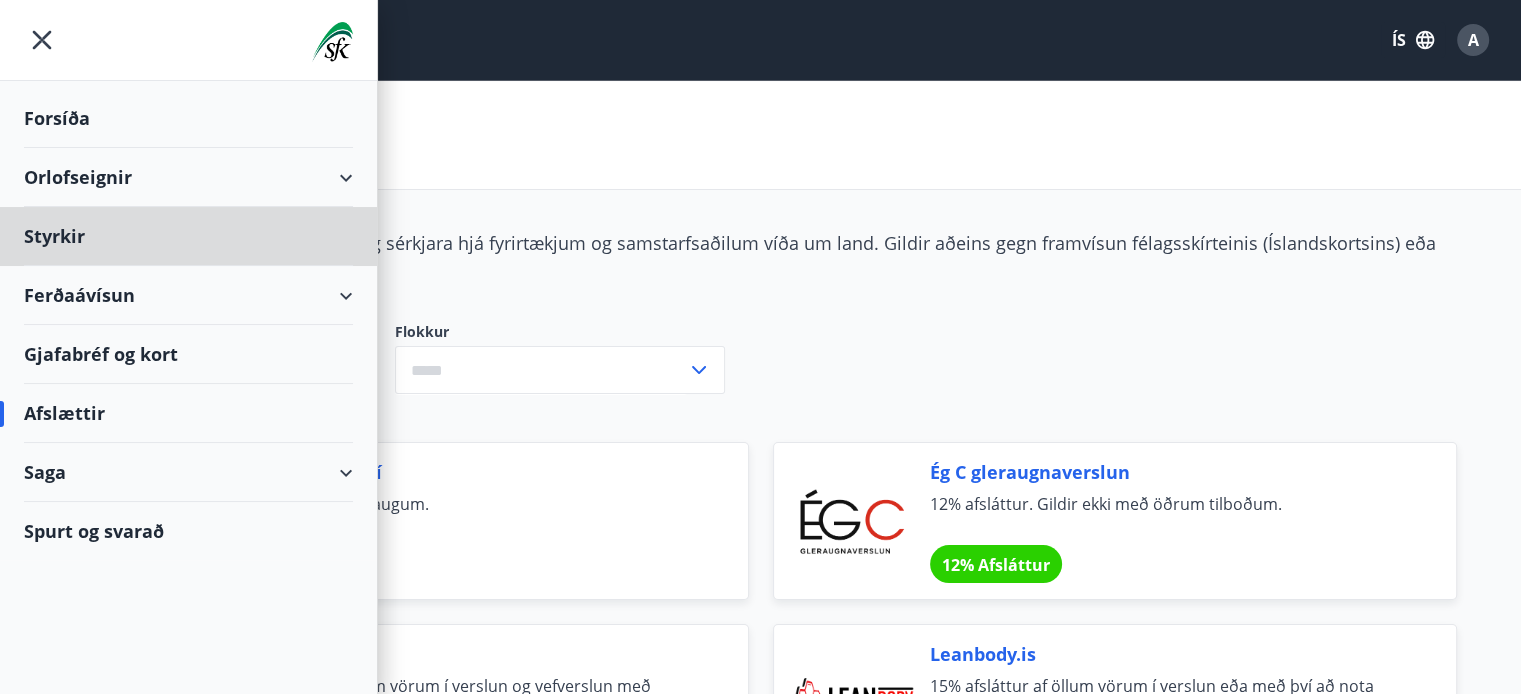 click on "Forsíða" at bounding box center [188, 118] 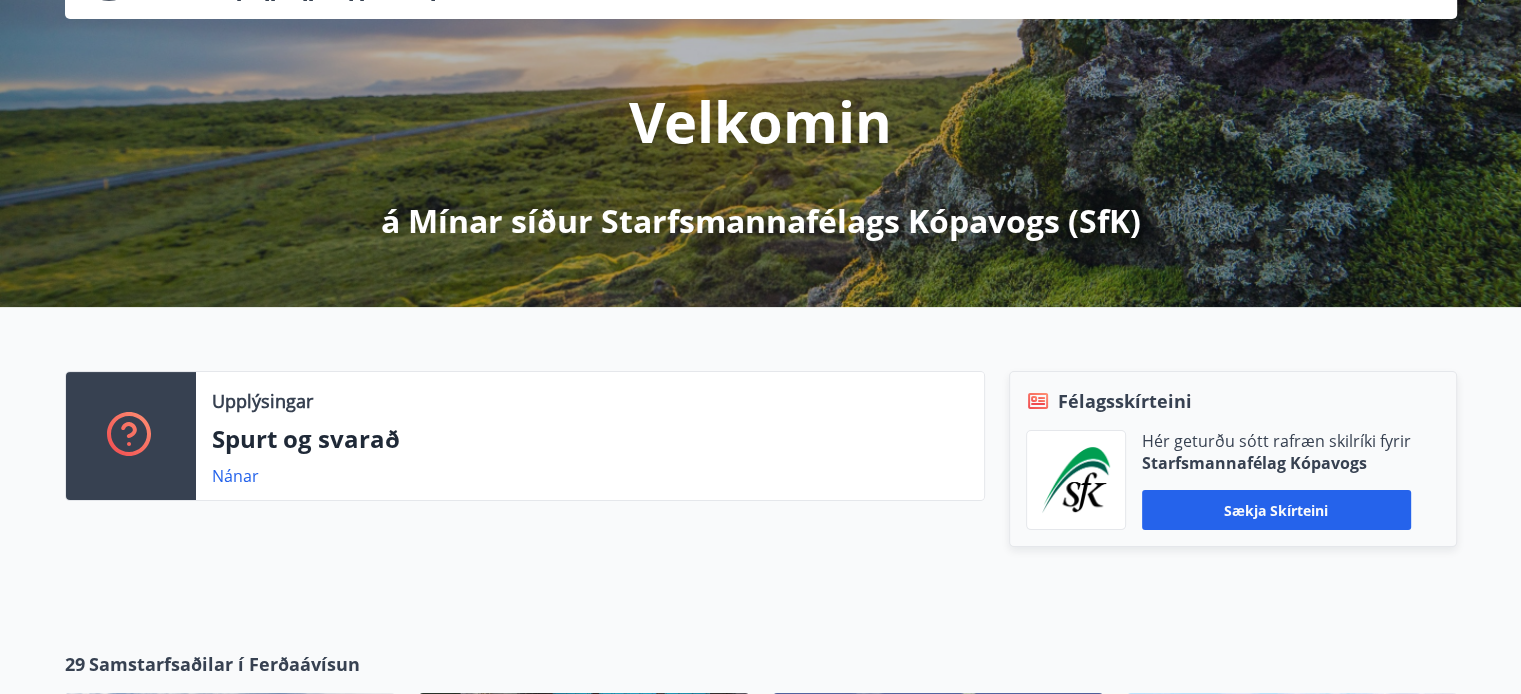 scroll, scrollTop: 200, scrollLeft: 0, axis: vertical 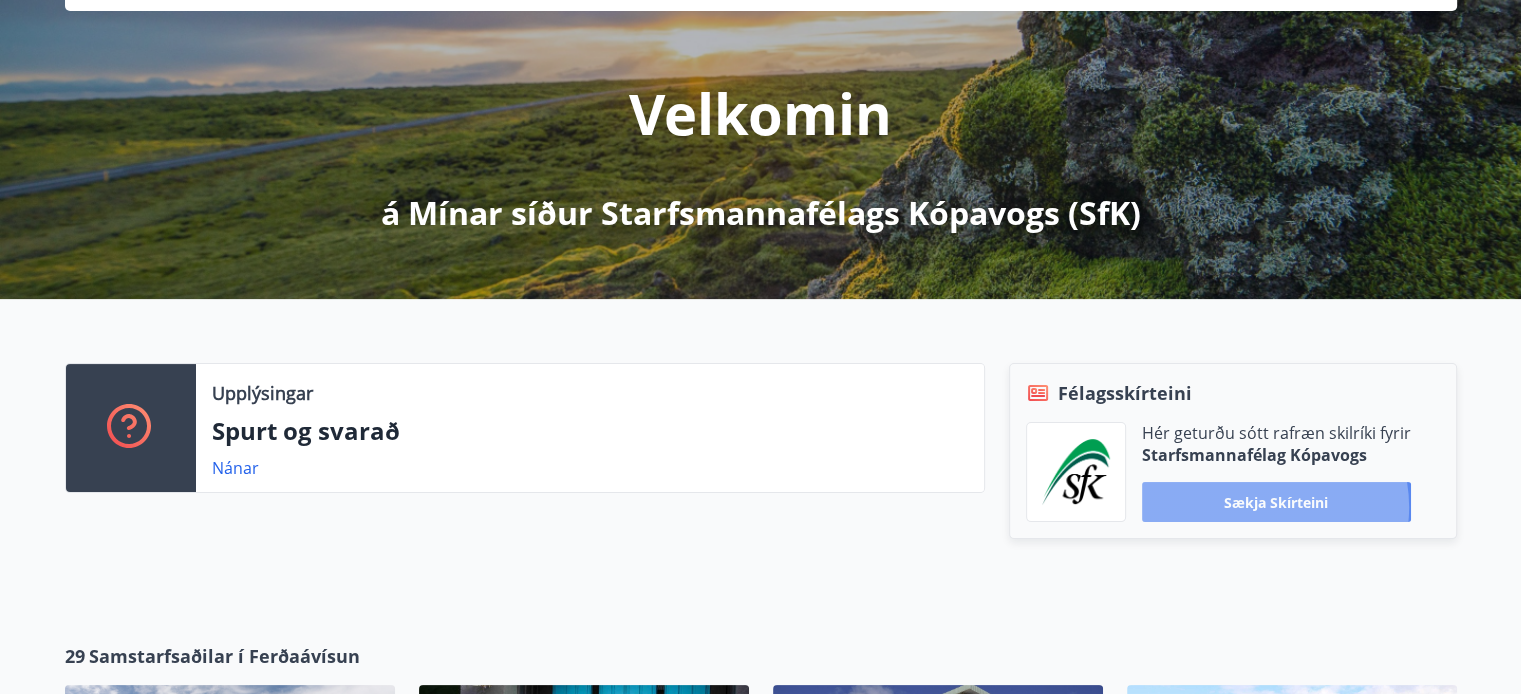 click on "Sækja skírteini" at bounding box center [1276, 502] 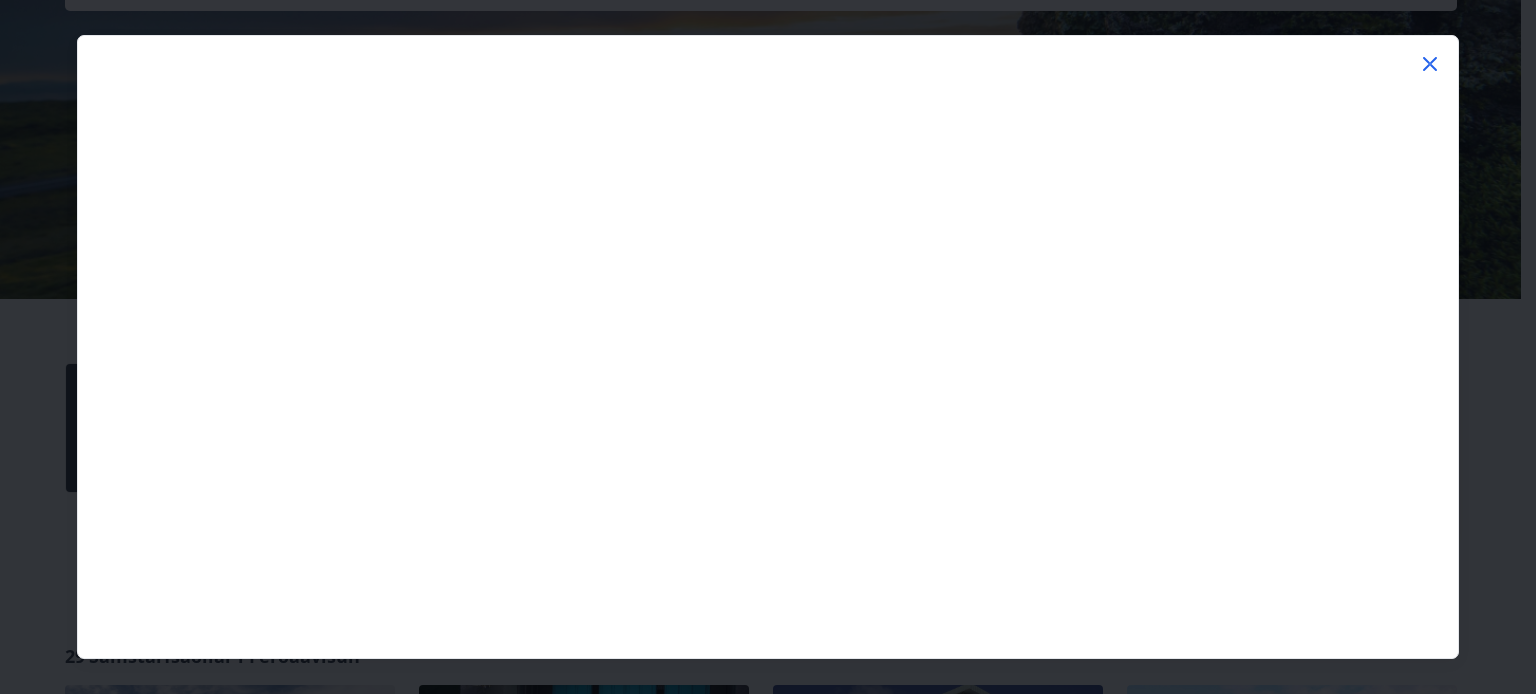 click 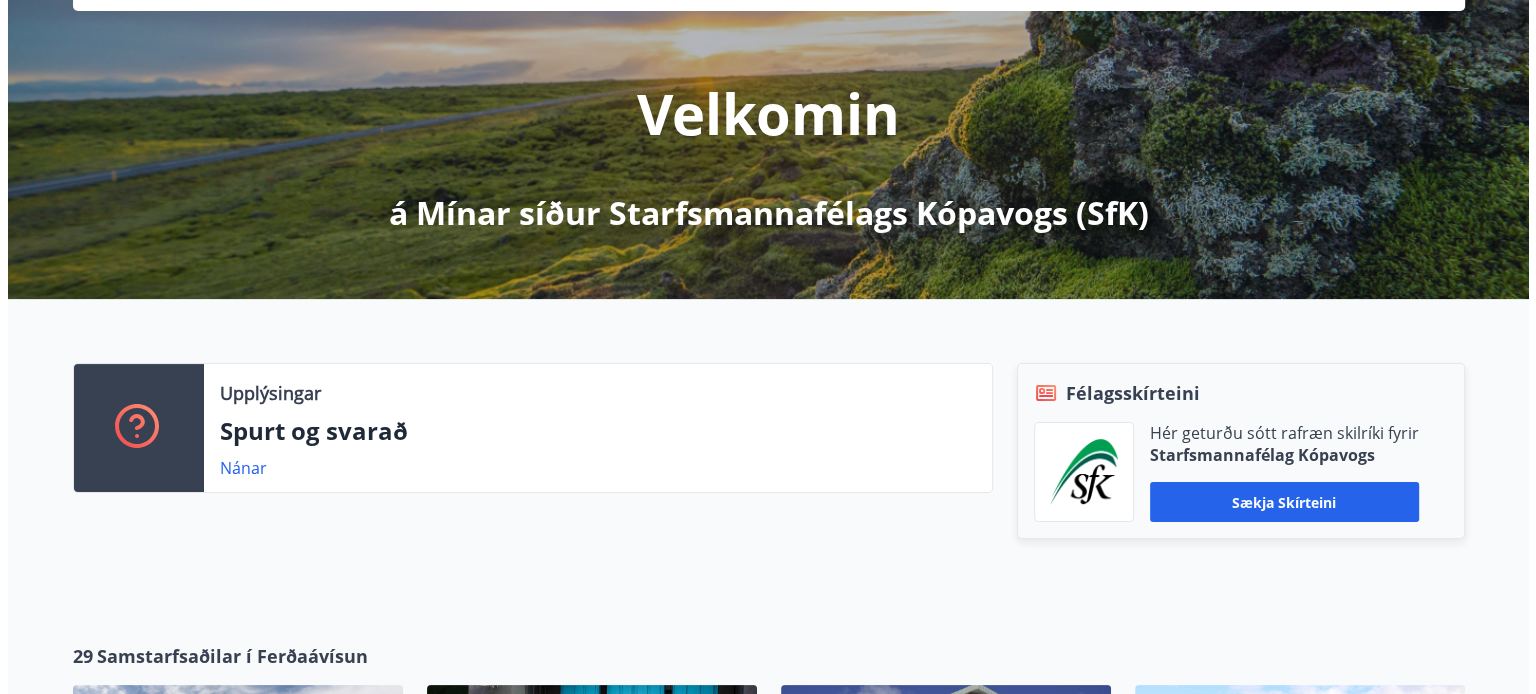 scroll, scrollTop: 0, scrollLeft: 0, axis: both 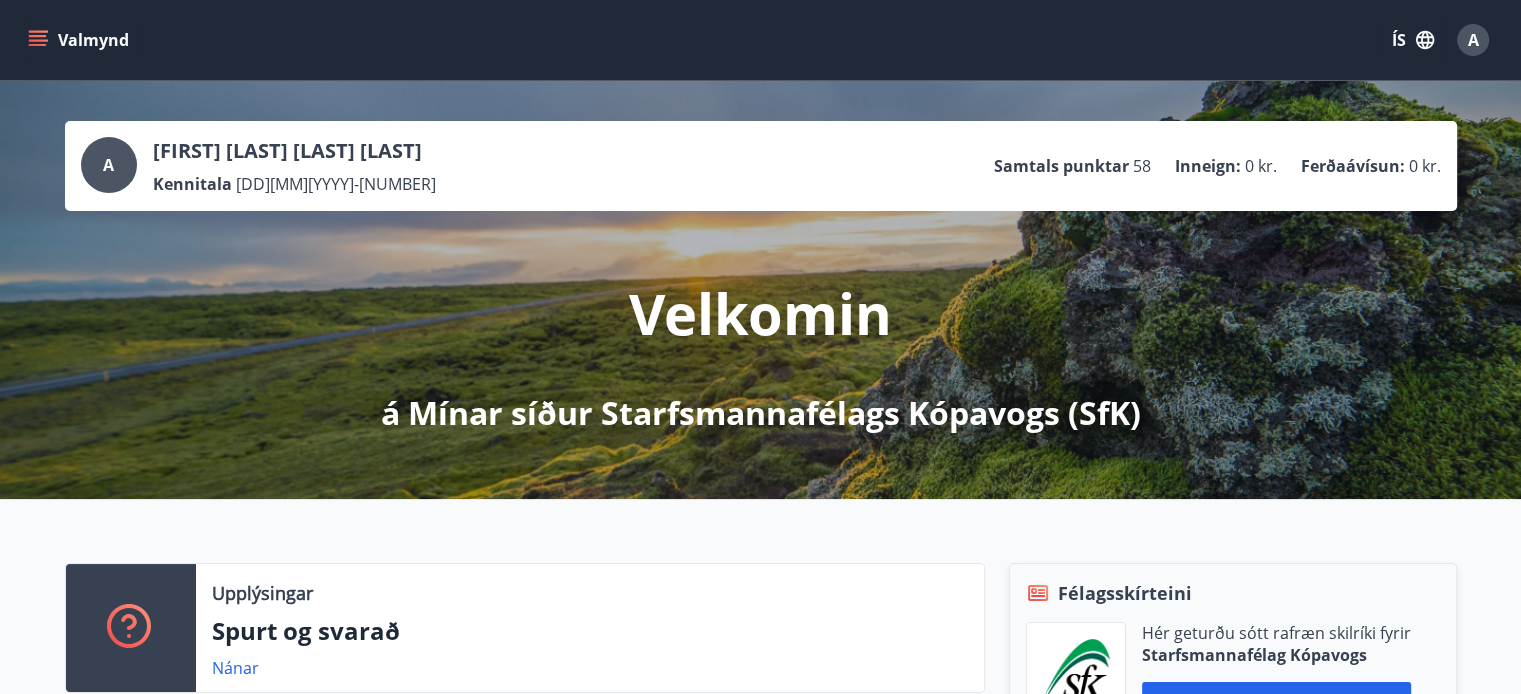 click on "A" at bounding box center (109, 165) 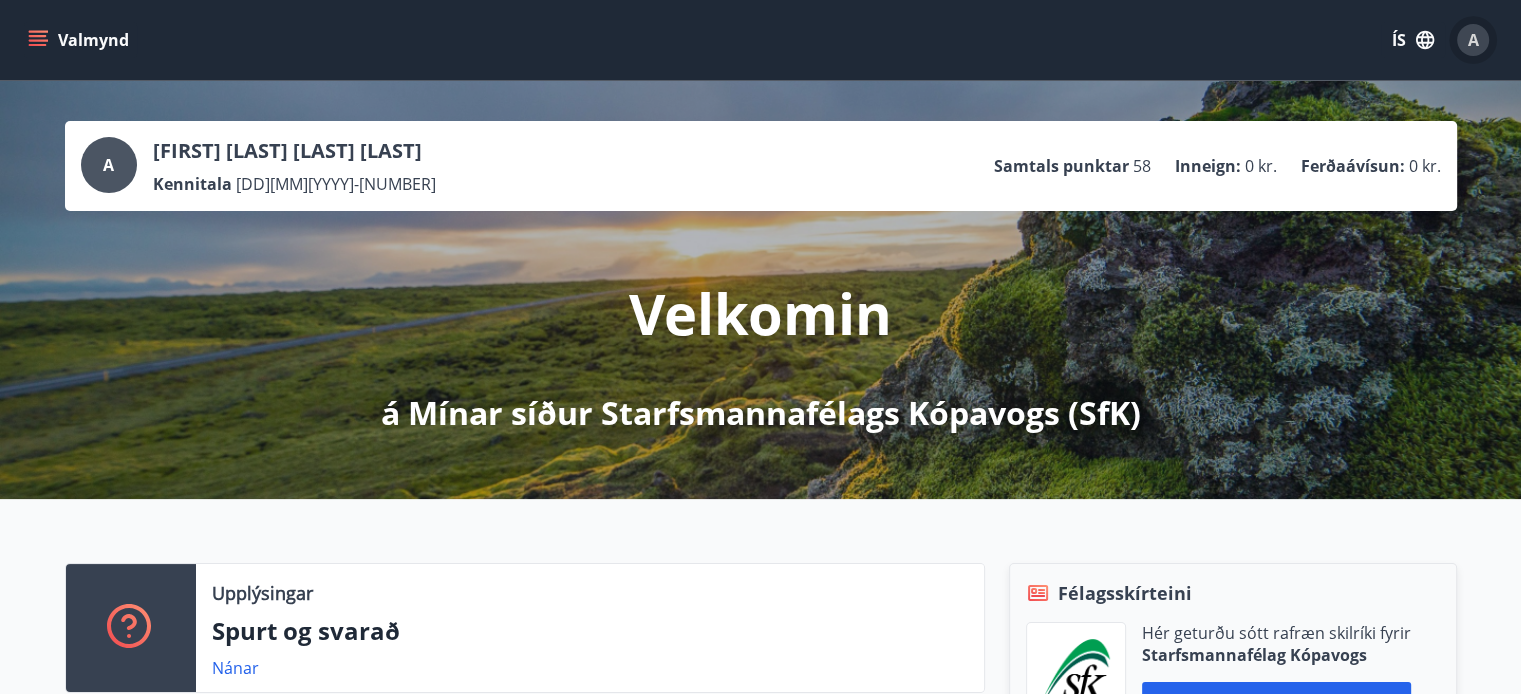 click on "A" at bounding box center [1473, 40] 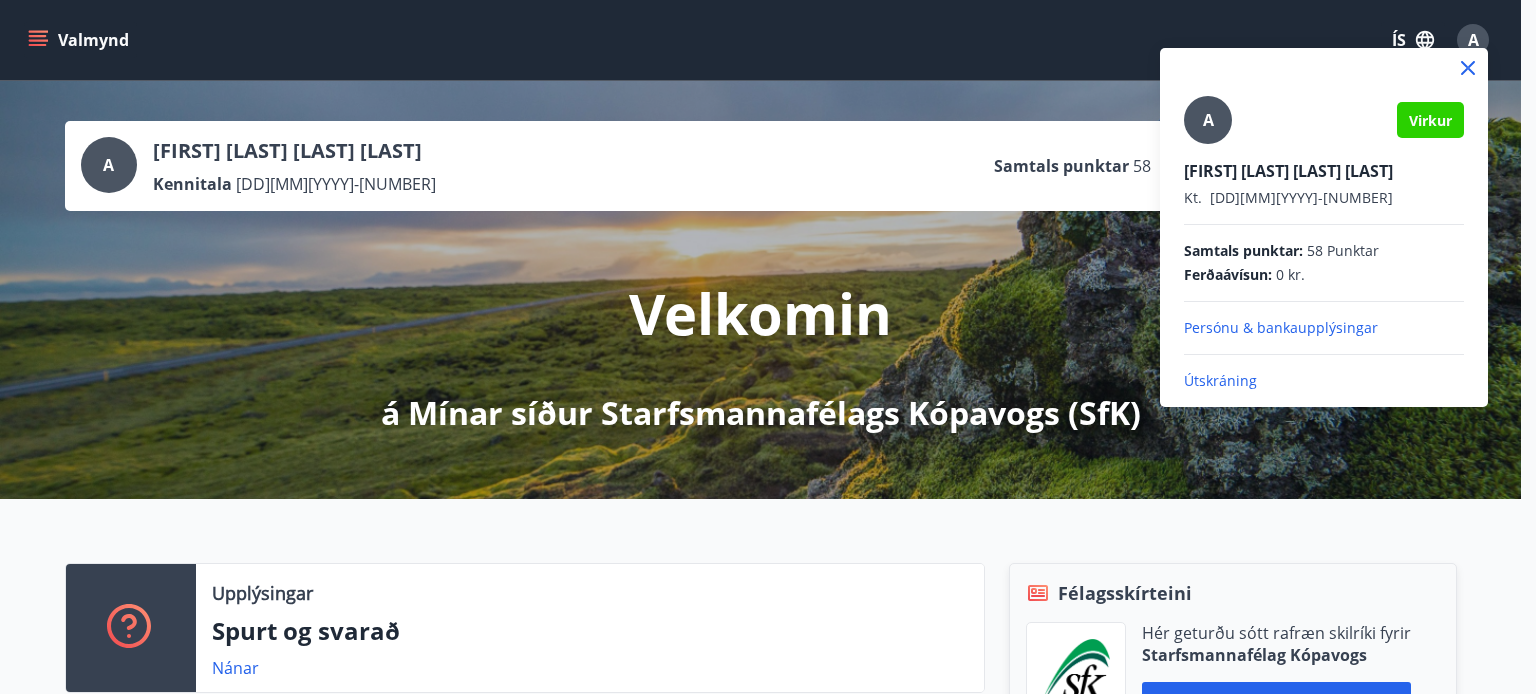 click on "Persónu & bankaupplýsingar" at bounding box center (1324, 328) 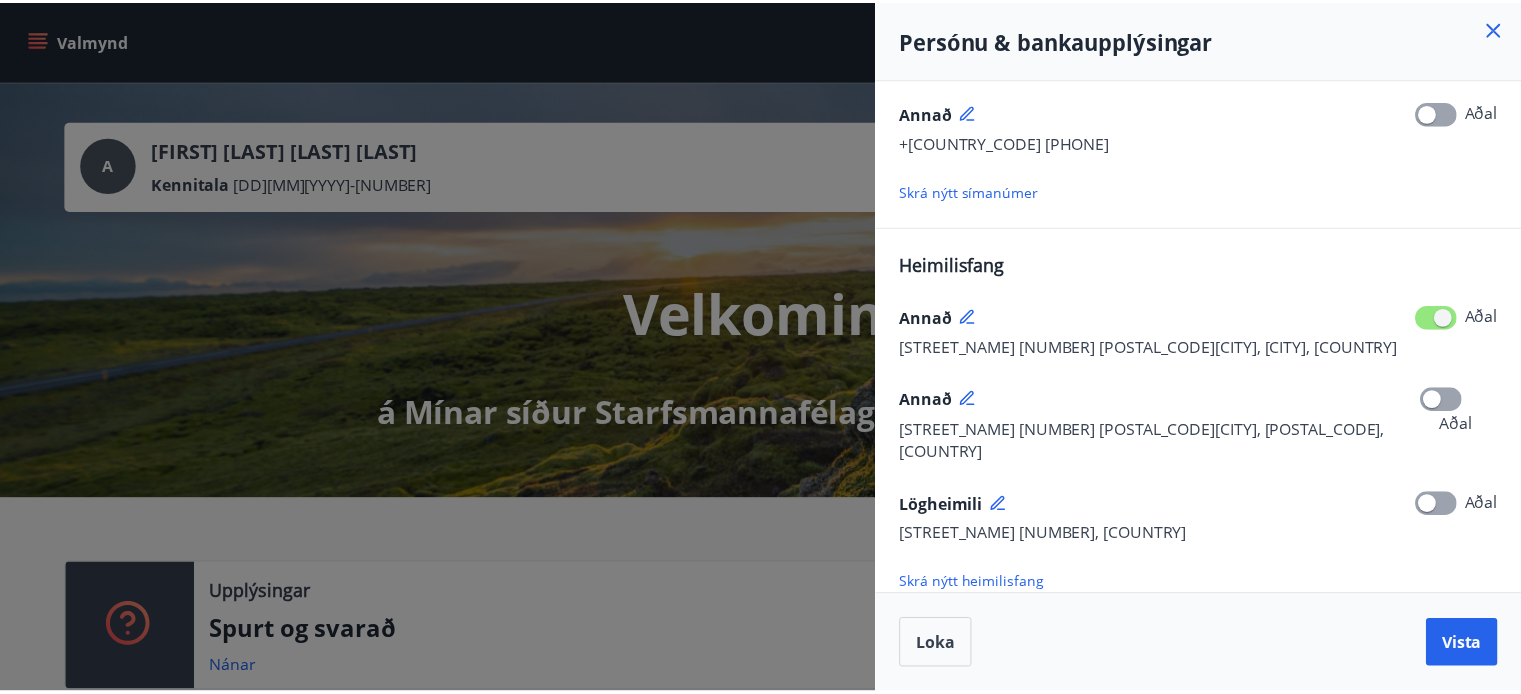 scroll, scrollTop: 516, scrollLeft: 0, axis: vertical 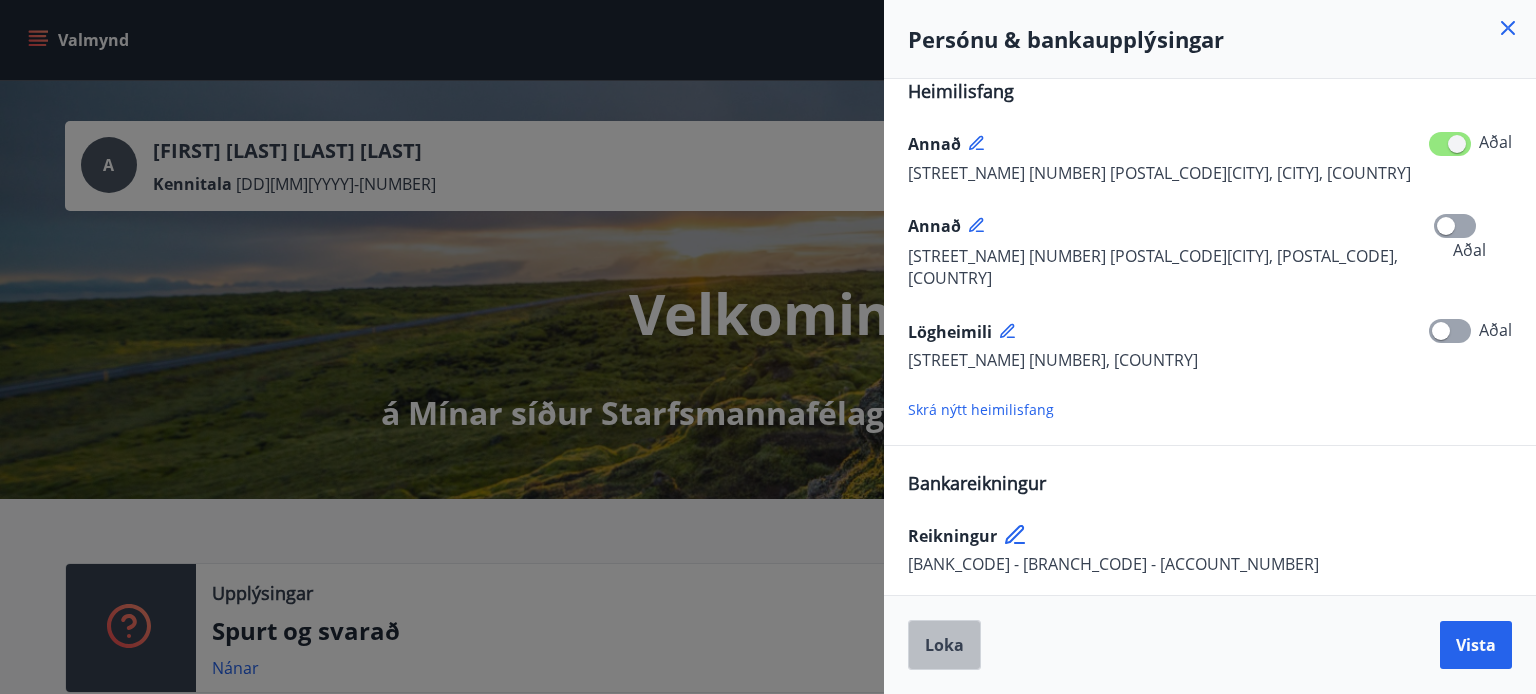 click on "Loka" at bounding box center [944, 645] 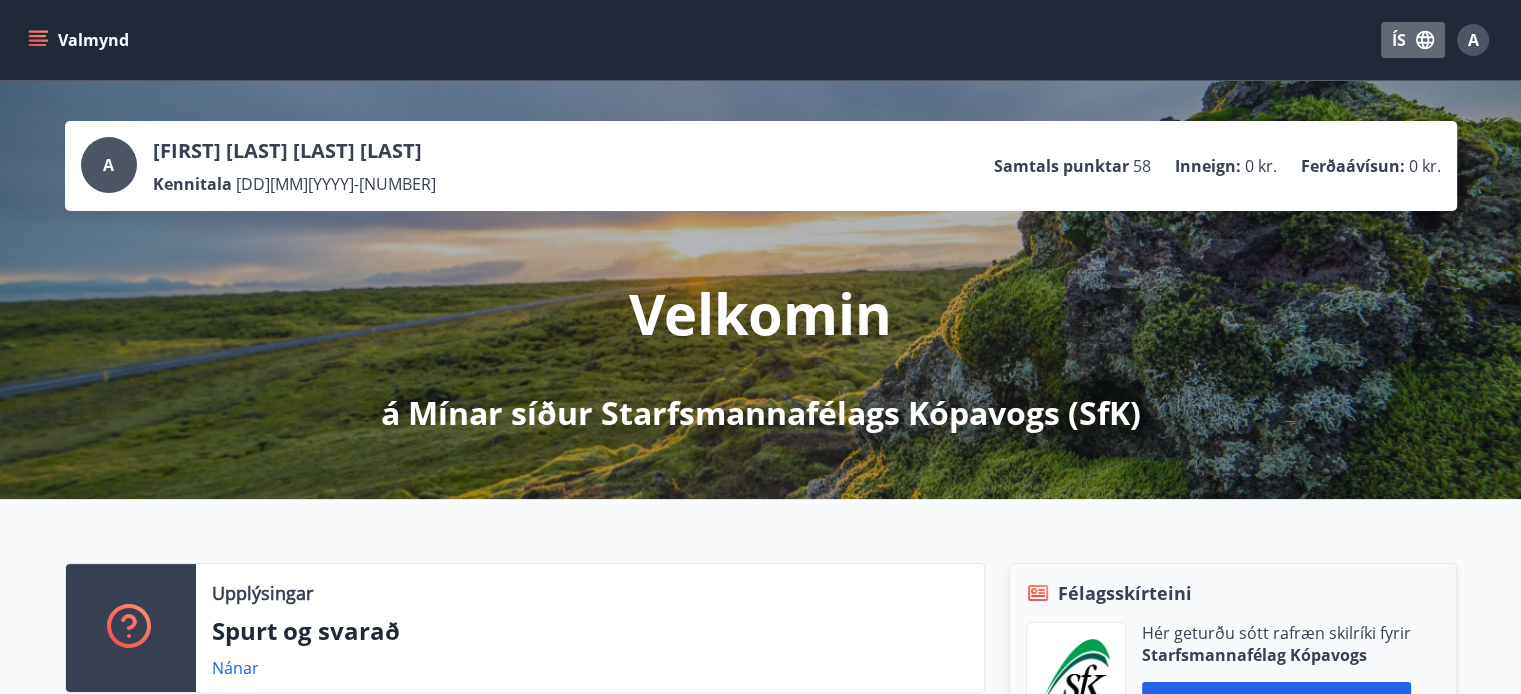 click on "ÍS" at bounding box center [1413, 40] 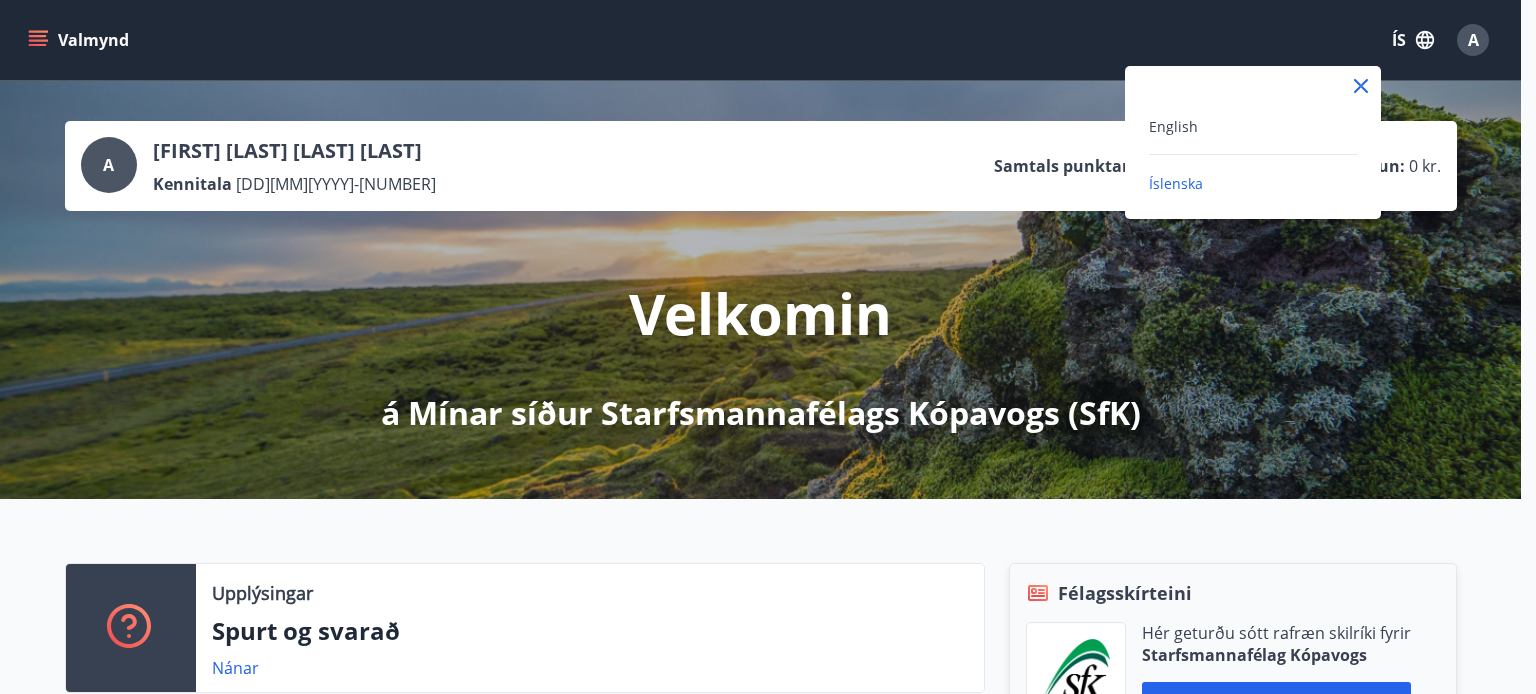click 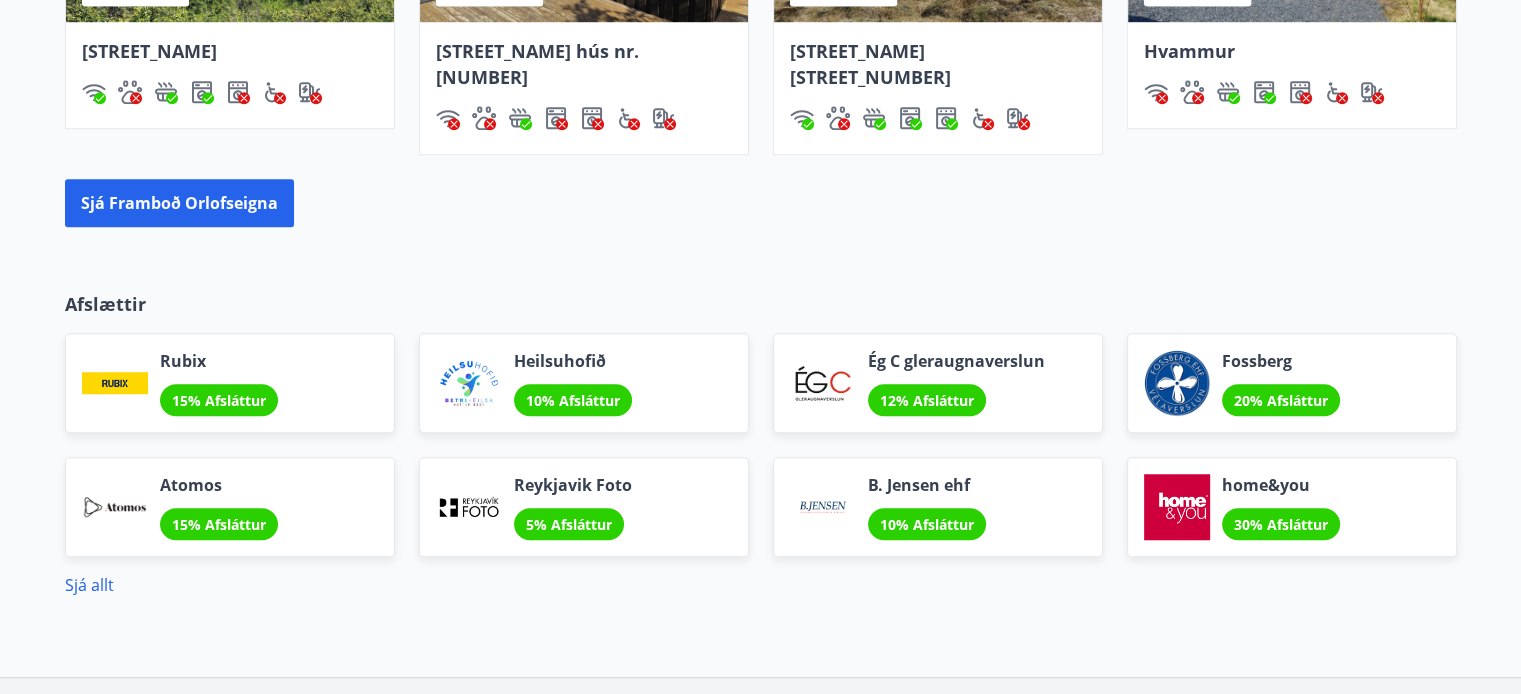 scroll, scrollTop: 1600, scrollLeft: 0, axis: vertical 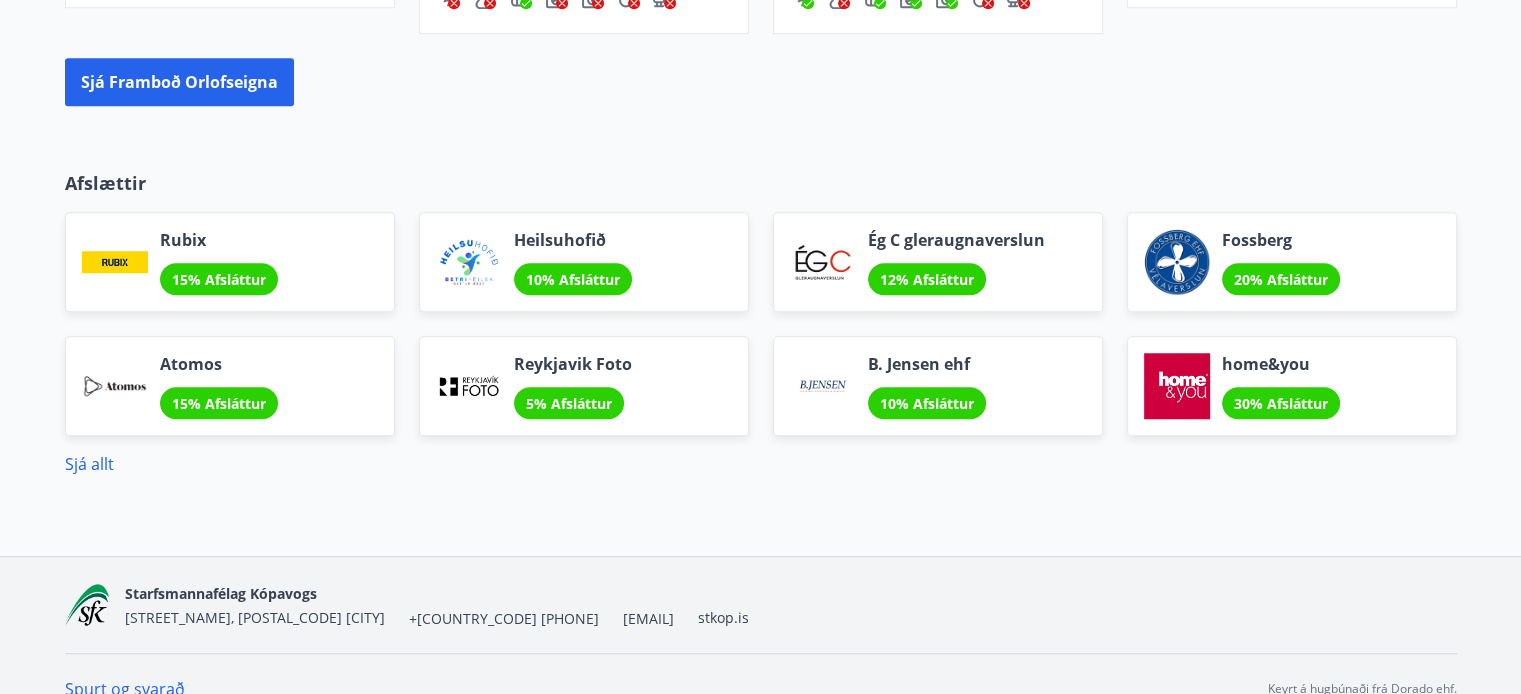 click at bounding box center (823, 262) 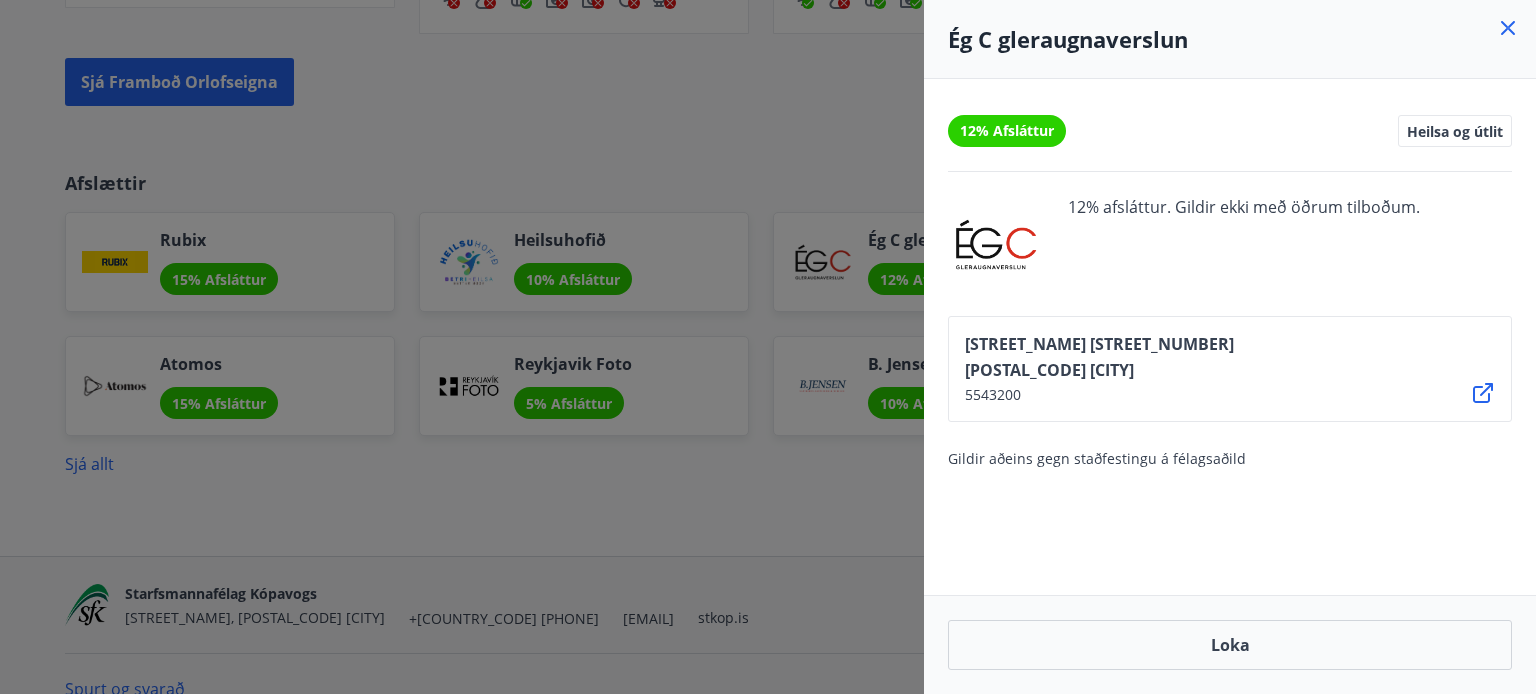 click 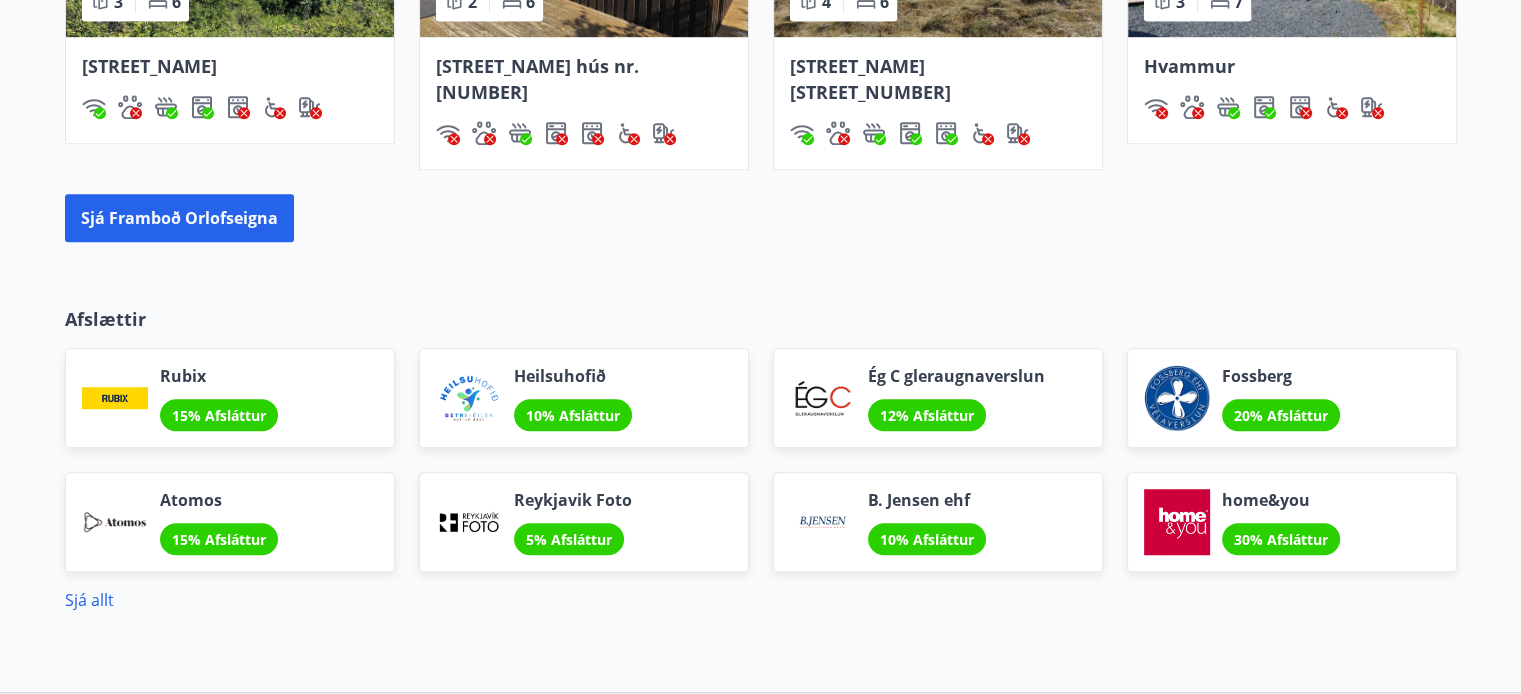 scroll, scrollTop: 1463, scrollLeft: 0, axis: vertical 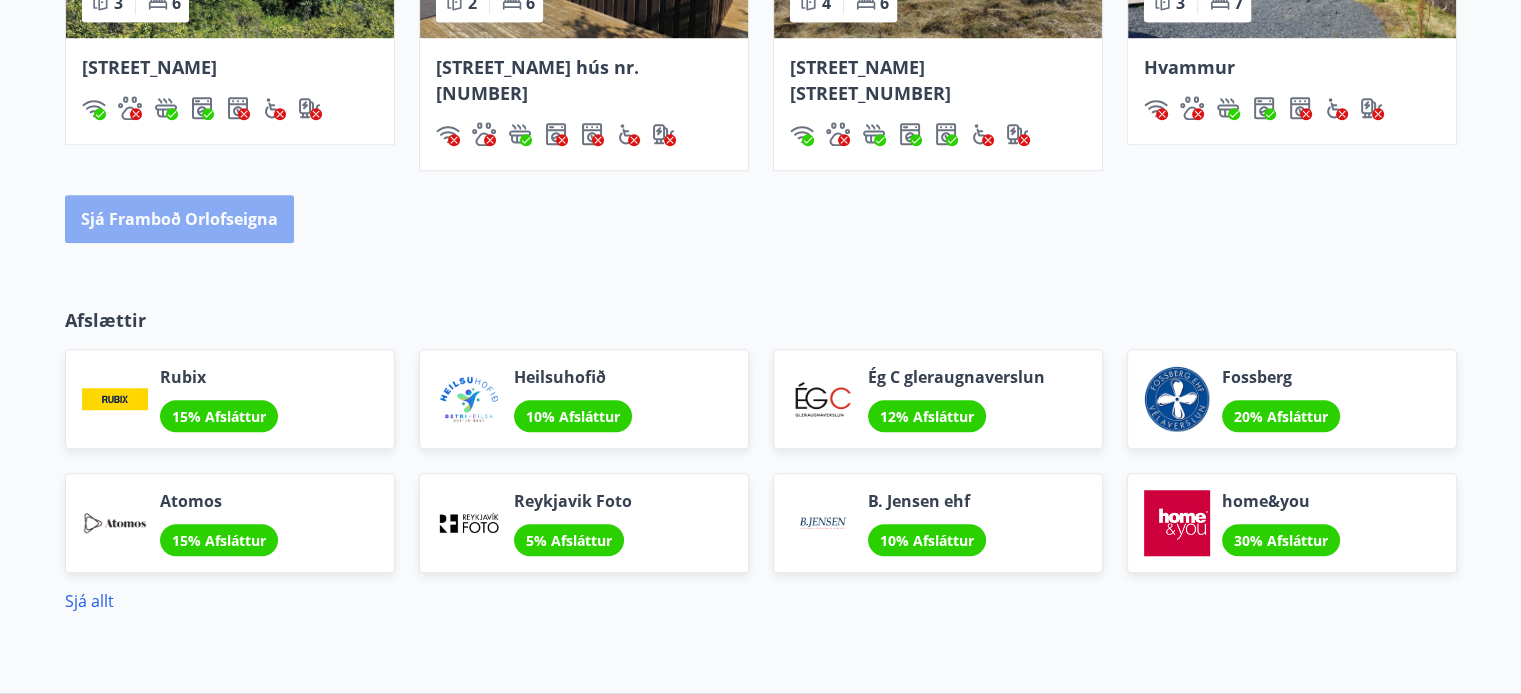 click on "Sjá framboð orlofseigna" at bounding box center [179, 219] 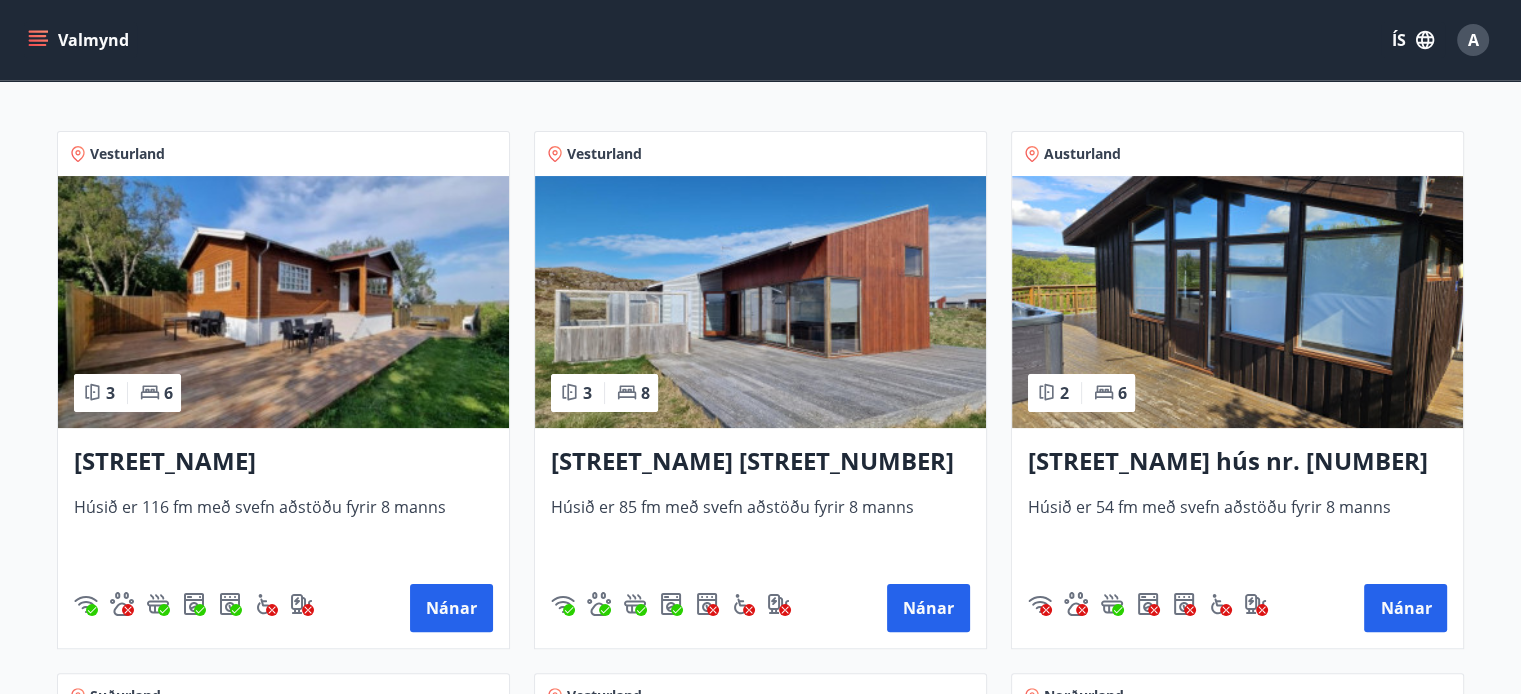 scroll, scrollTop: 330, scrollLeft: 0, axis: vertical 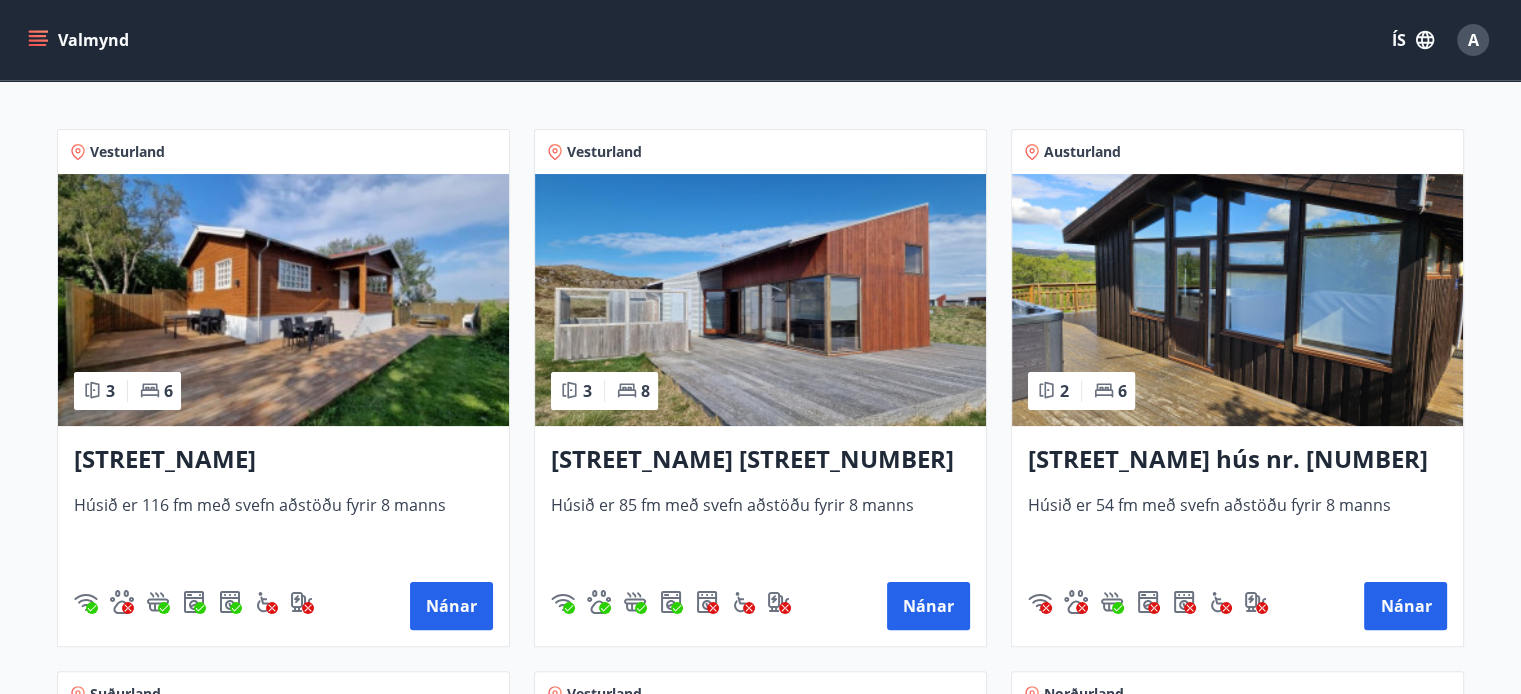 click on "[STREET_NAME] [STREET_NUMBER]" at bounding box center (760, 460) 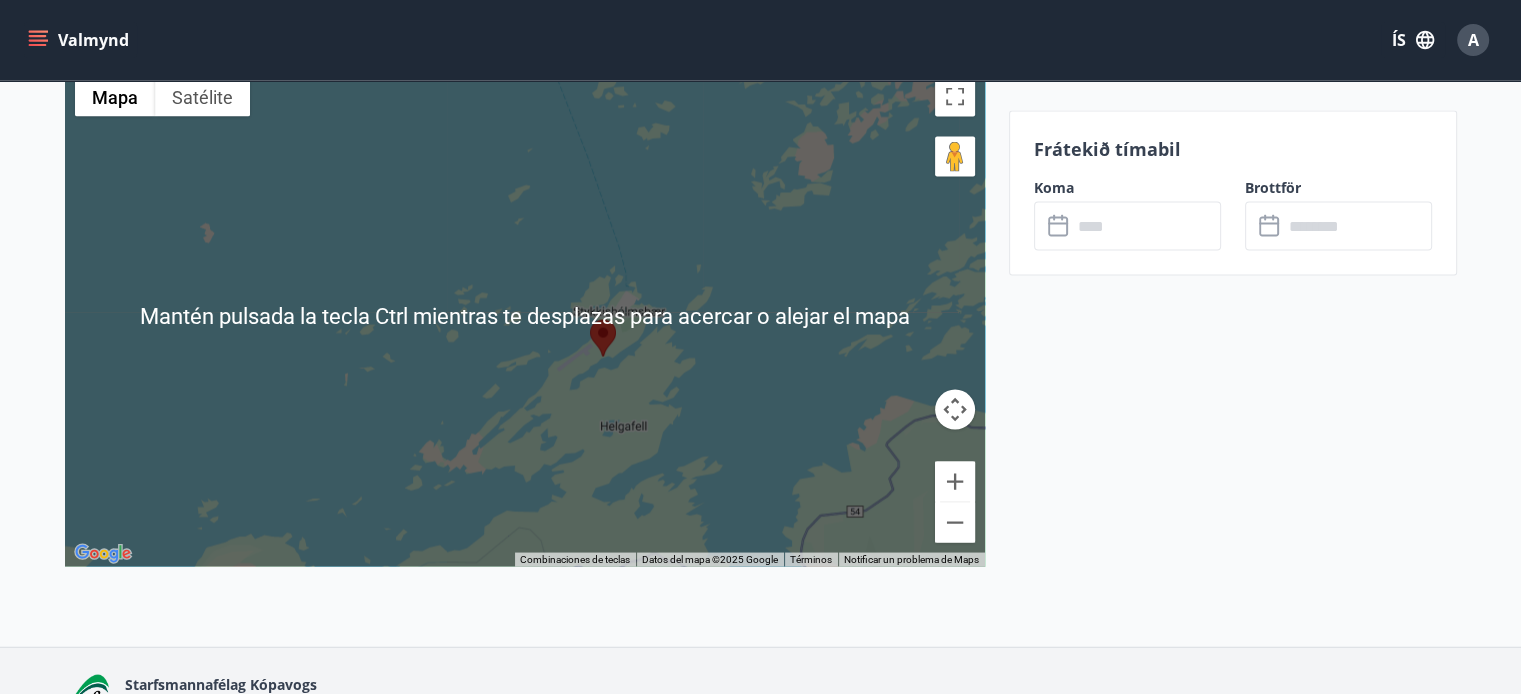 scroll, scrollTop: 3715, scrollLeft: 0, axis: vertical 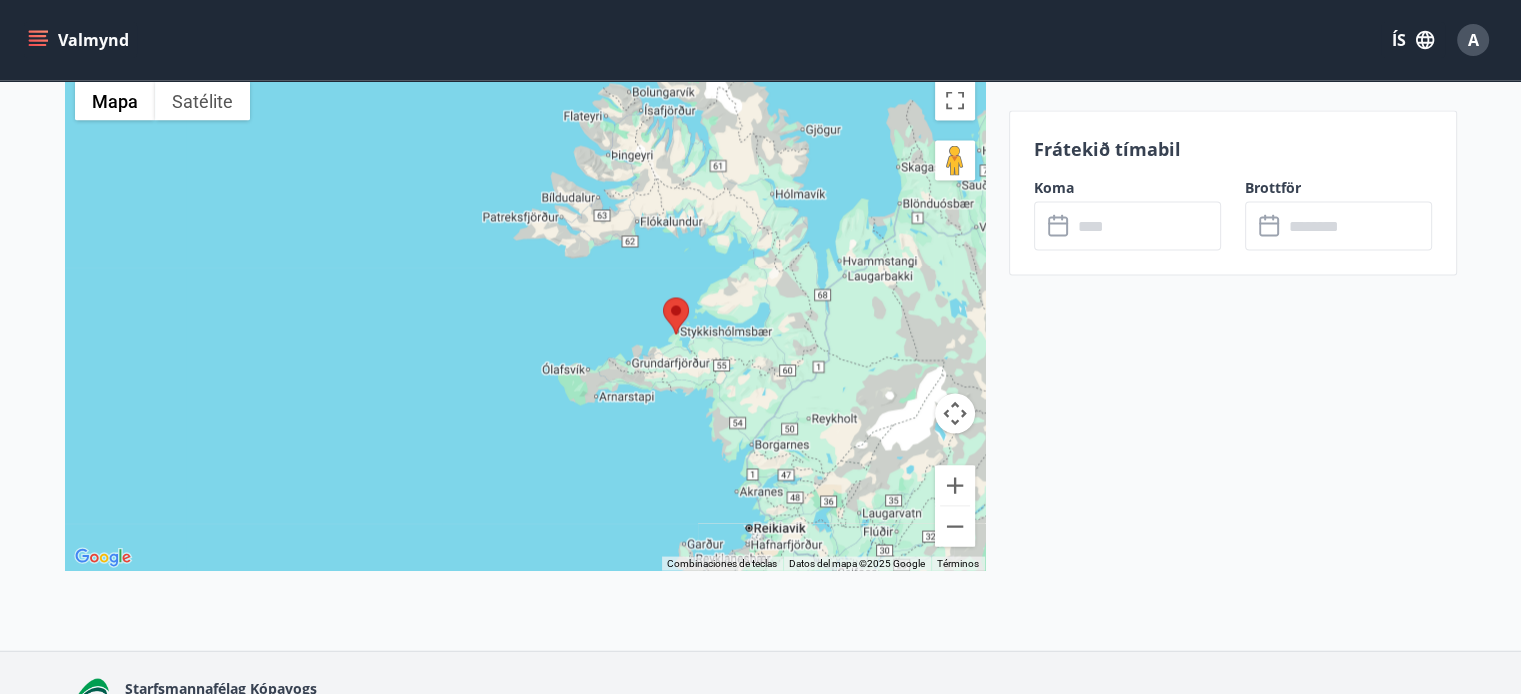 click at bounding box center [955, 413] 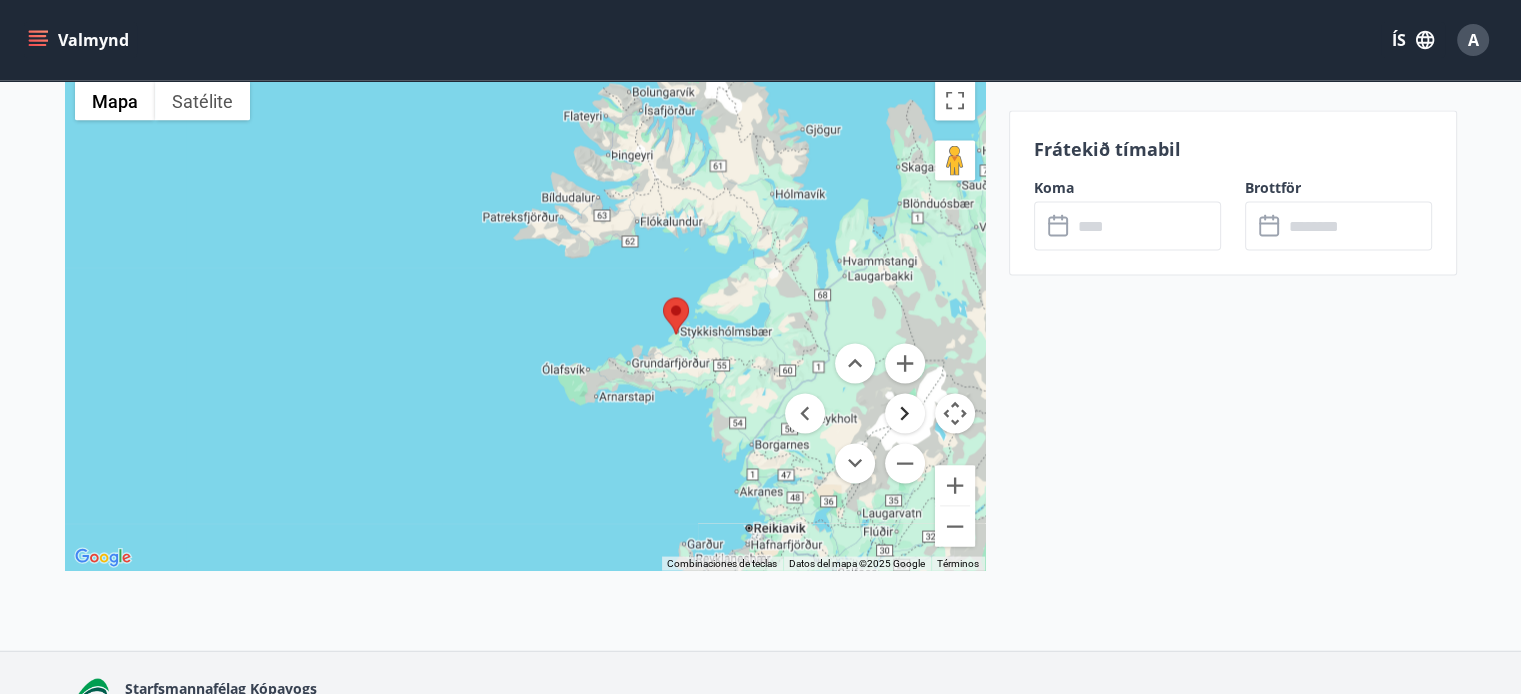 click at bounding box center [905, 413] 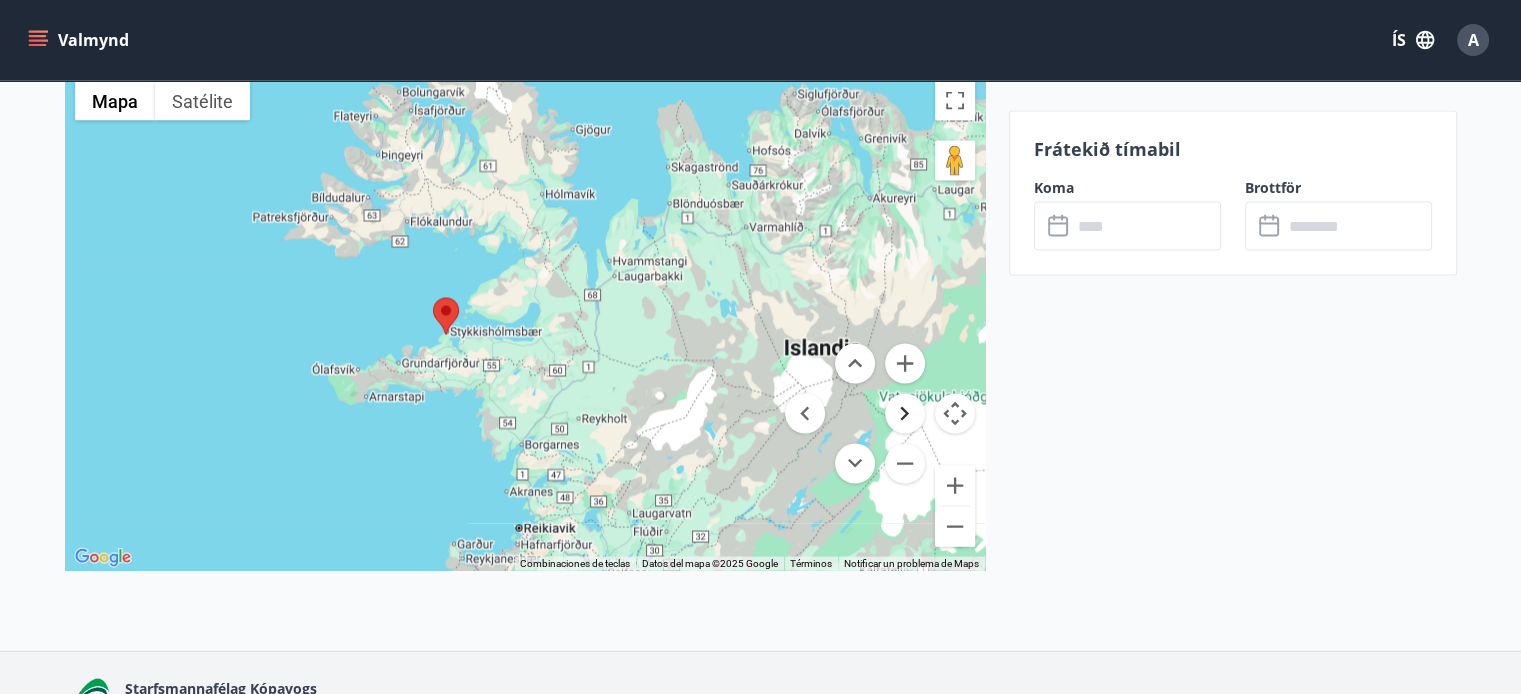 click at bounding box center [905, 413] 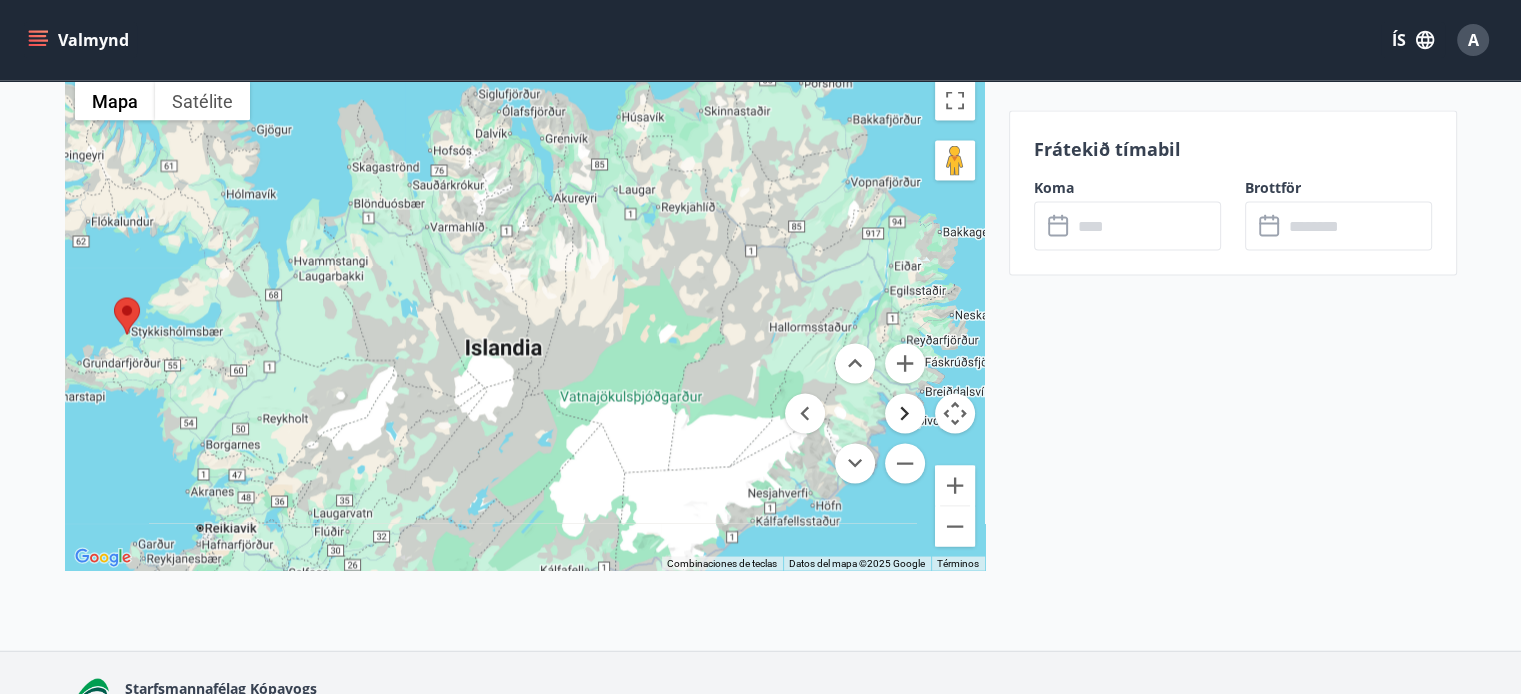 click at bounding box center [905, 413] 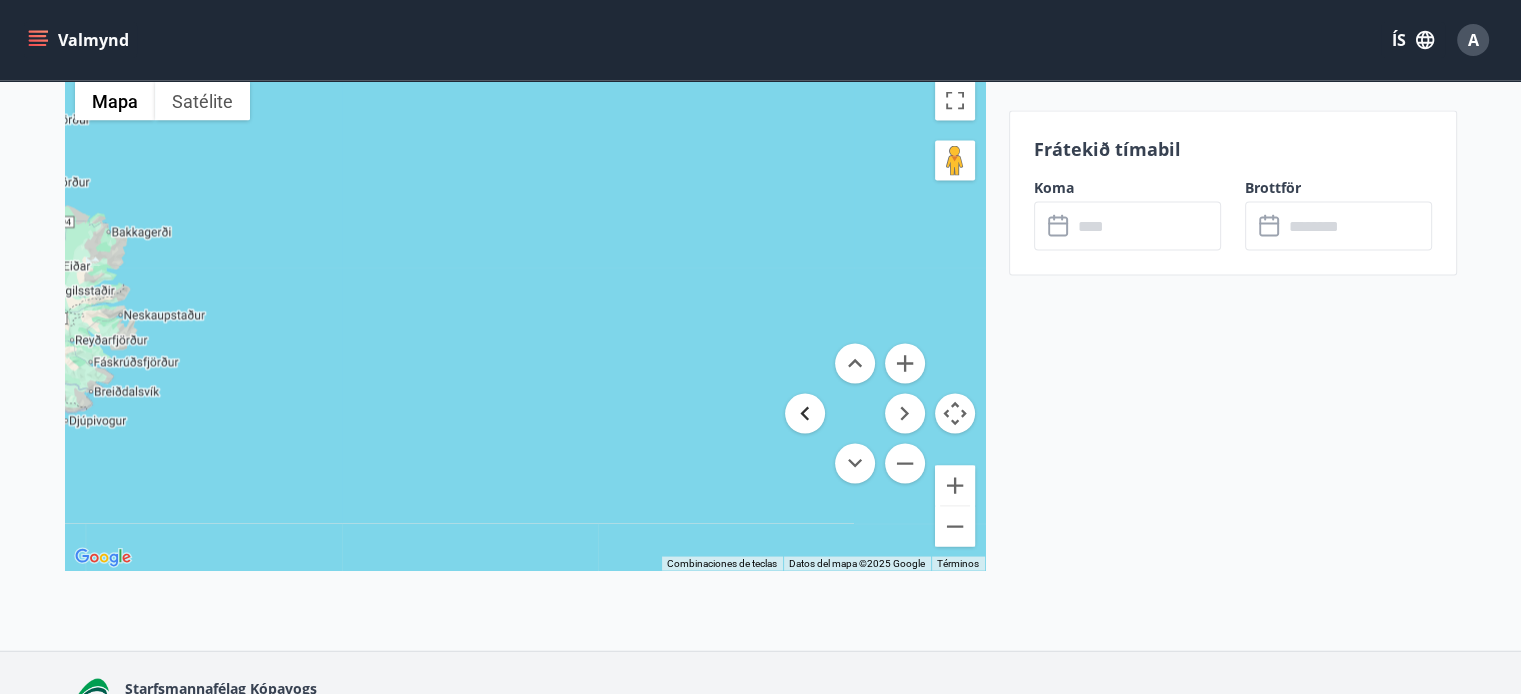 click at bounding box center (805, 413) 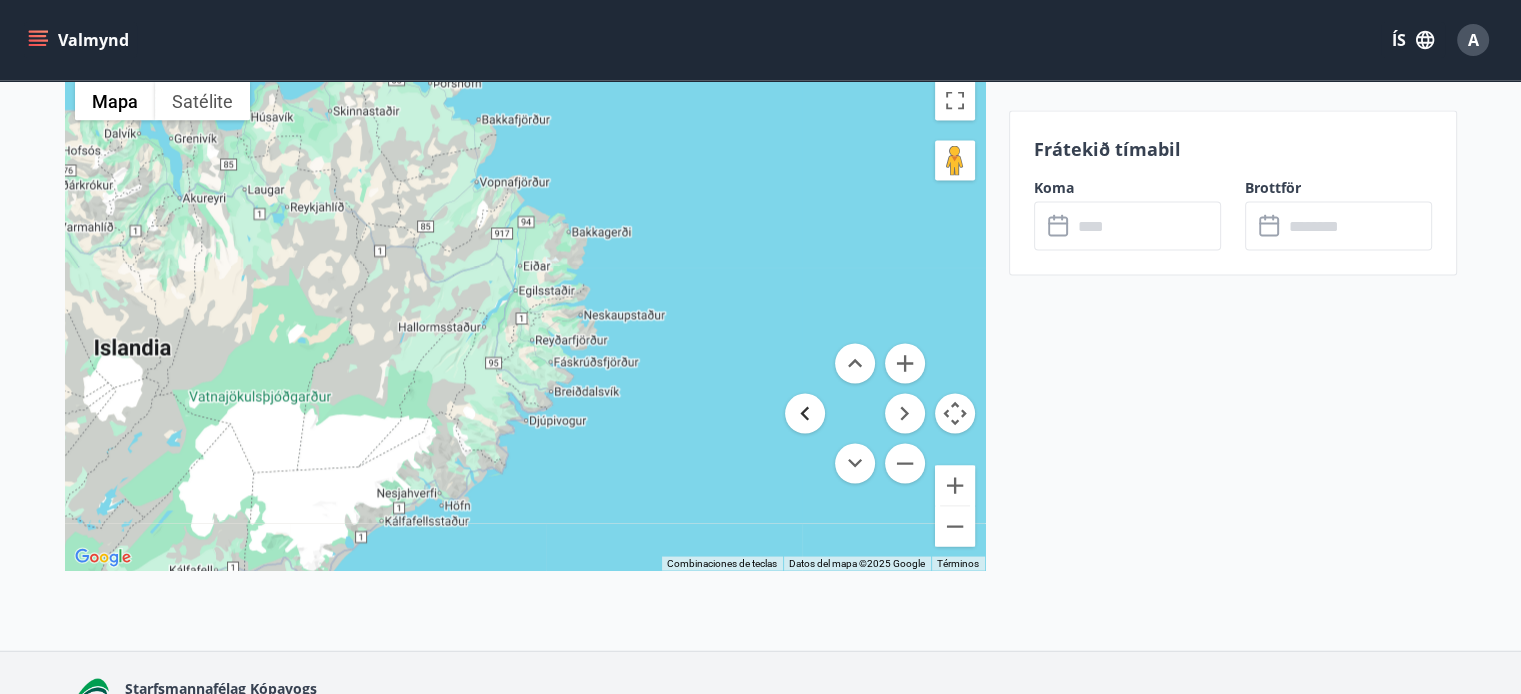 click at bounding box center [805, 413] 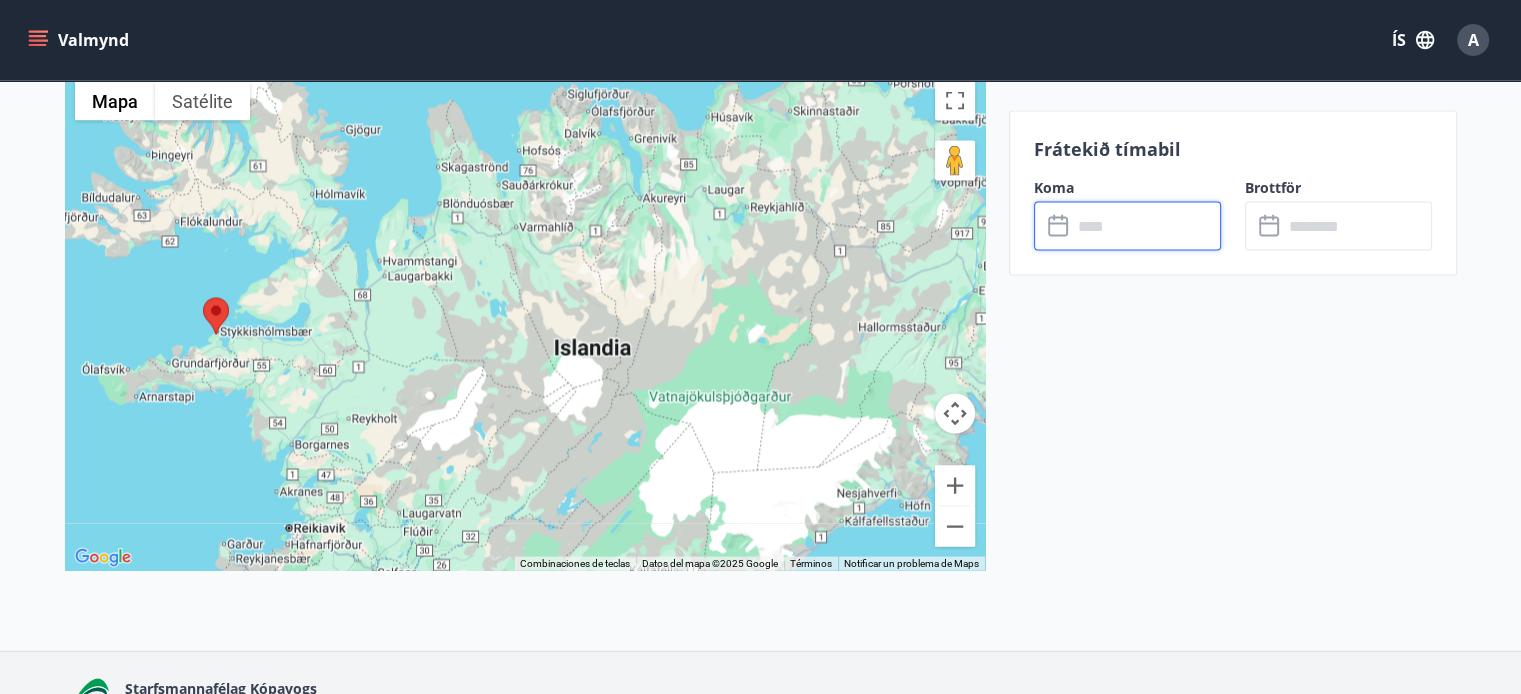 click at bounding box center (1146, 225) 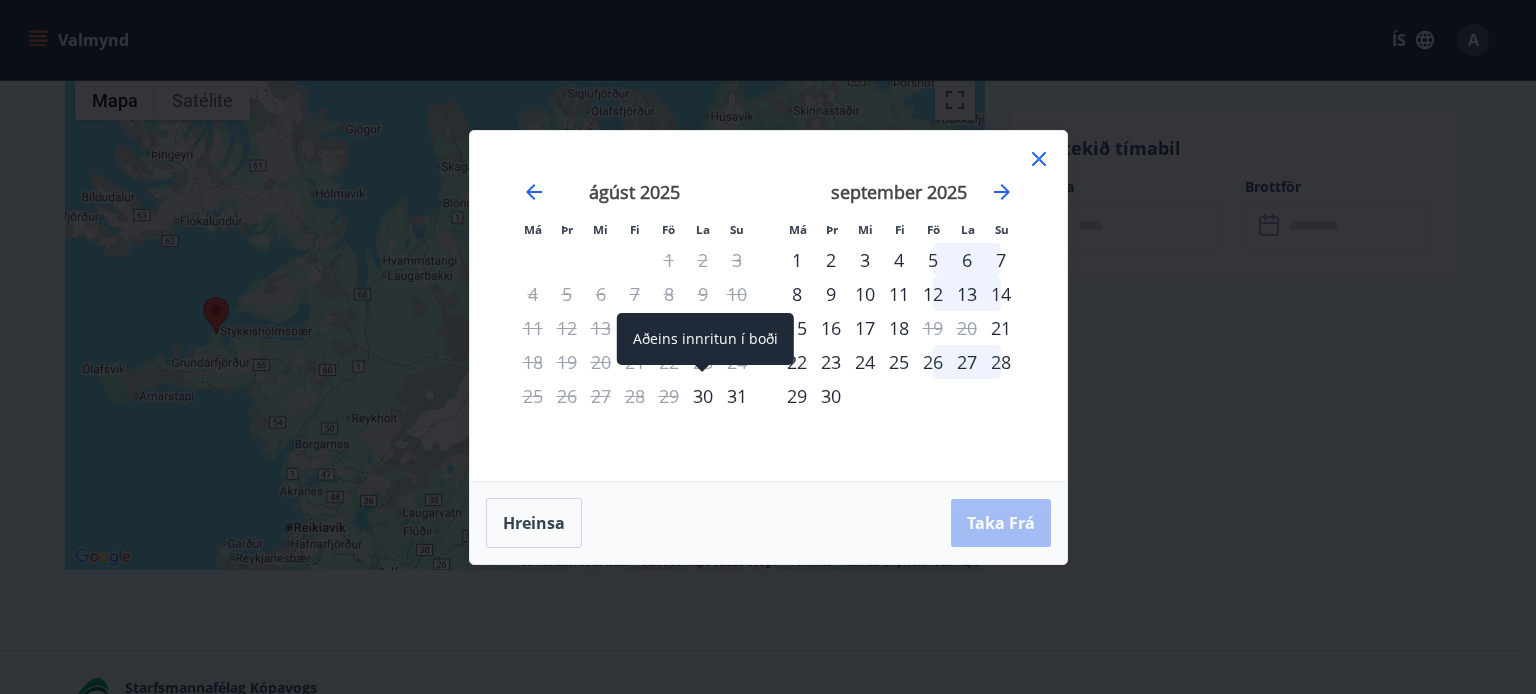 click on "30" at bounding box center [703, 396] 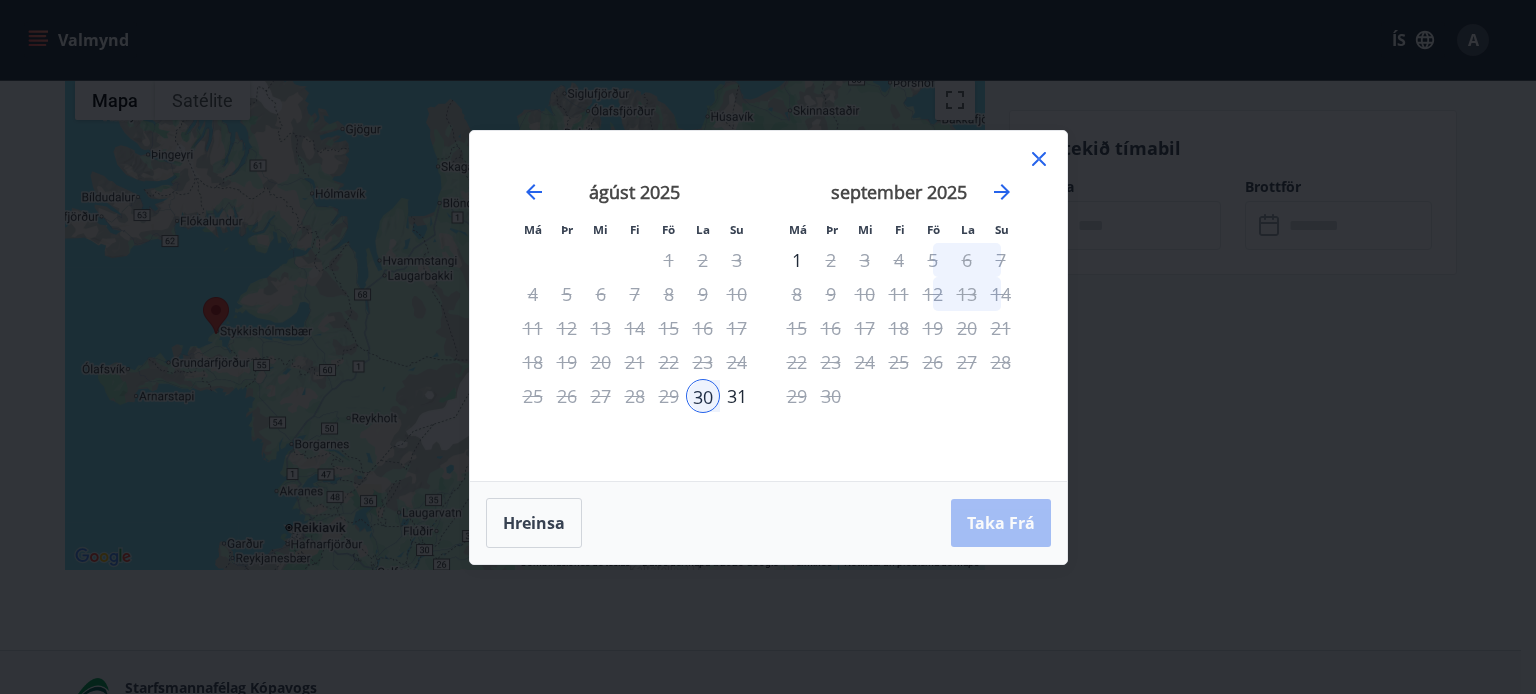click on "31" at bounding box center [737, 396] 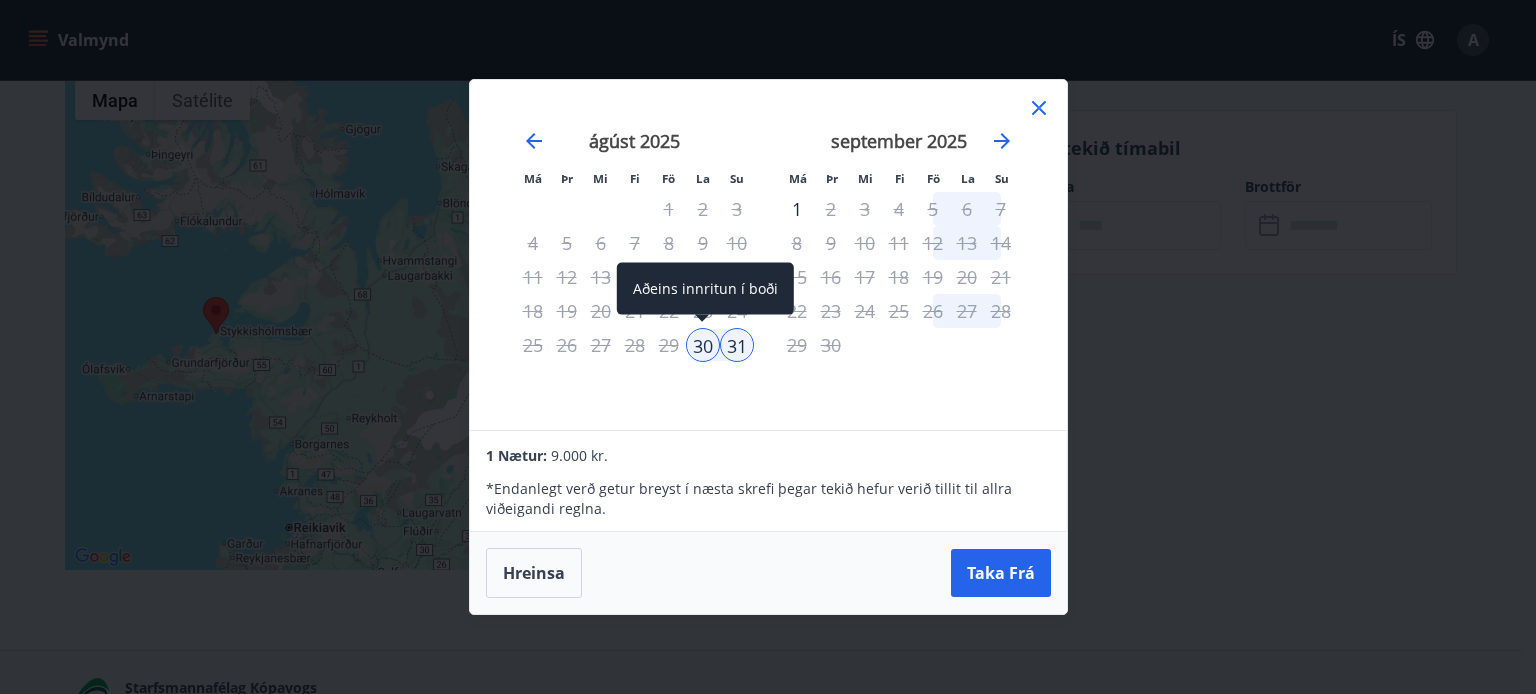 click on "30" at bounding box center [703, 345] 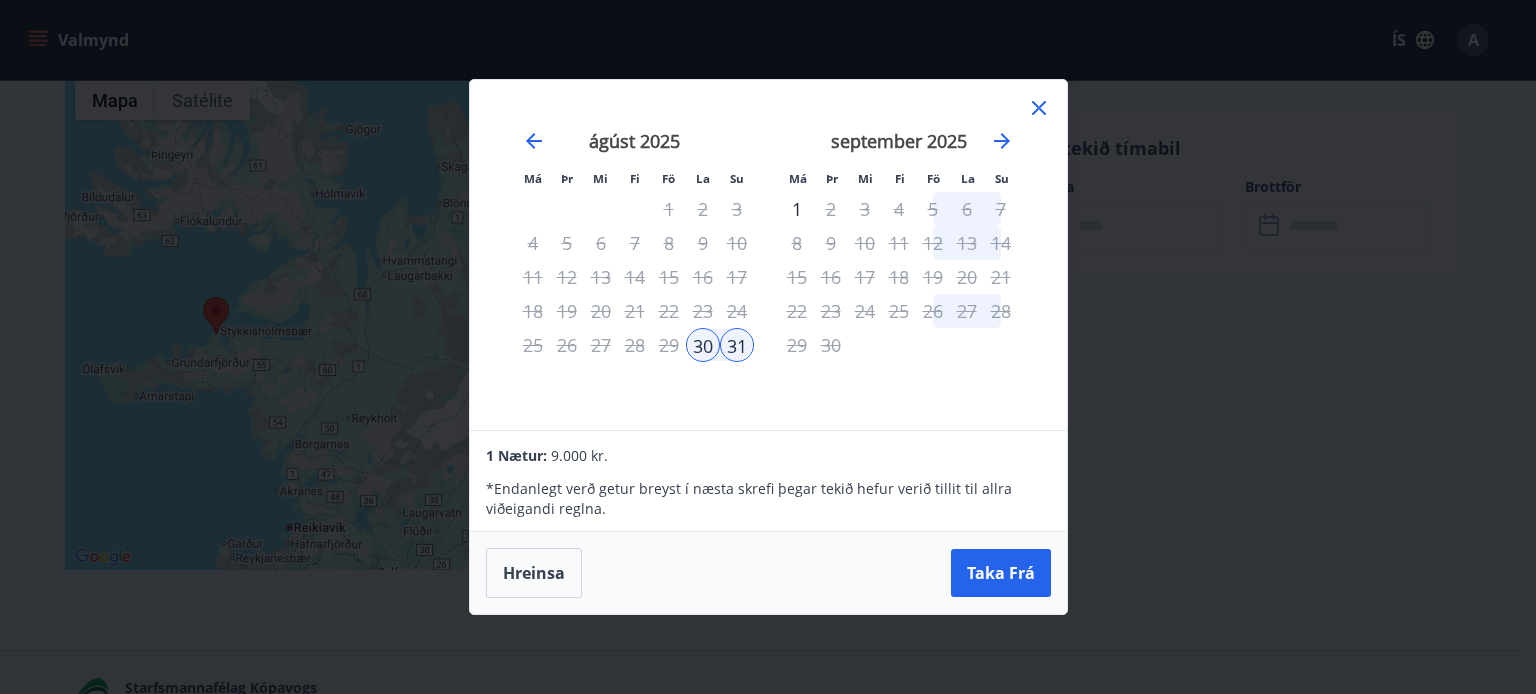 click on "31" at bounding box center [737, 345] 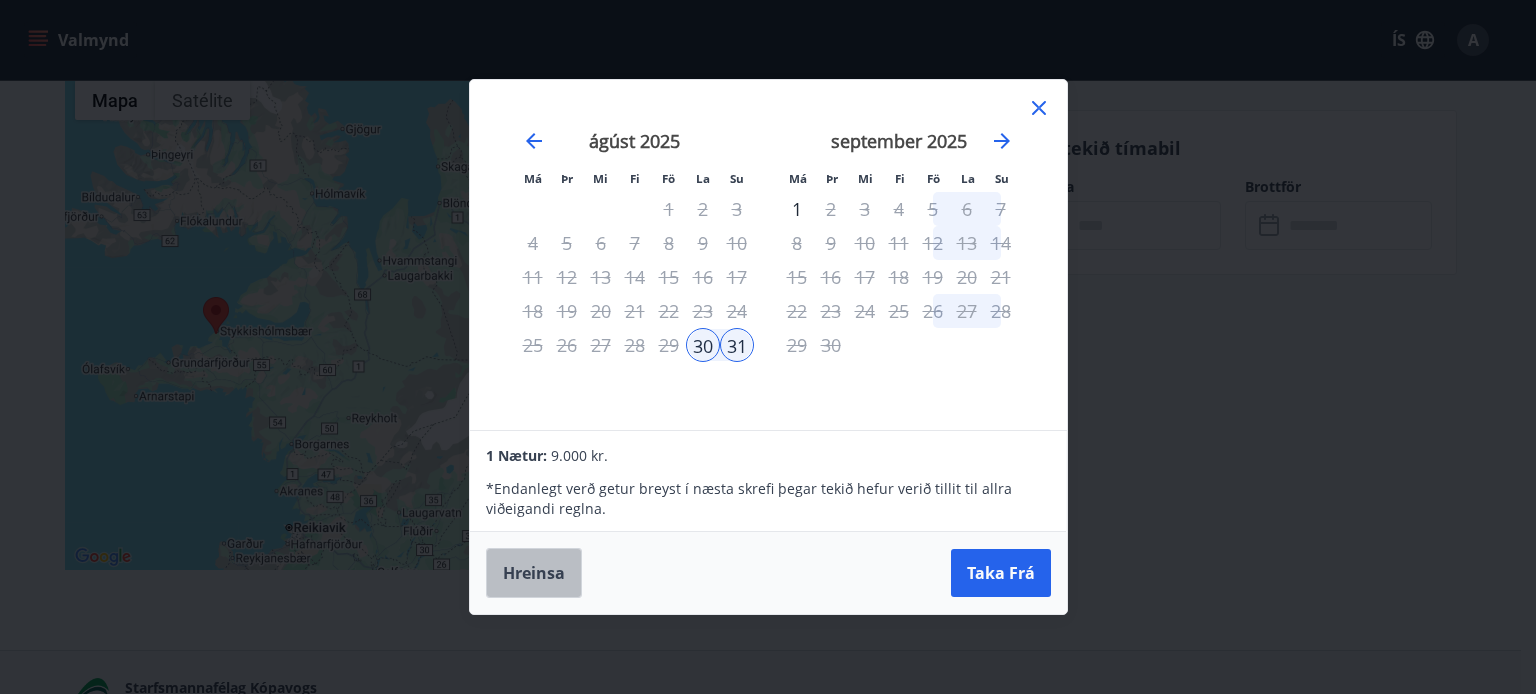 click on "Hreinsa" at bounding box center [534, 573] 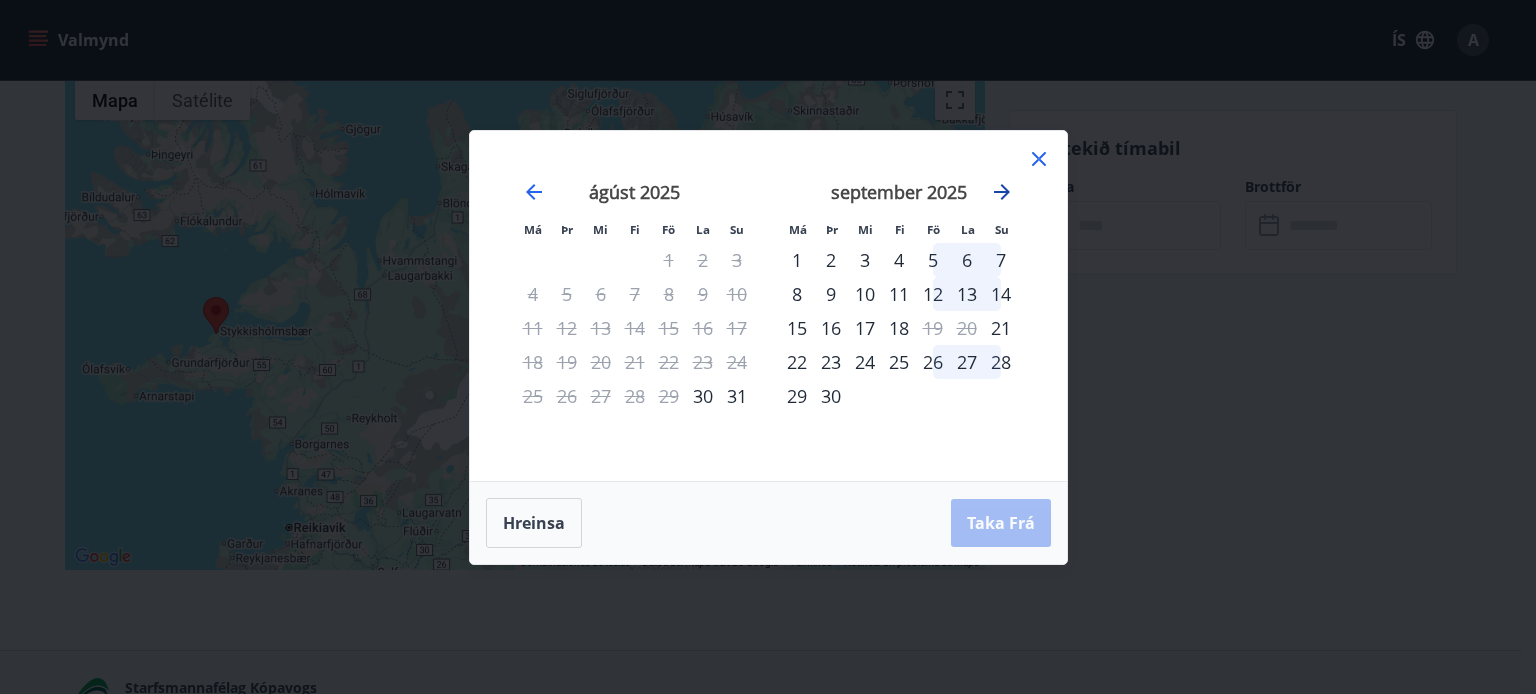 click 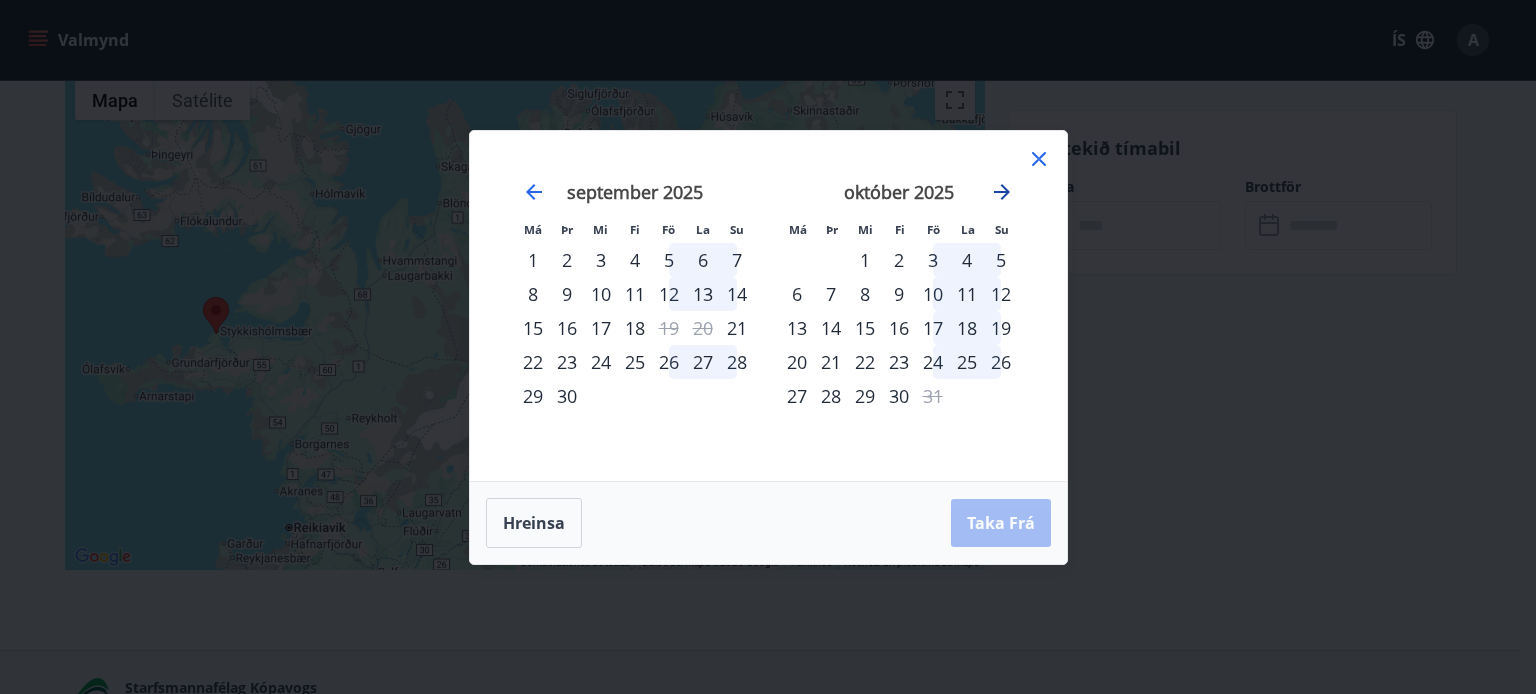 click 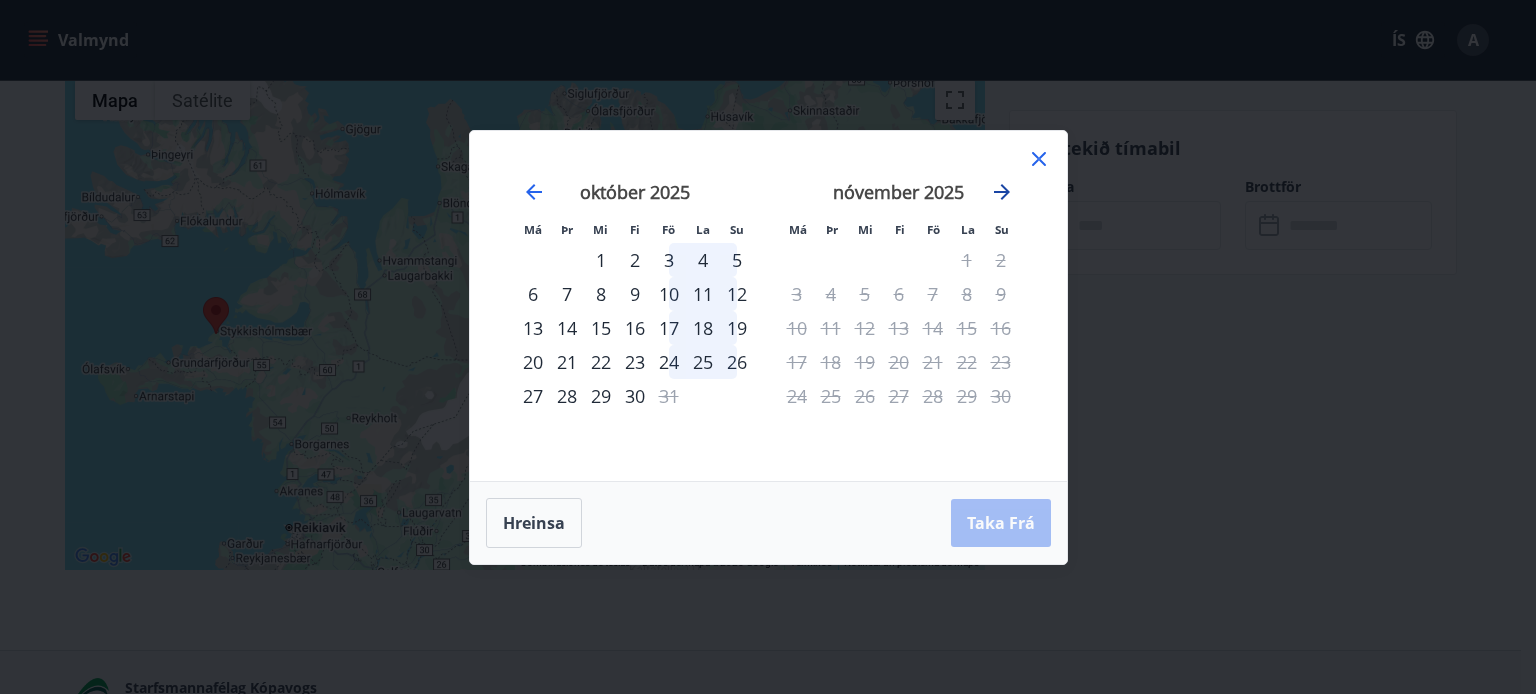 click 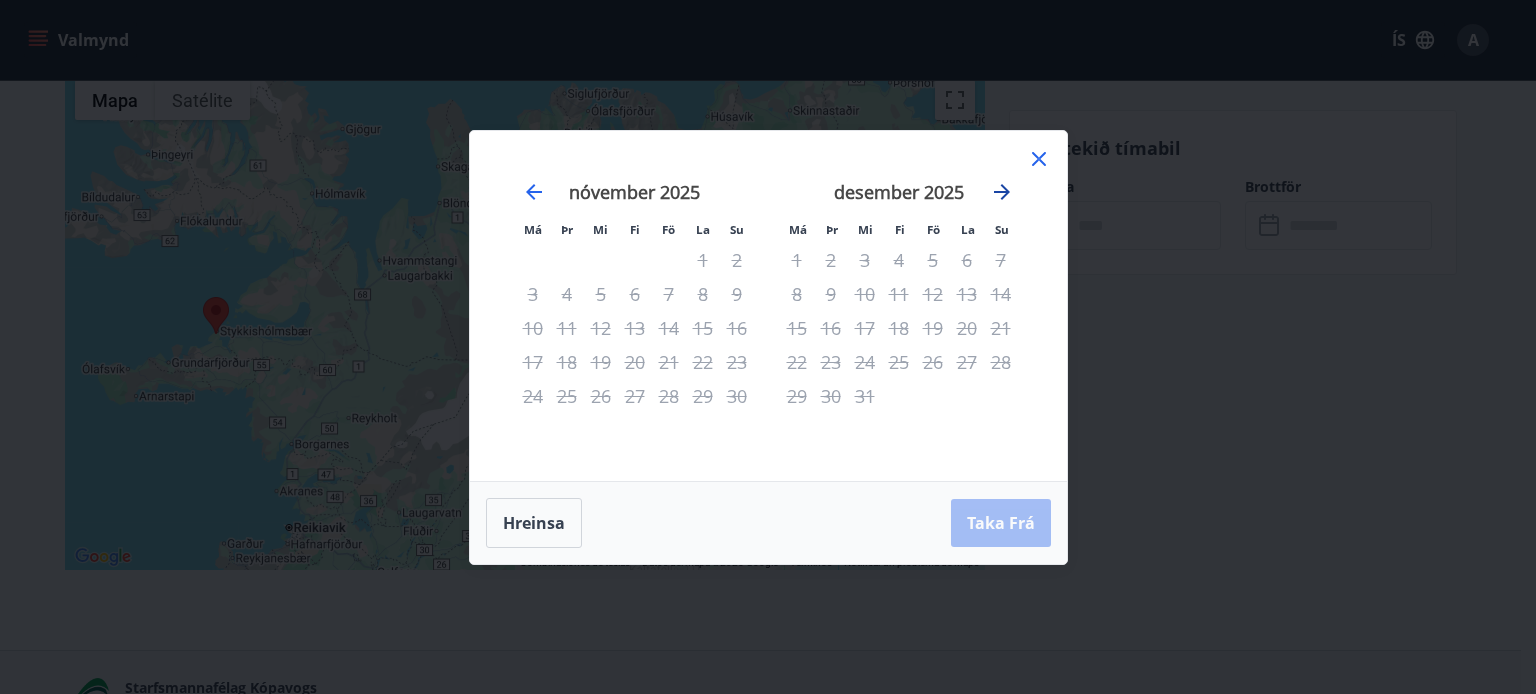 click 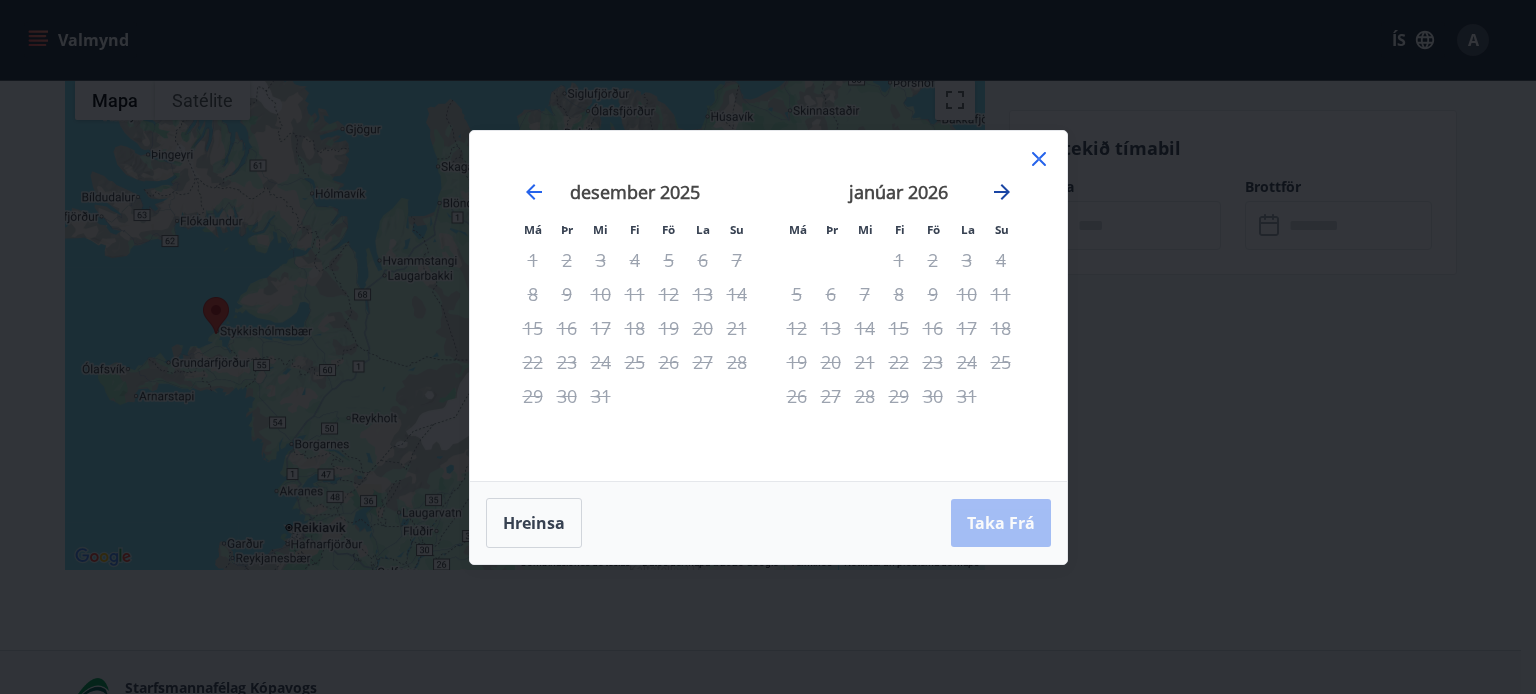 click 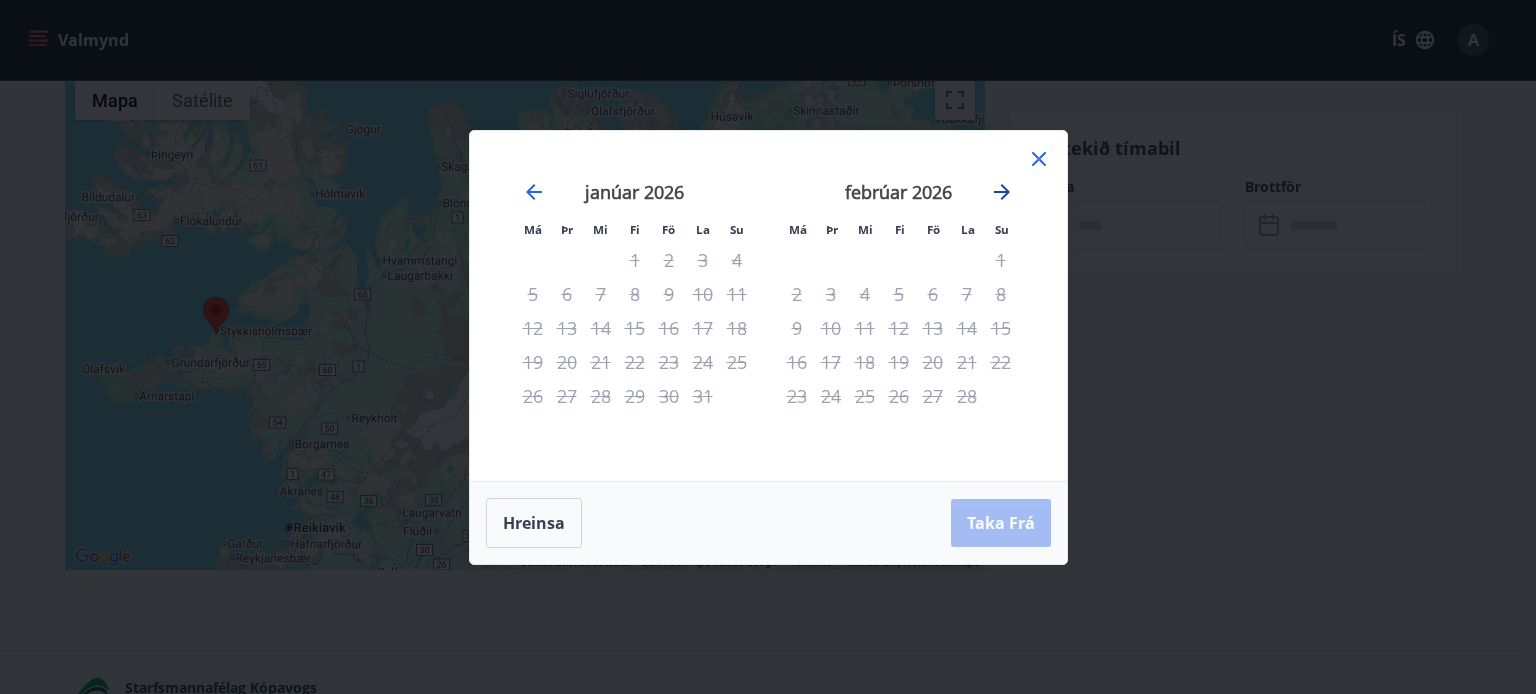 click 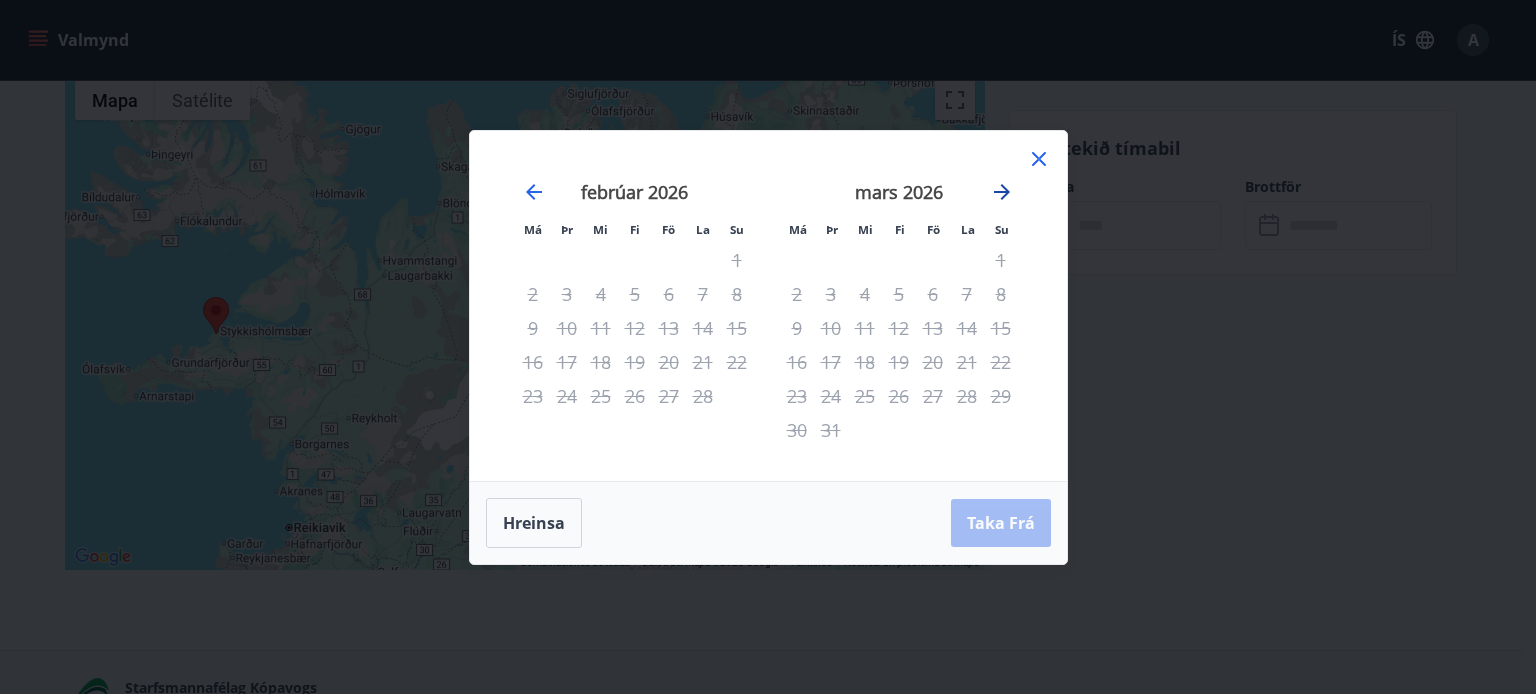 click 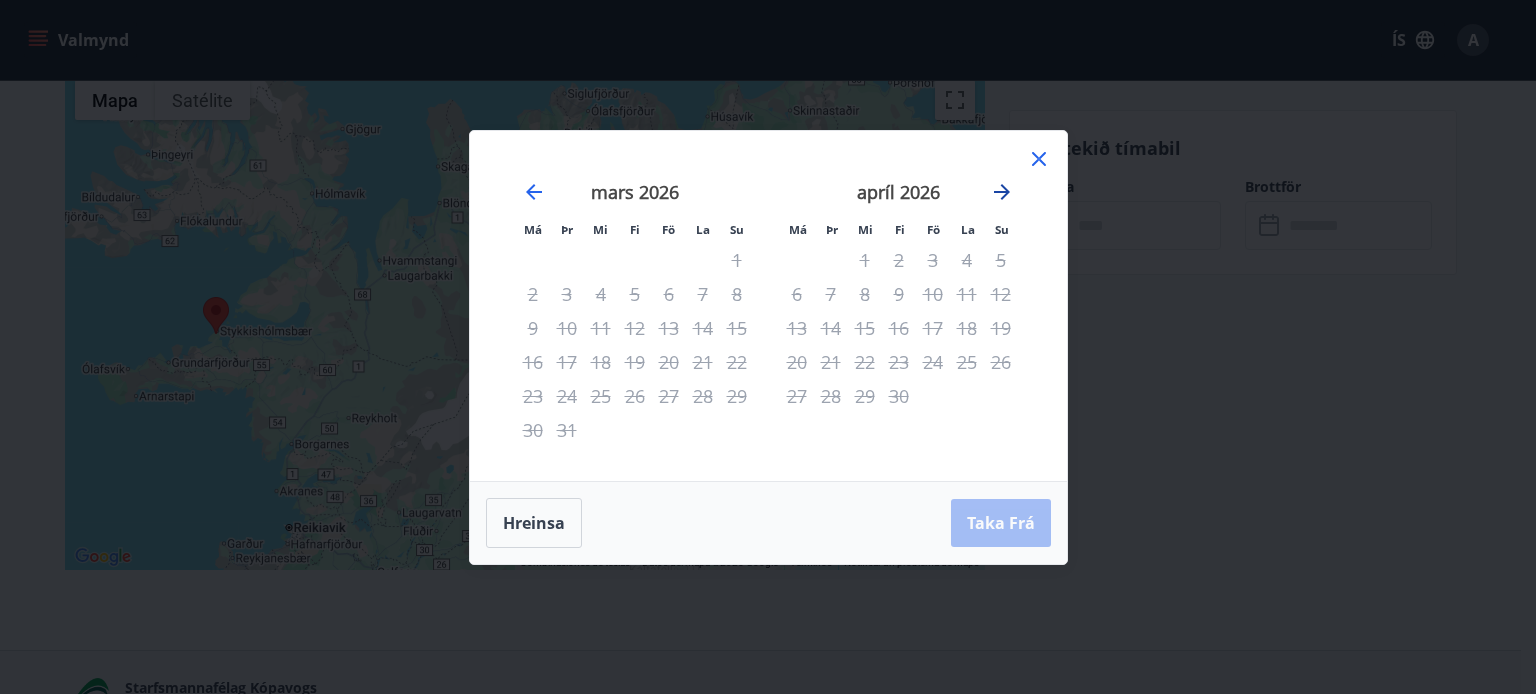 click 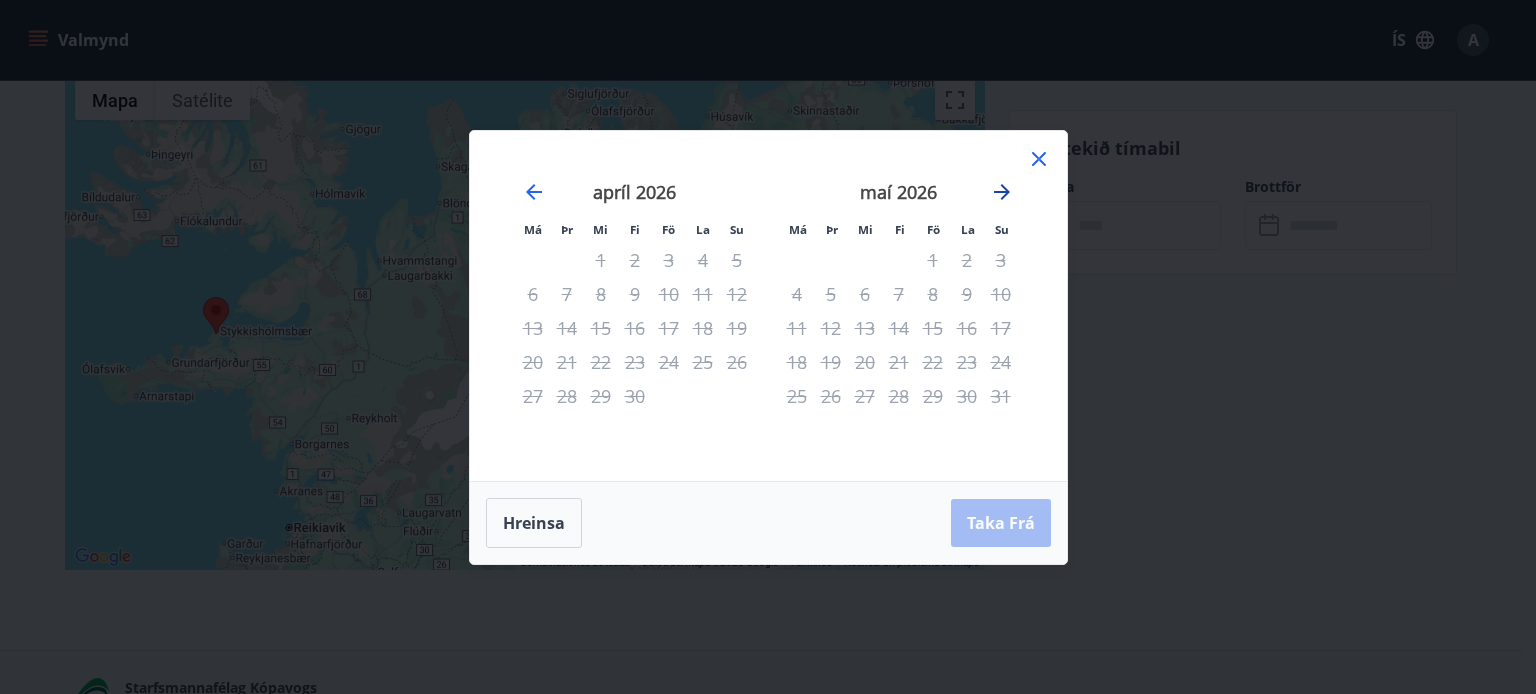click 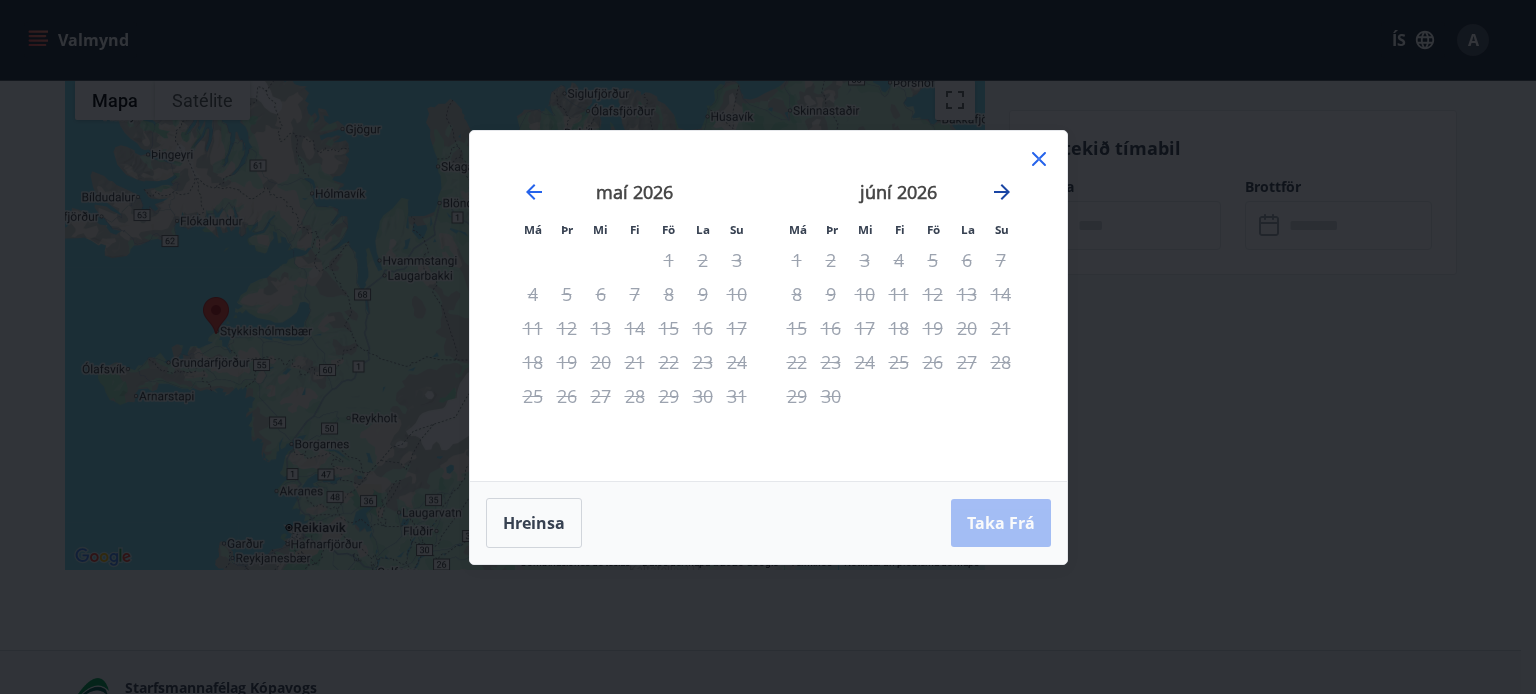 click 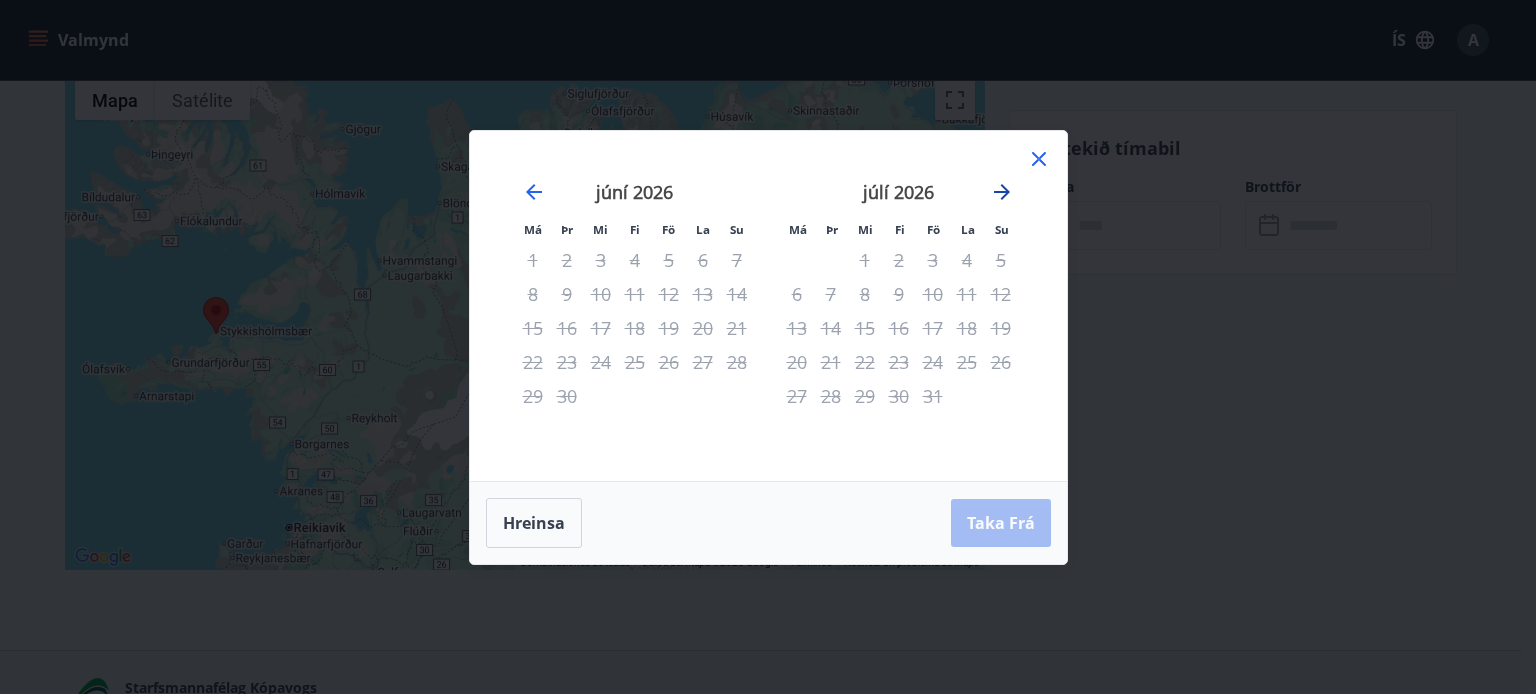click 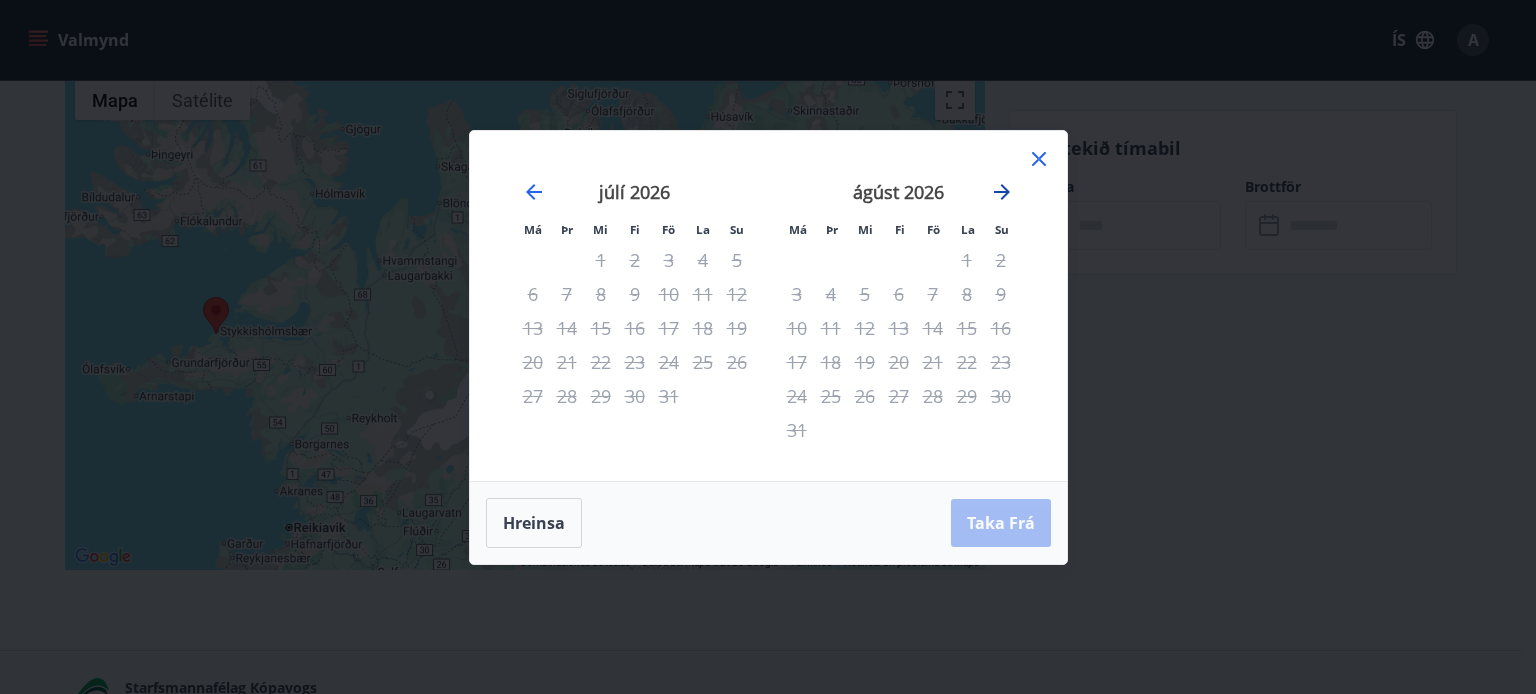 click 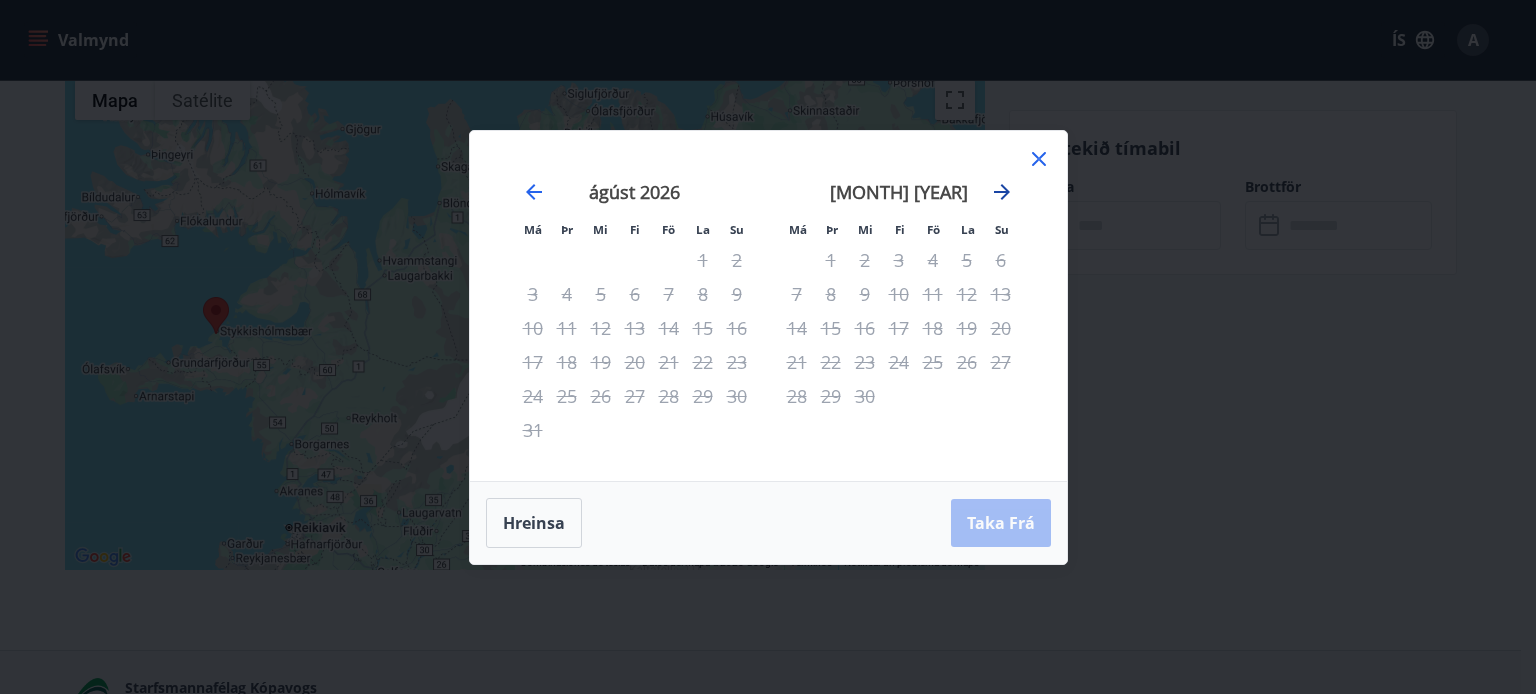 click 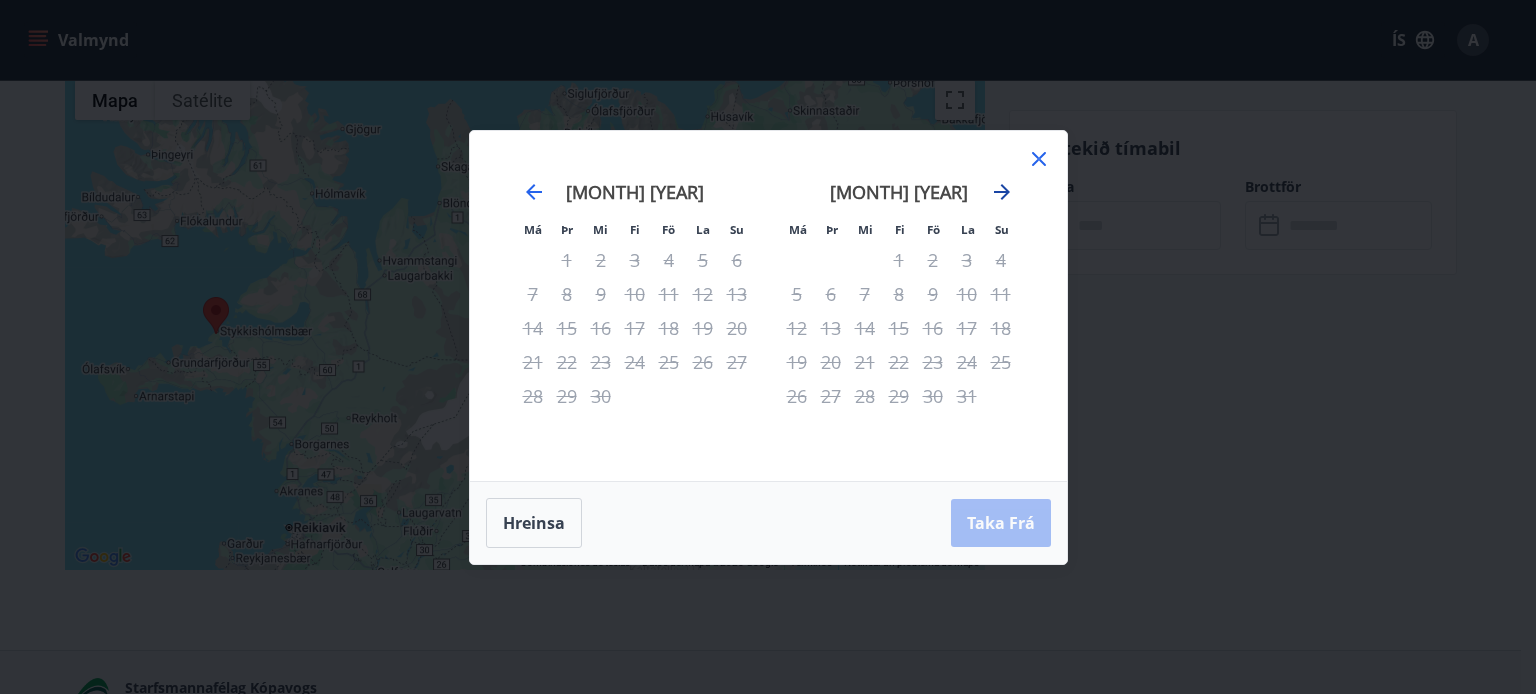 click 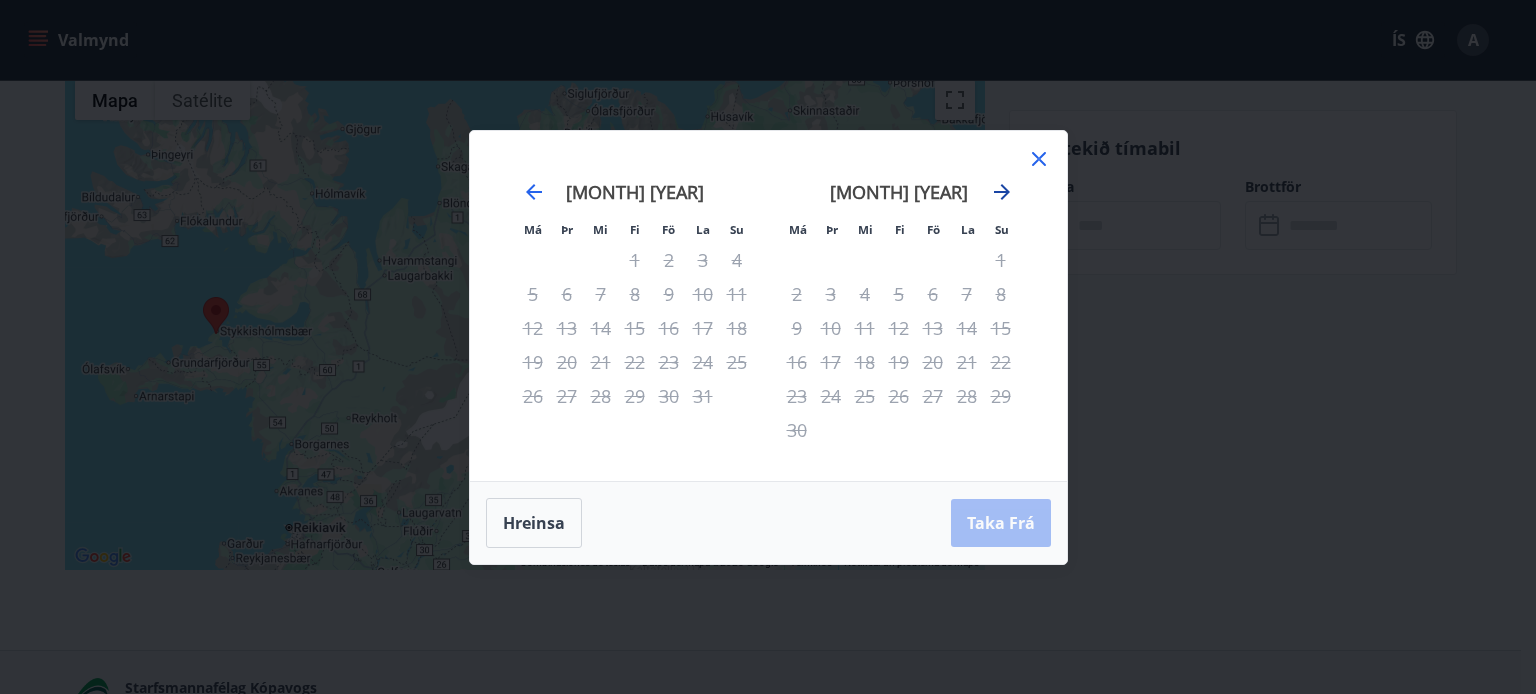 click 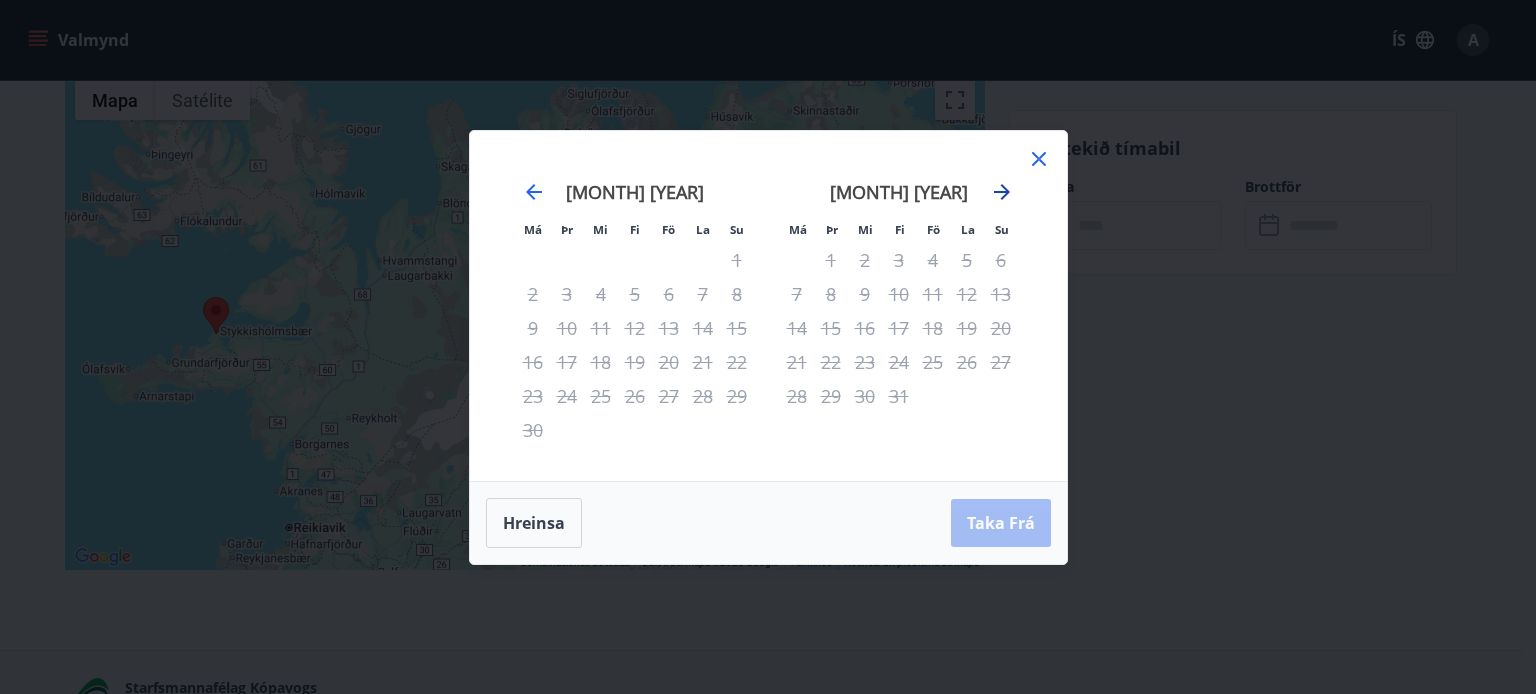 click 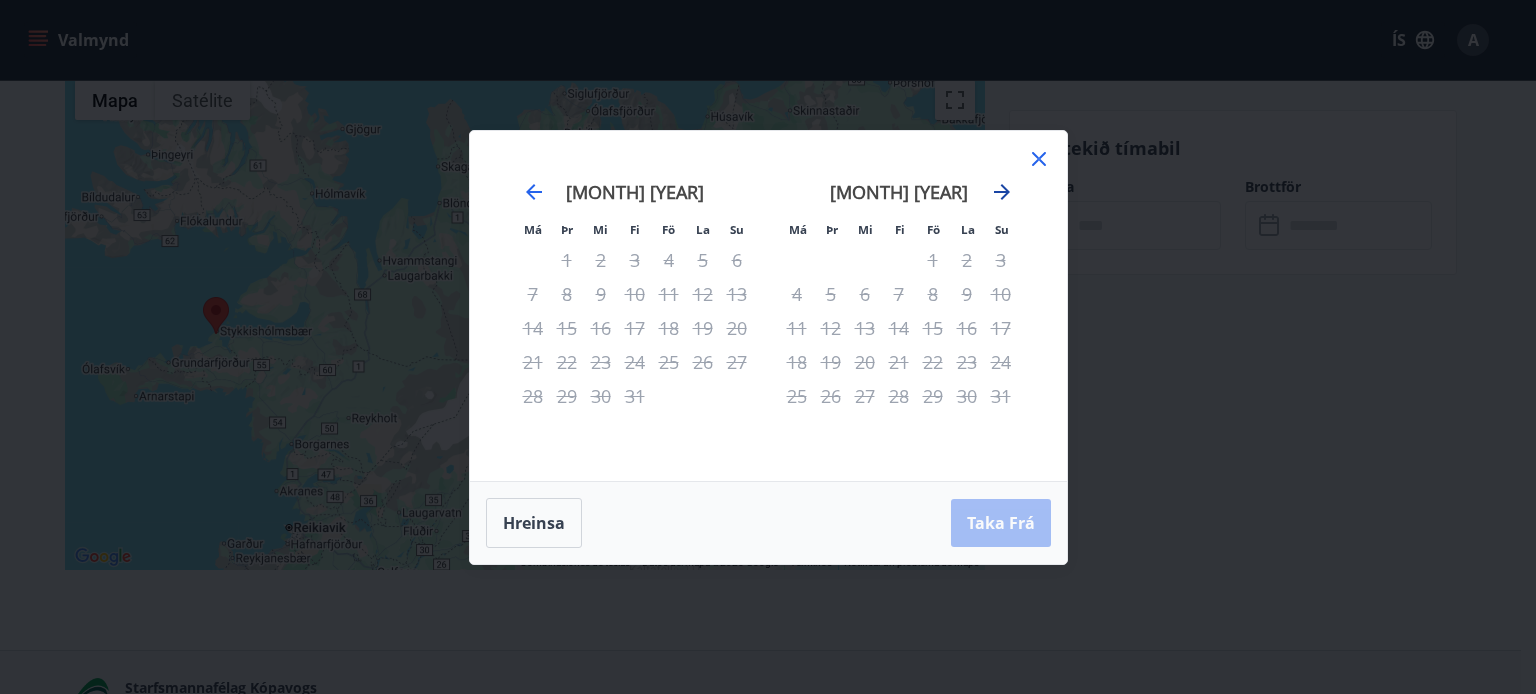 click 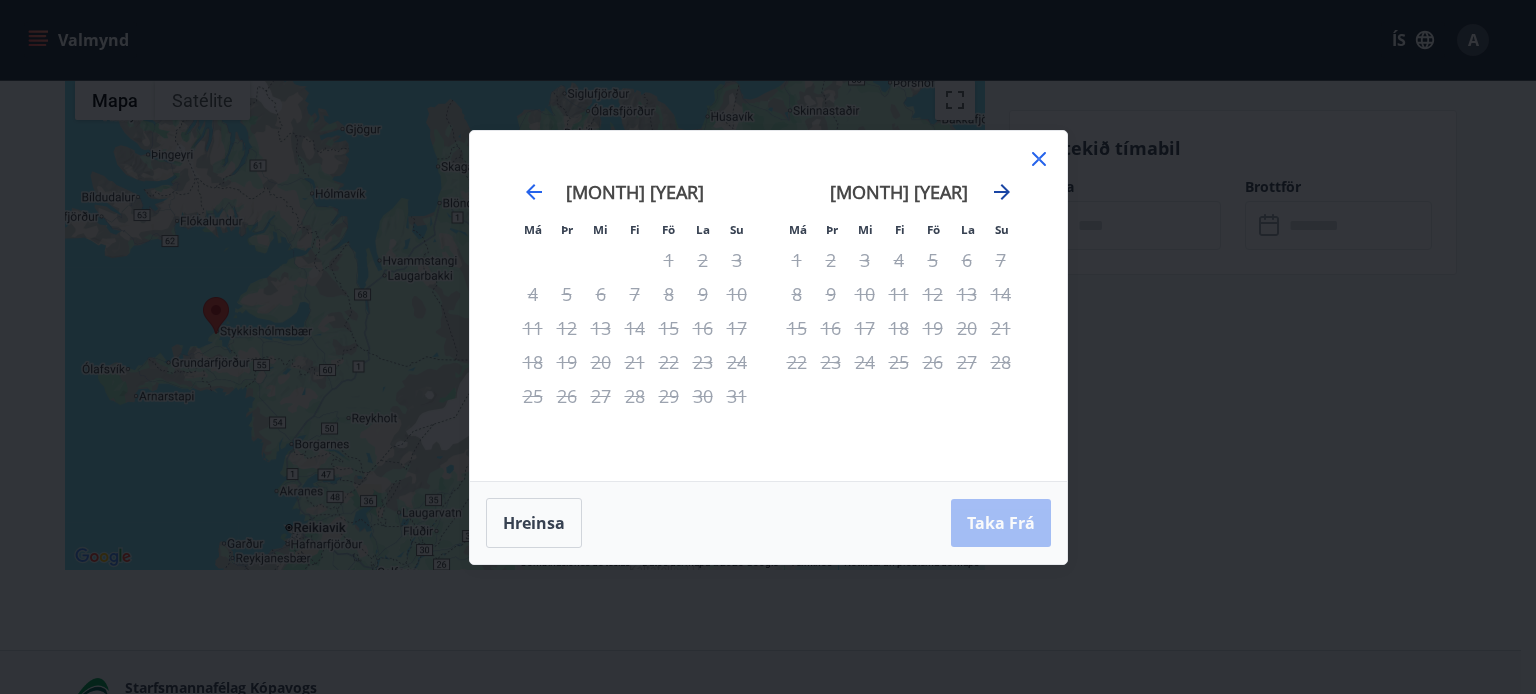 click 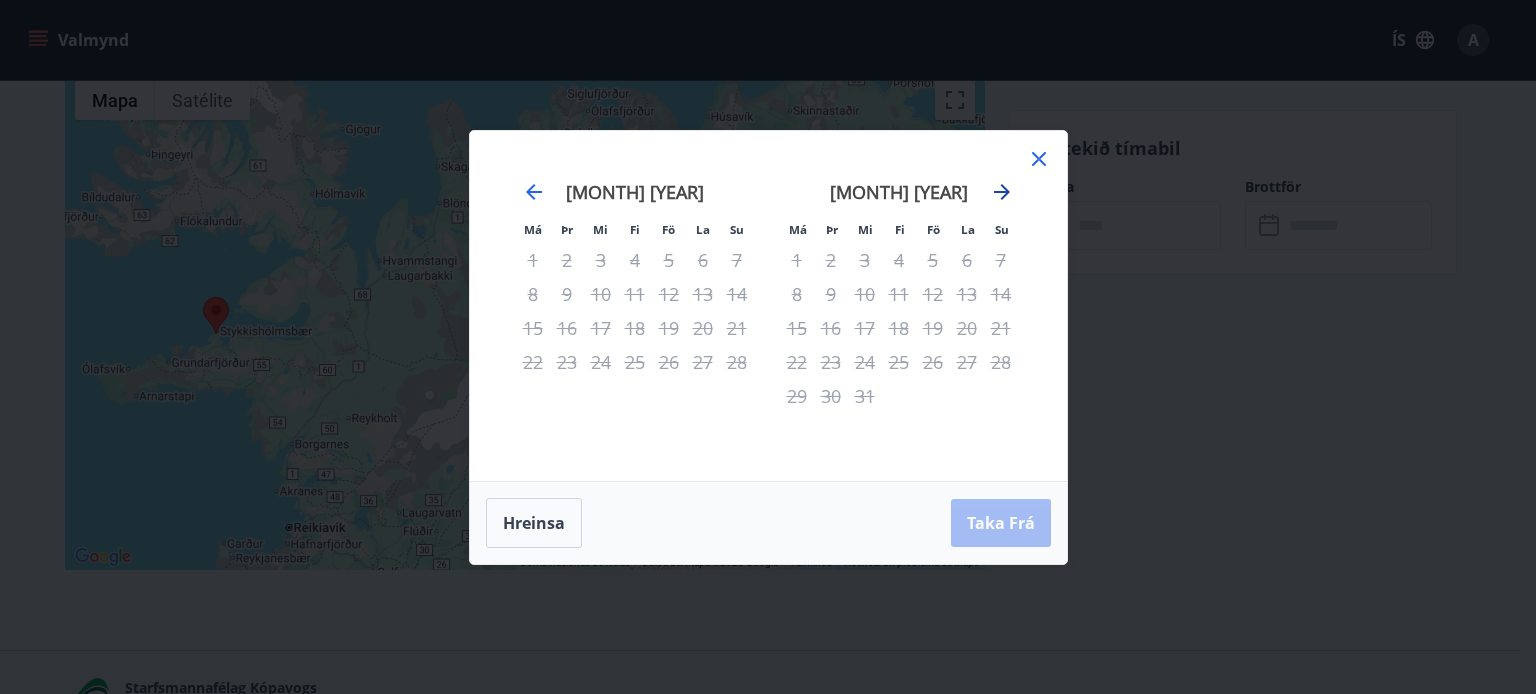 click 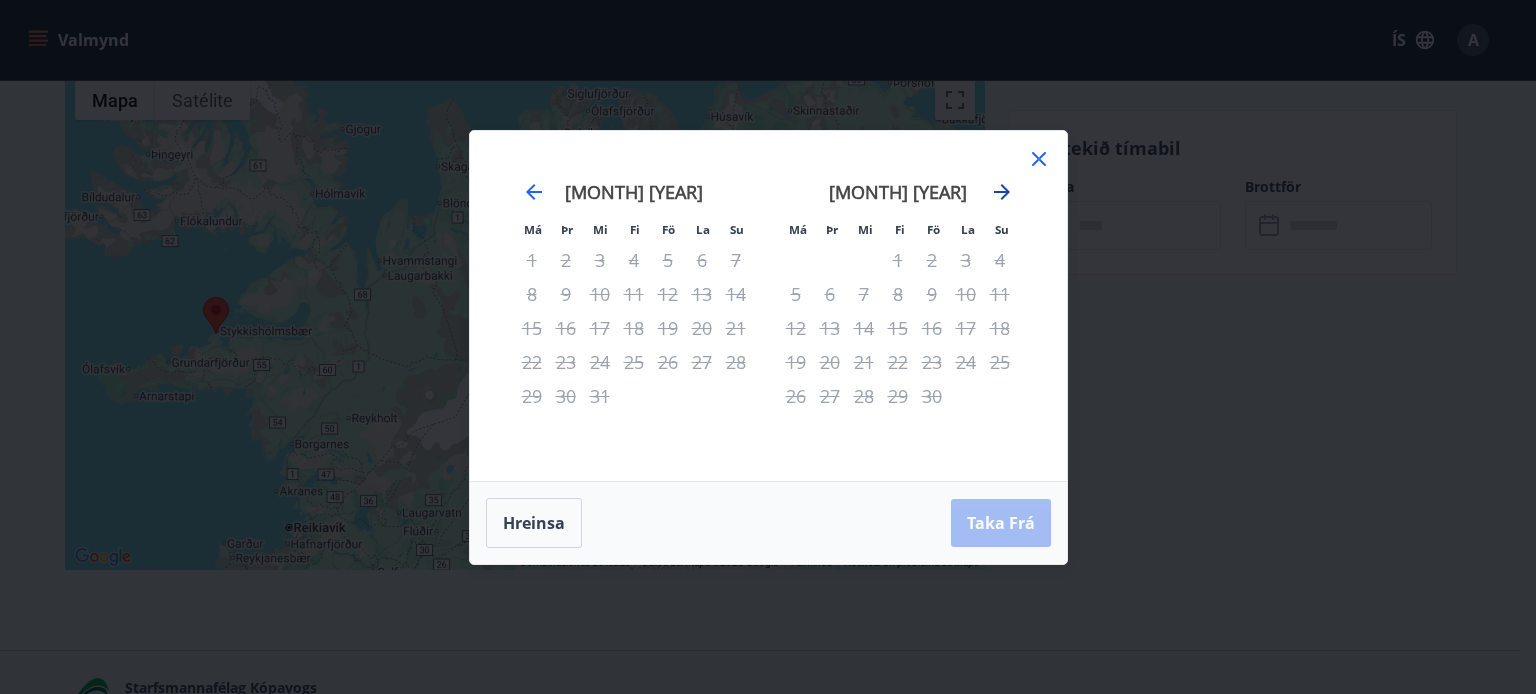 click 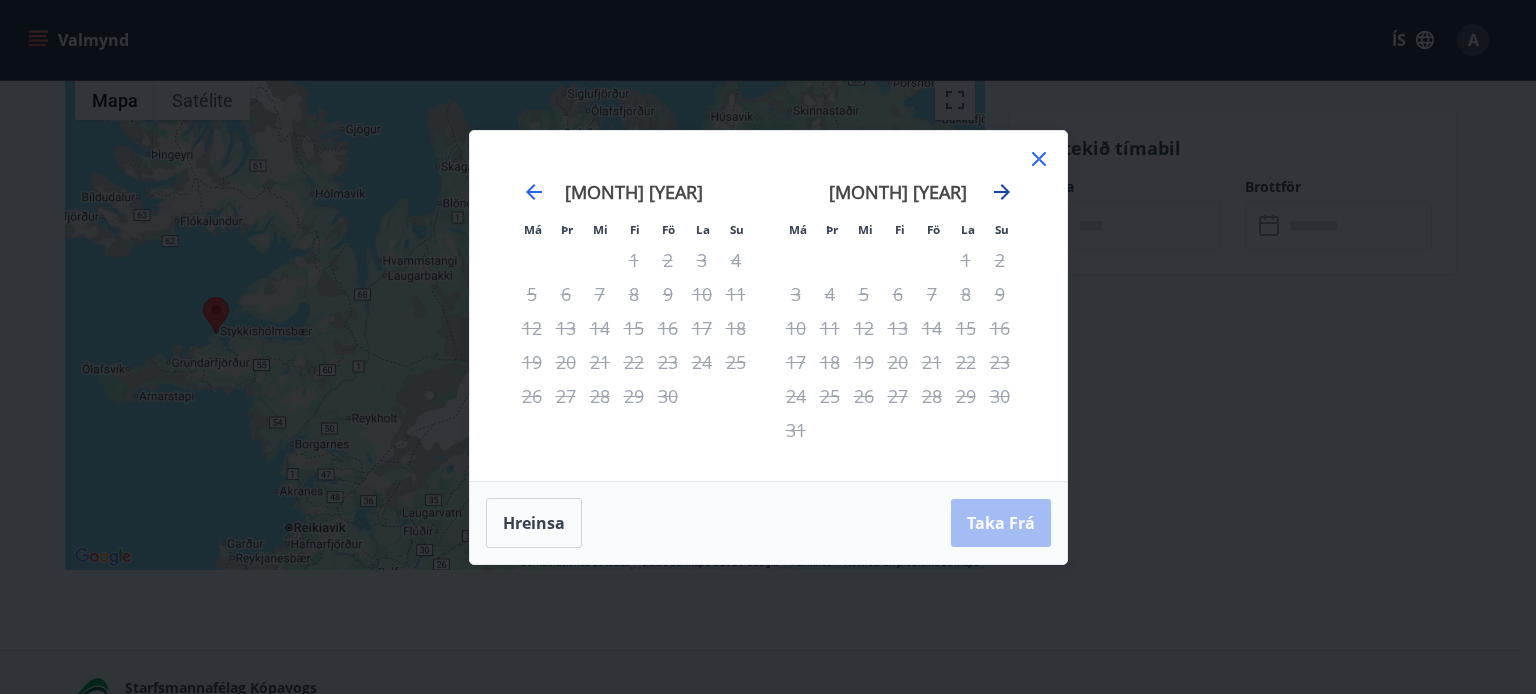 click 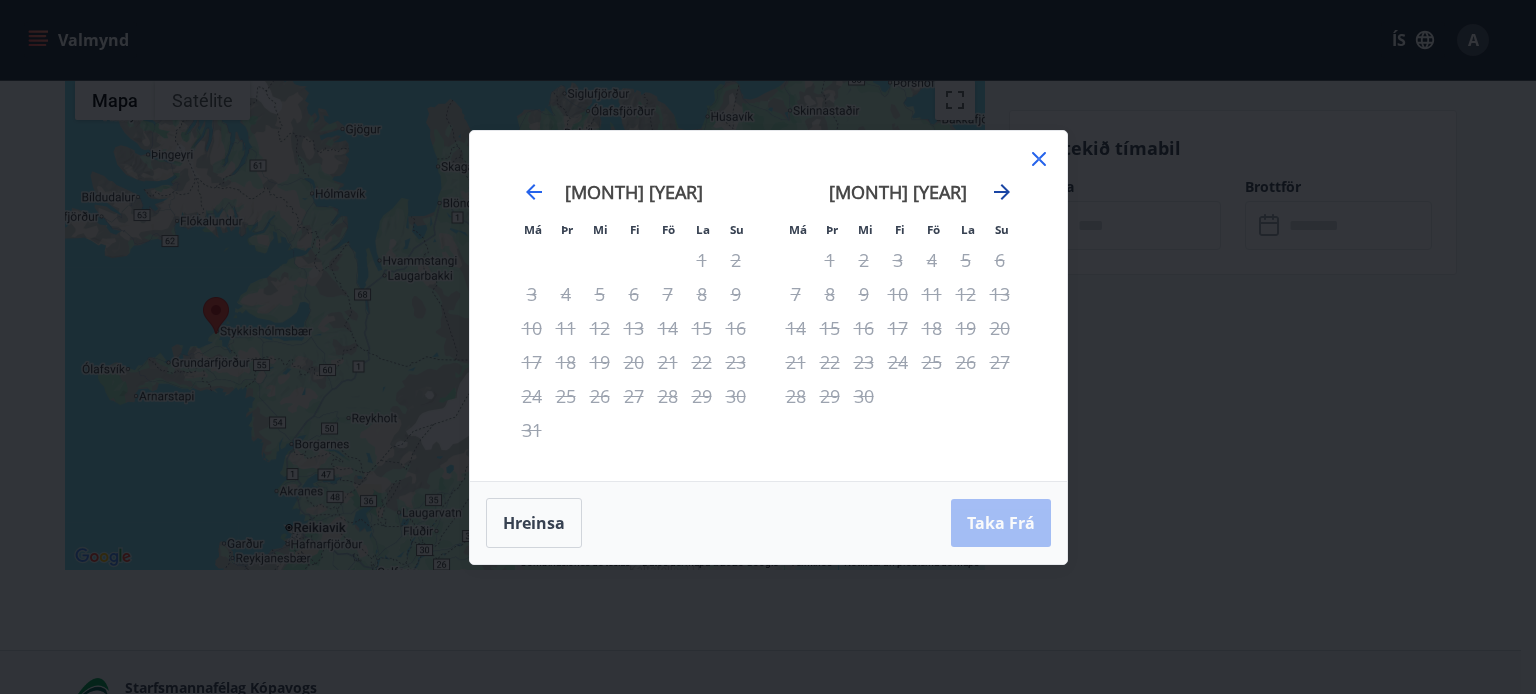 click 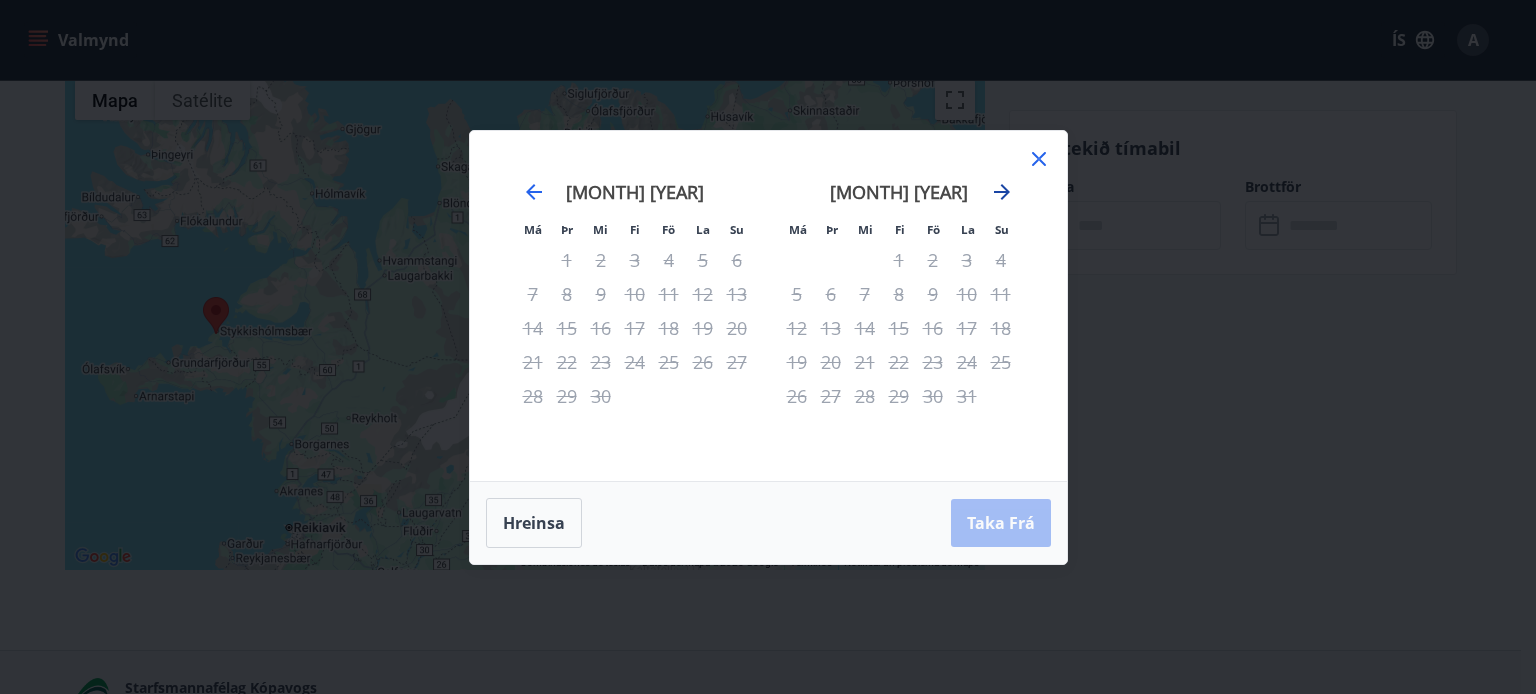 click 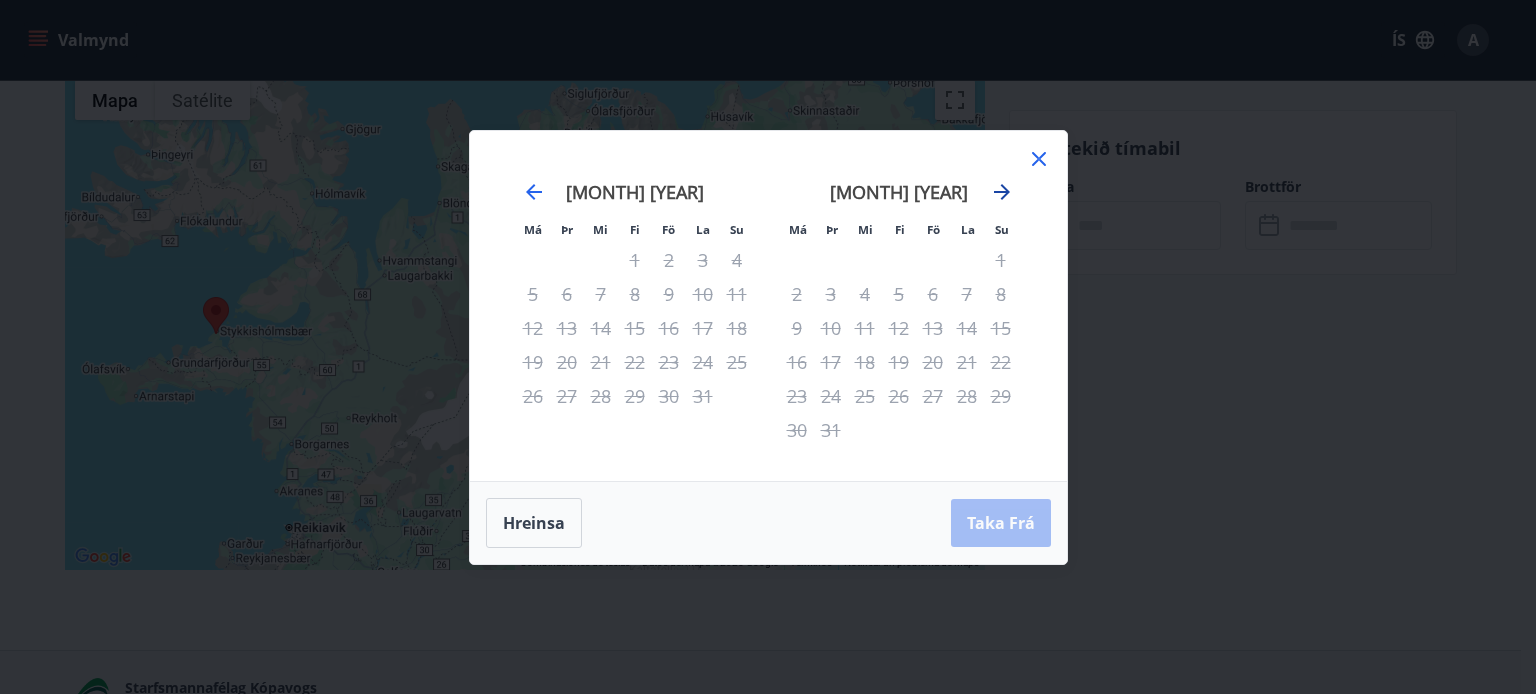 click 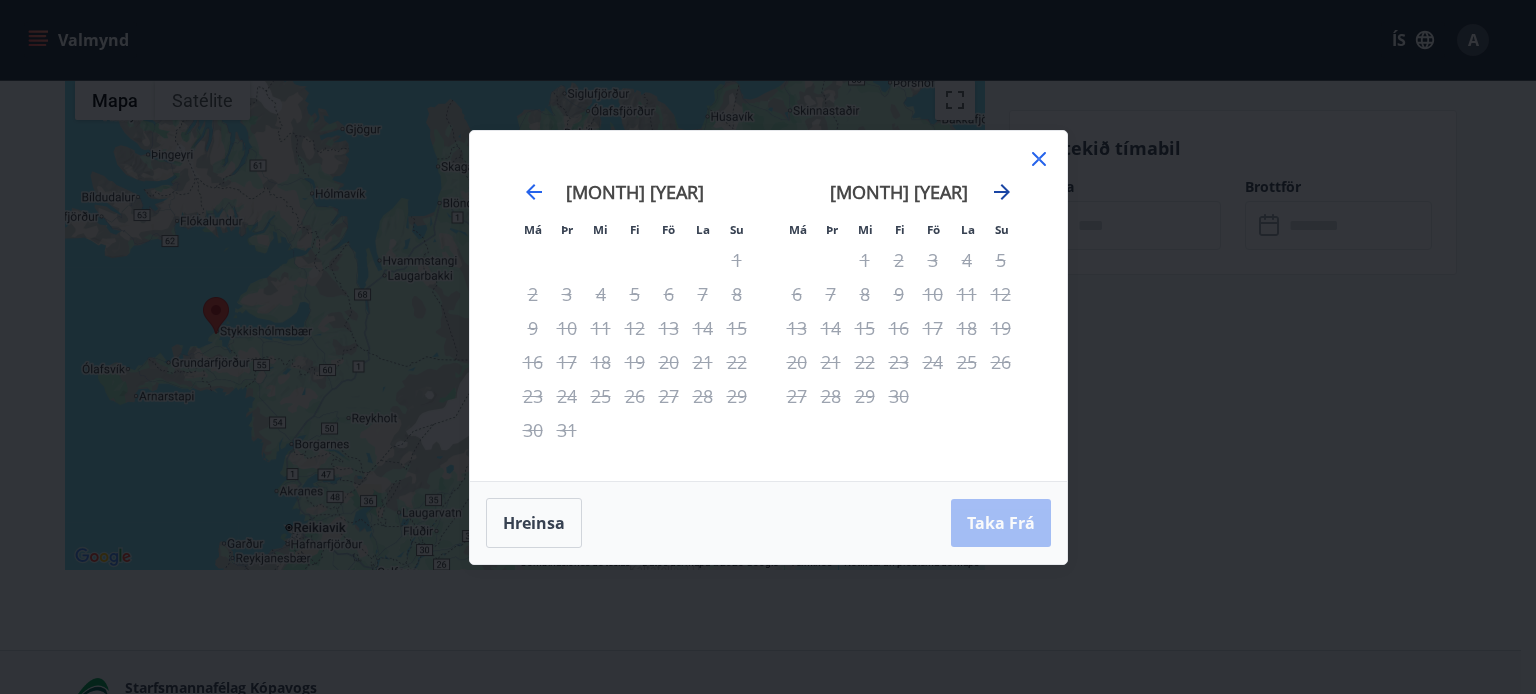 click 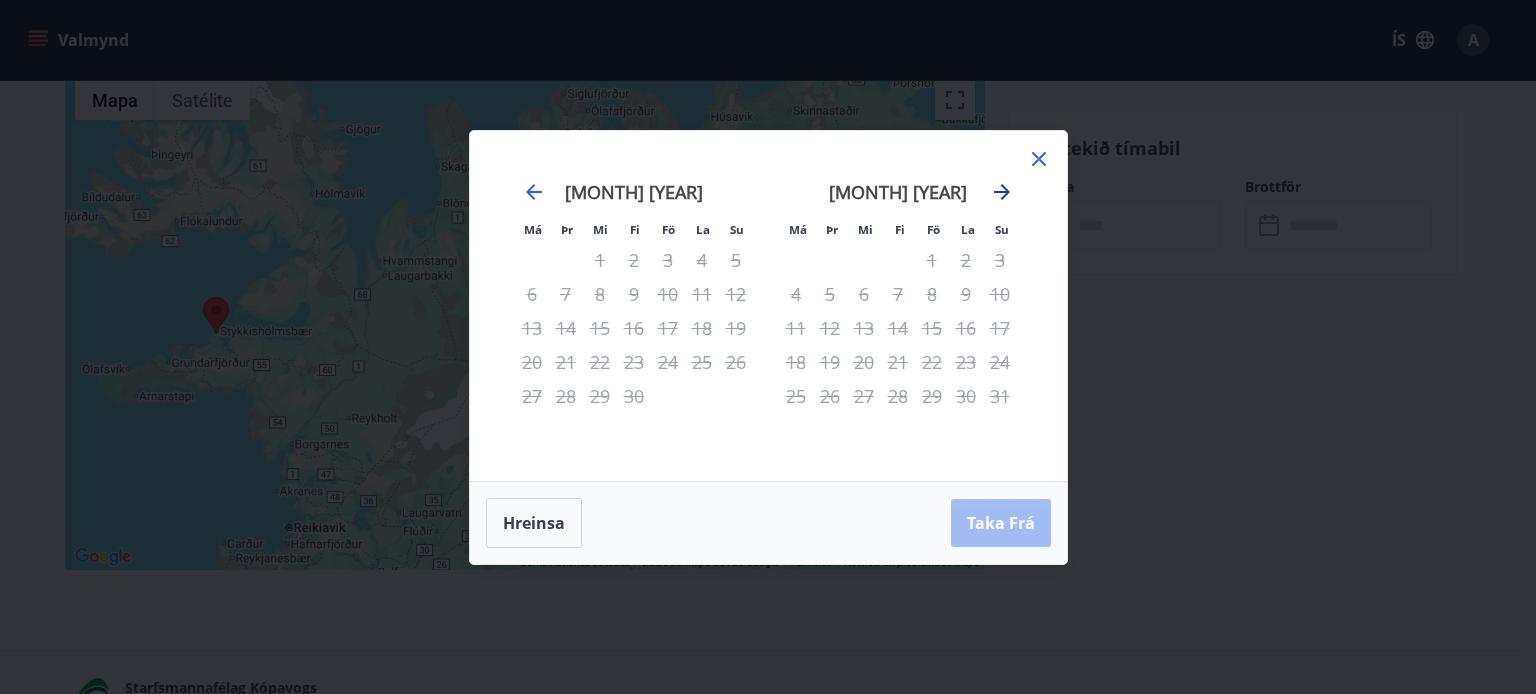 click 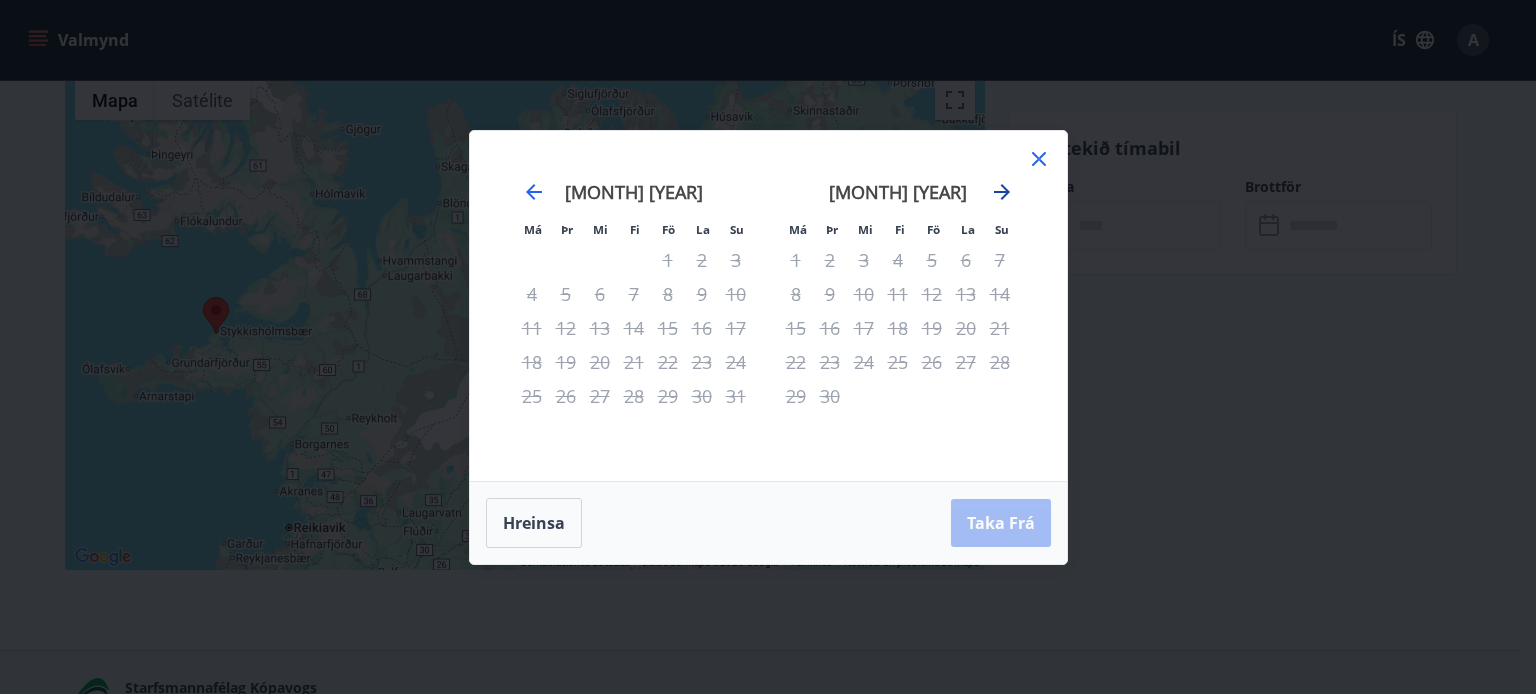 click 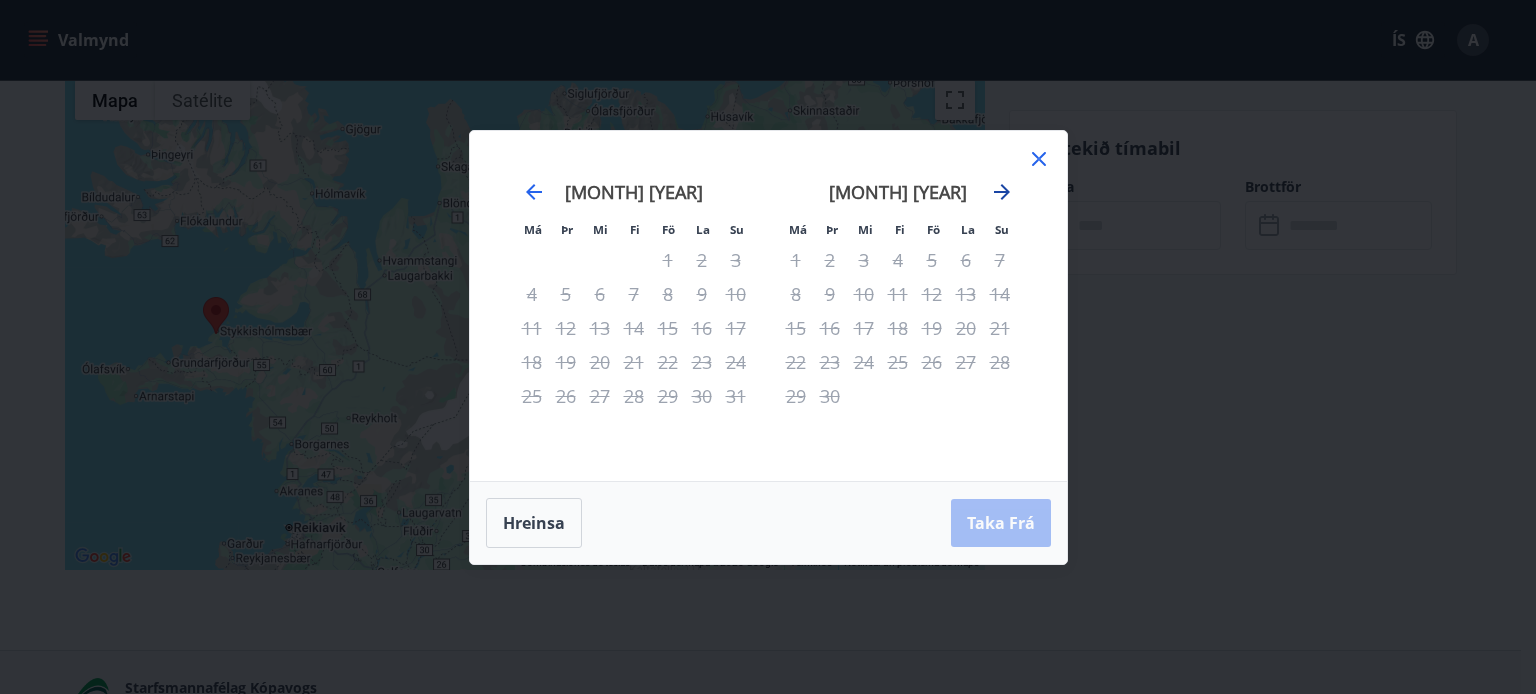click 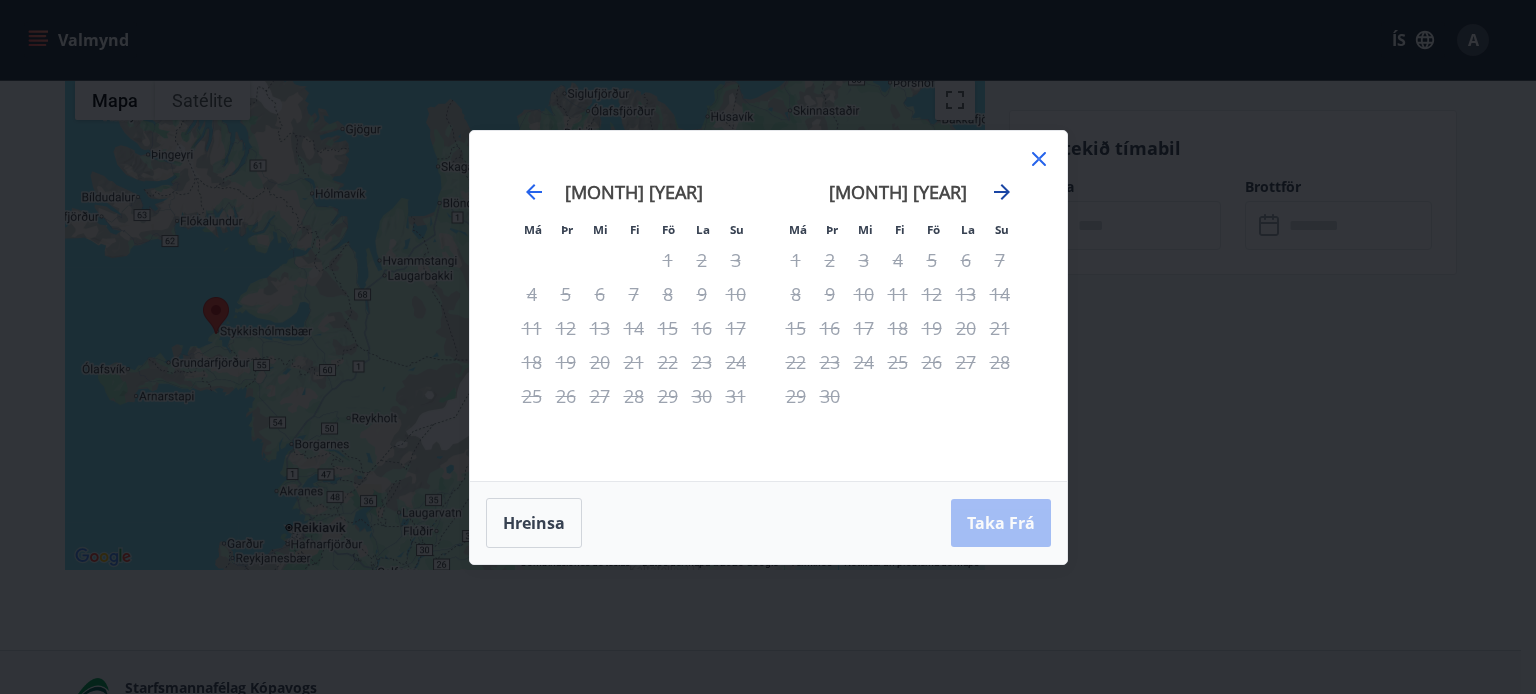 click 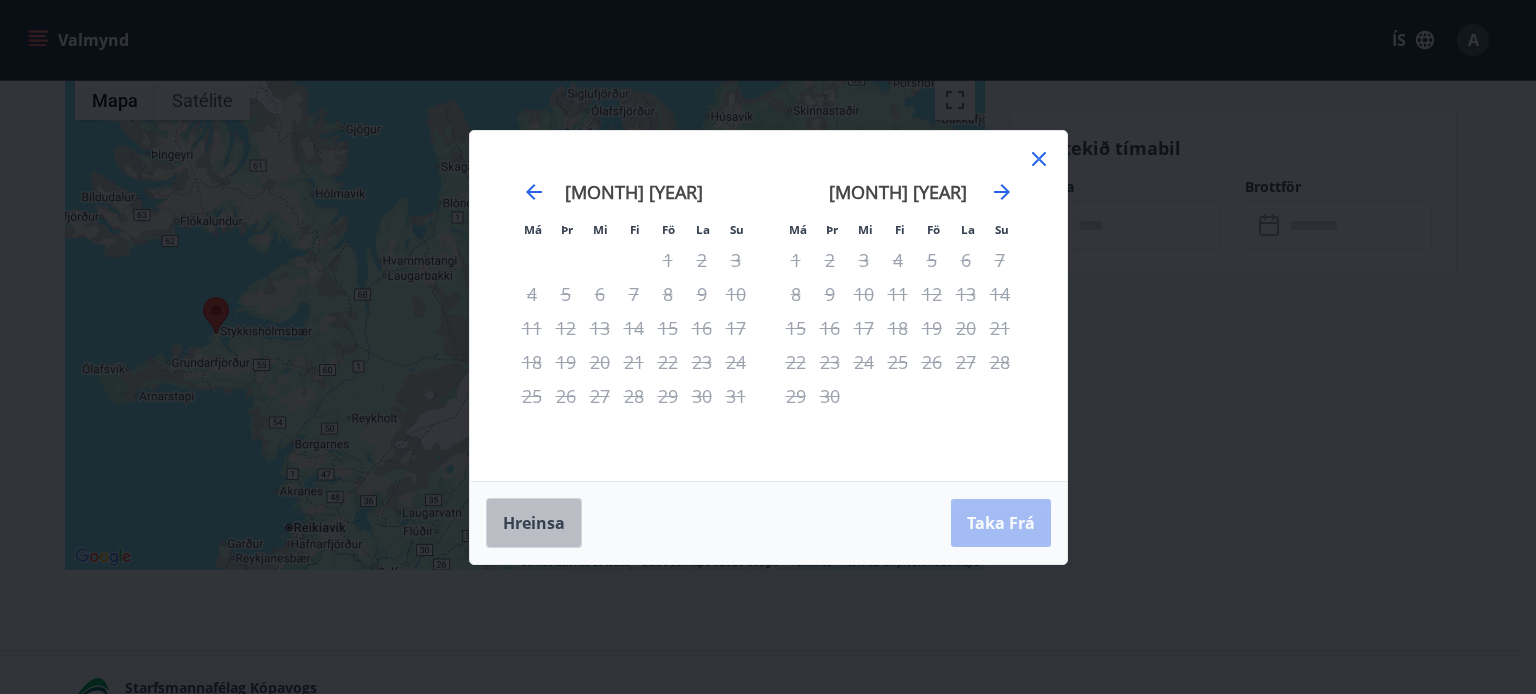 click on "Hreinsa" at bounding box center [534, 523] 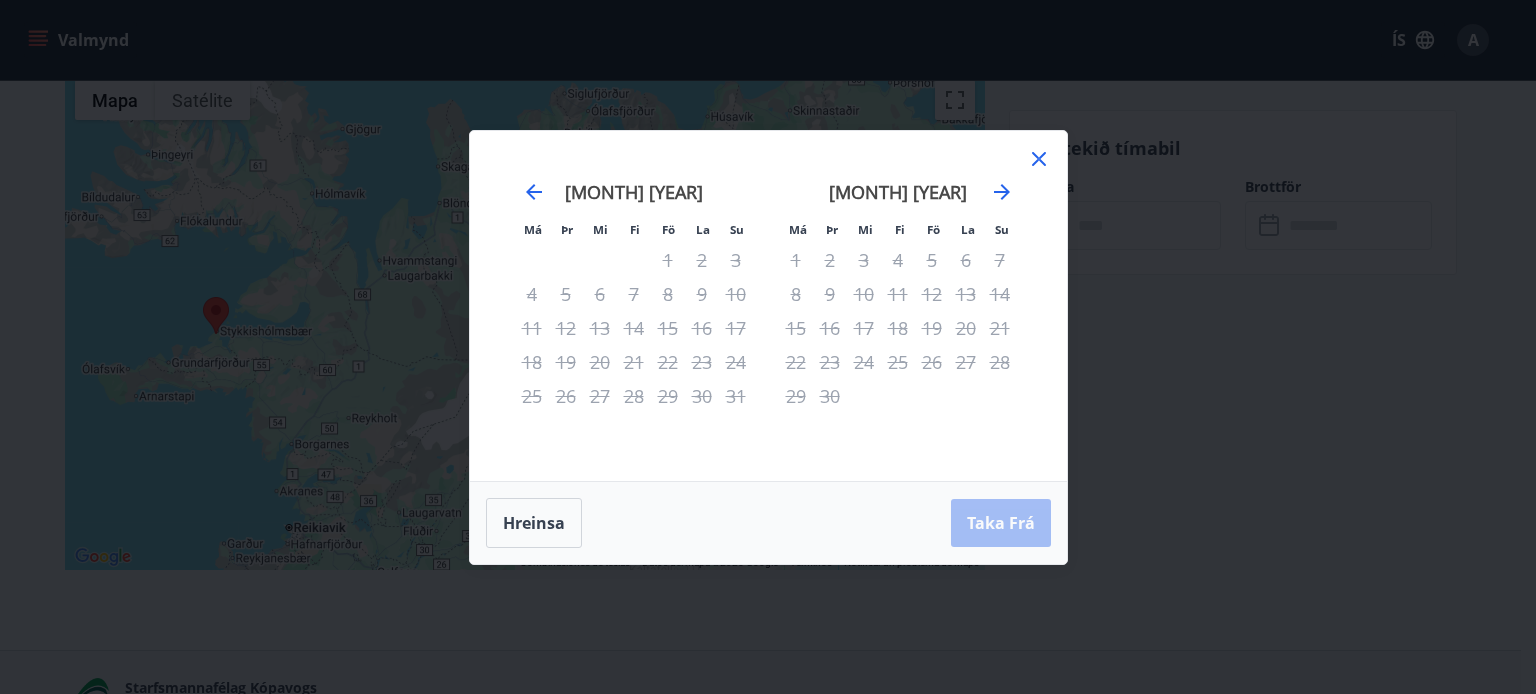 click 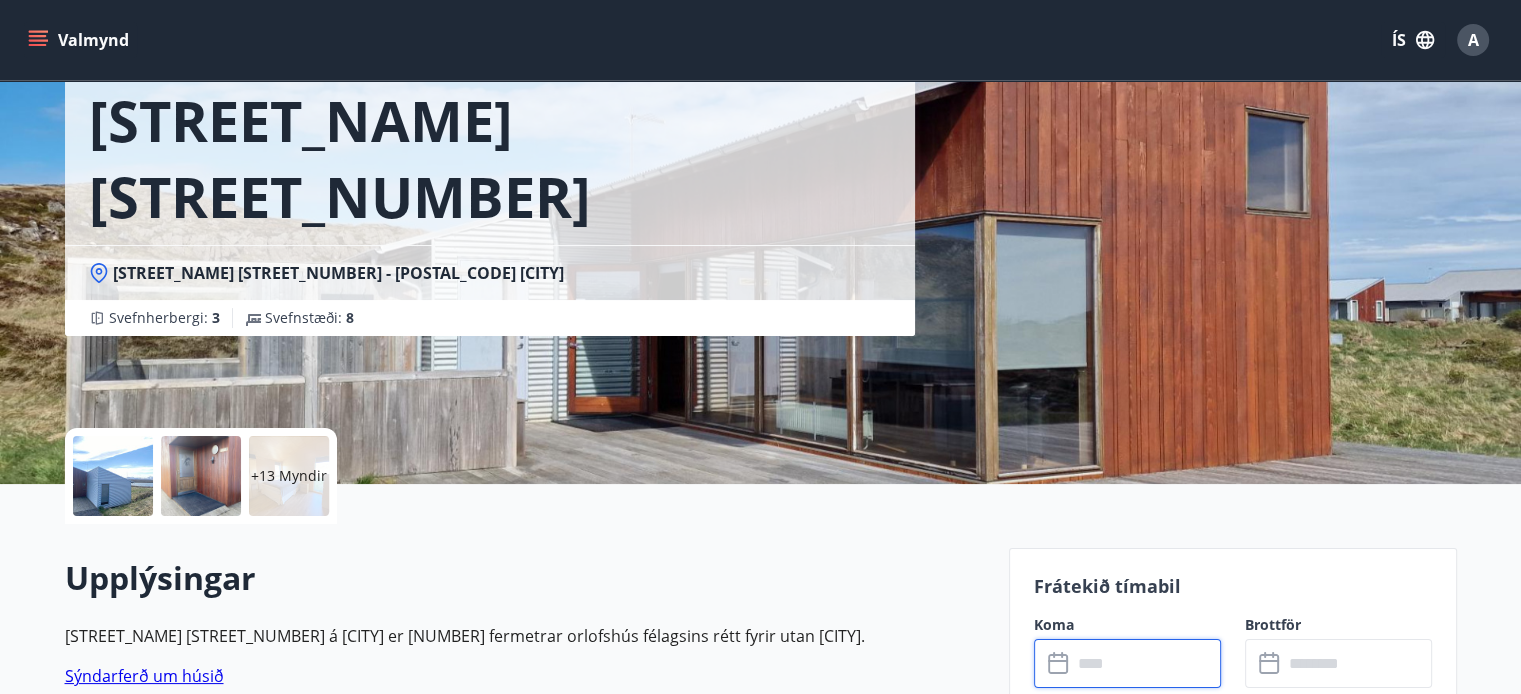 scroll, scrollTop: 116, scrollLeft: 0, axis: vertical 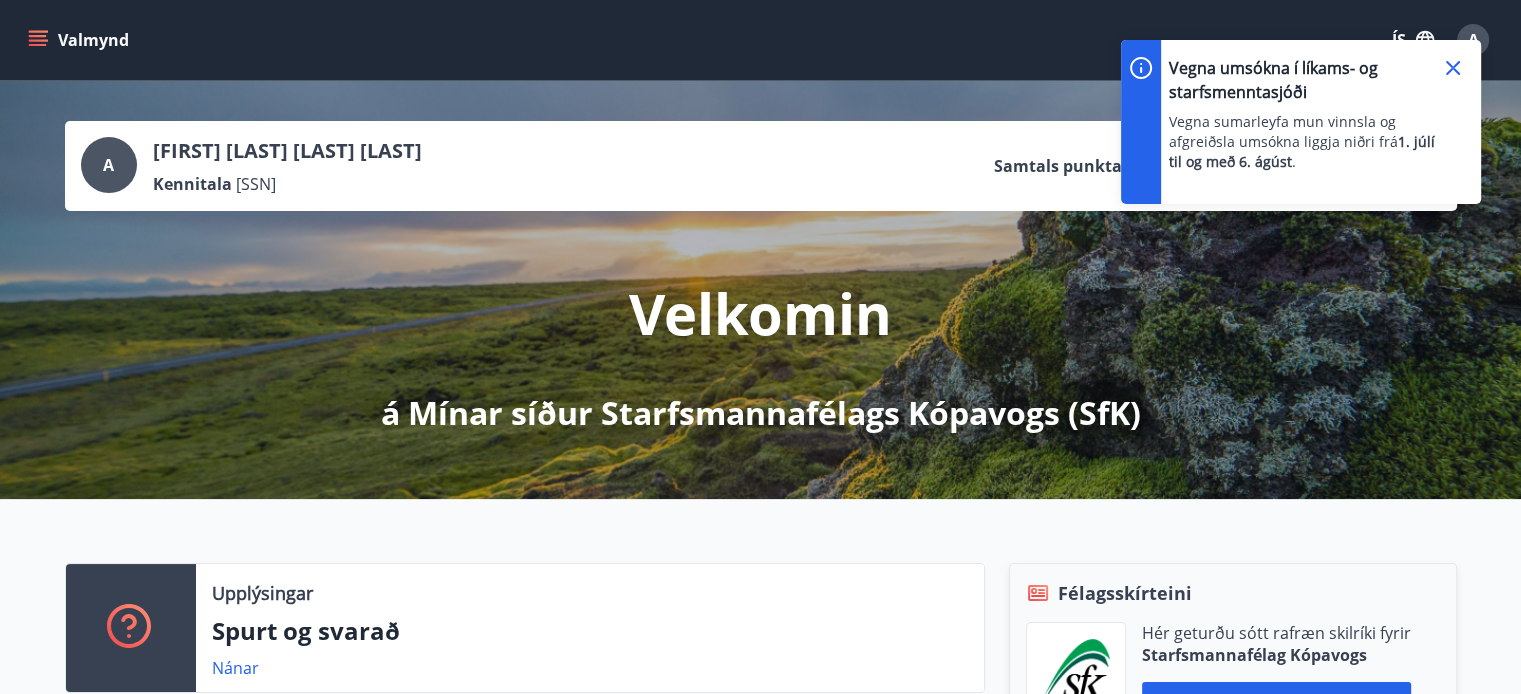 click 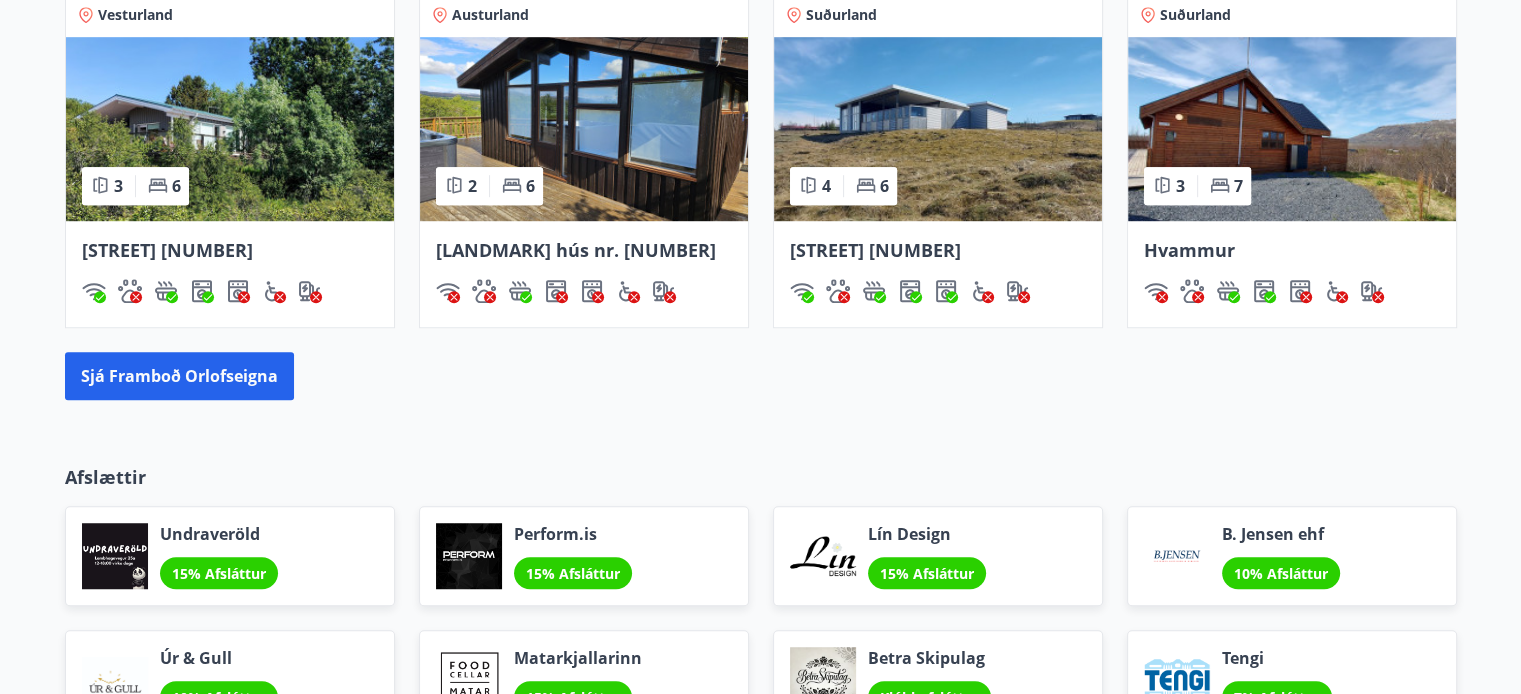 scroll, scrollTop: 1260, scrollLeft: 0, axis: vertical 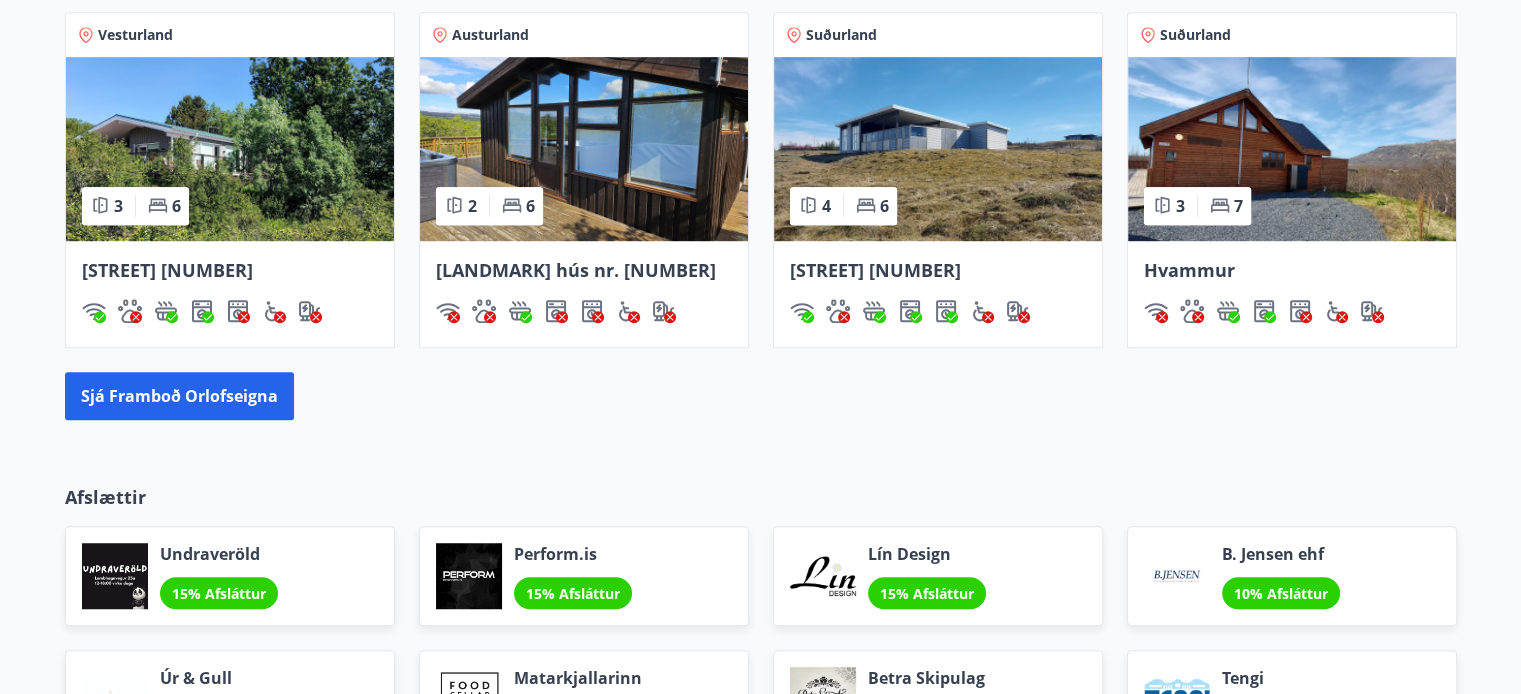 click on "[STREET_NAME] [STREET_NUMBER]" at bounding box center (875, 270) 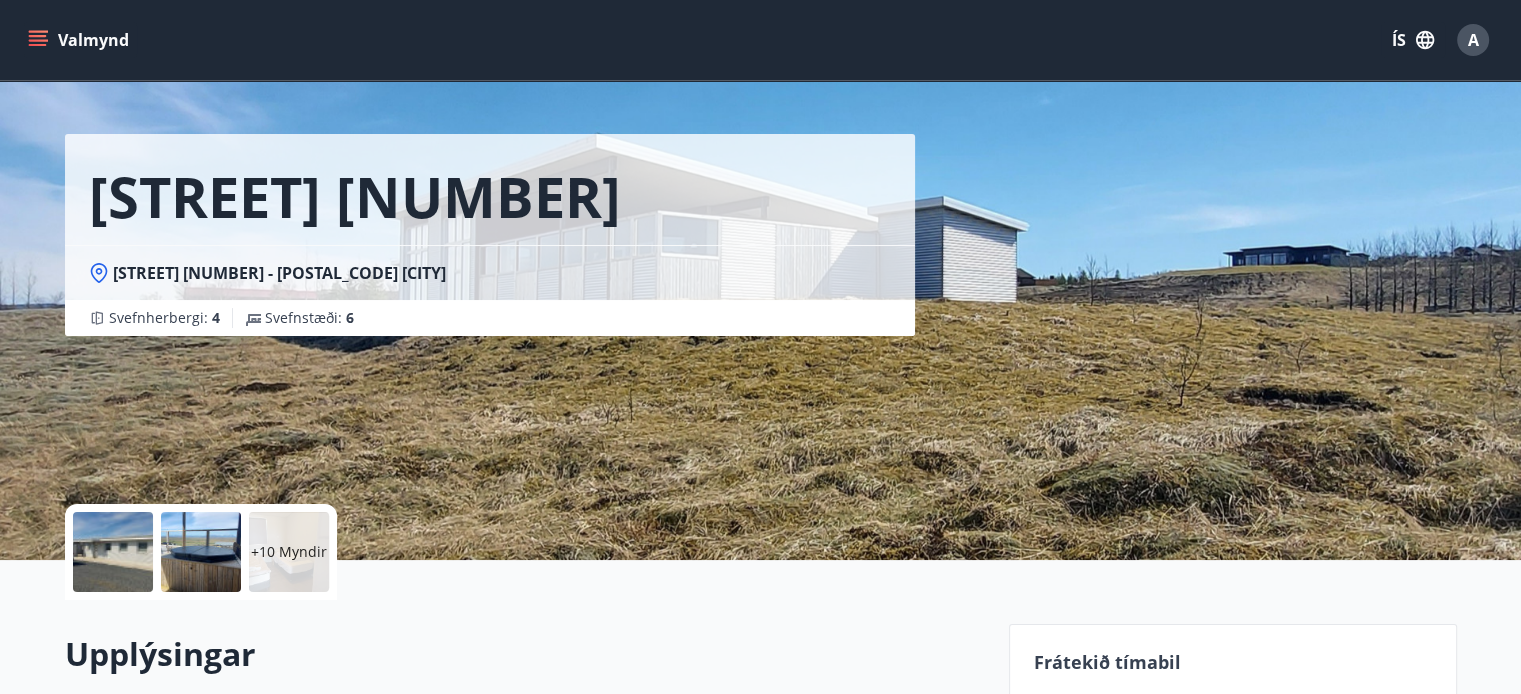 scroll, scrollTop: 0, scrollLeft: 0, axis: both 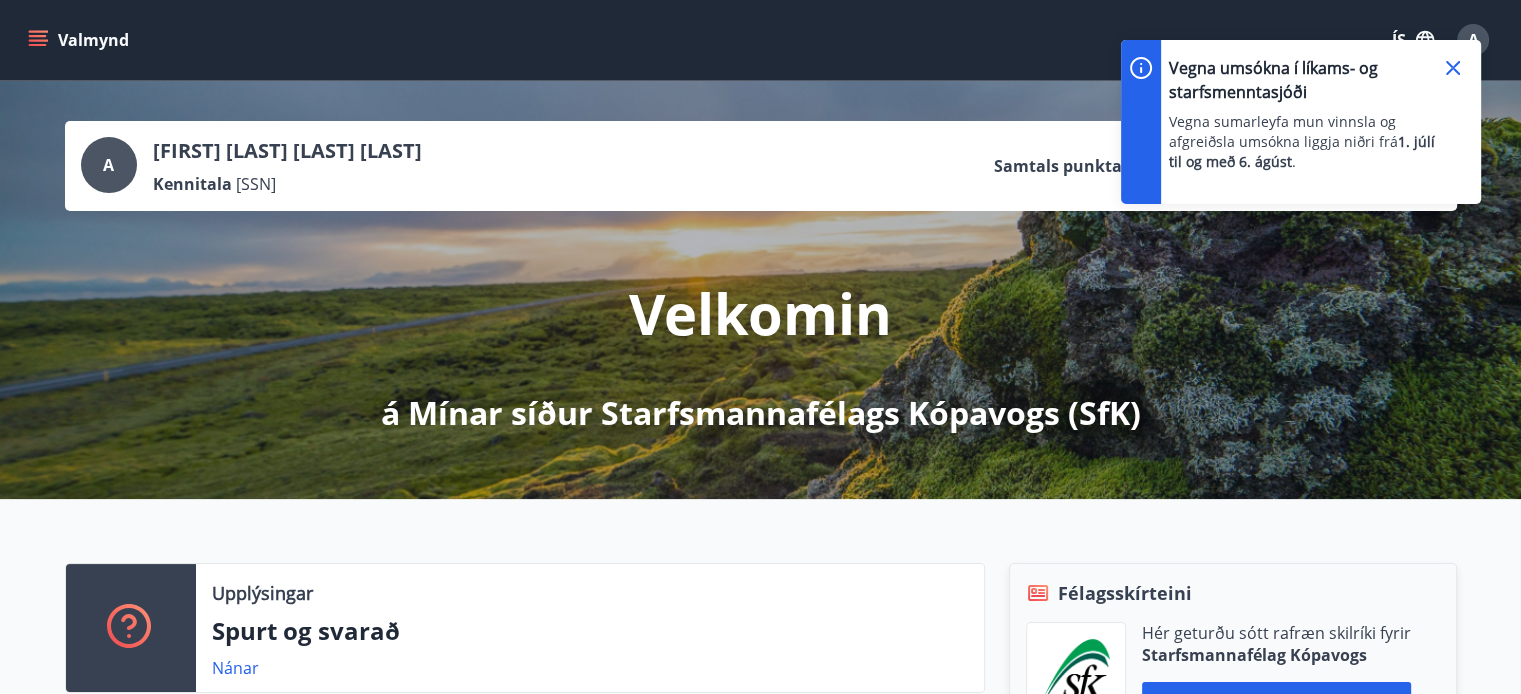 click 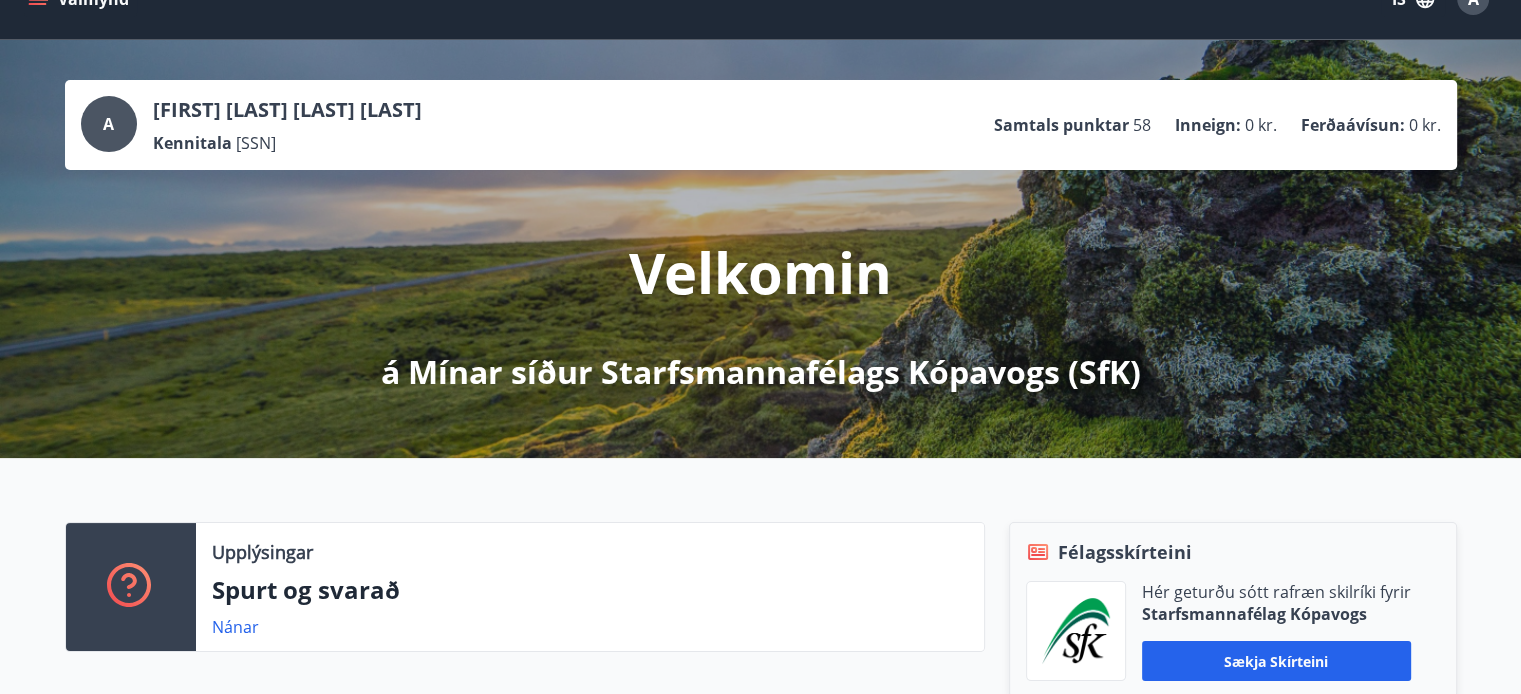 scroll, scrollTop: 0, scrollLeft: 0, axis: both 